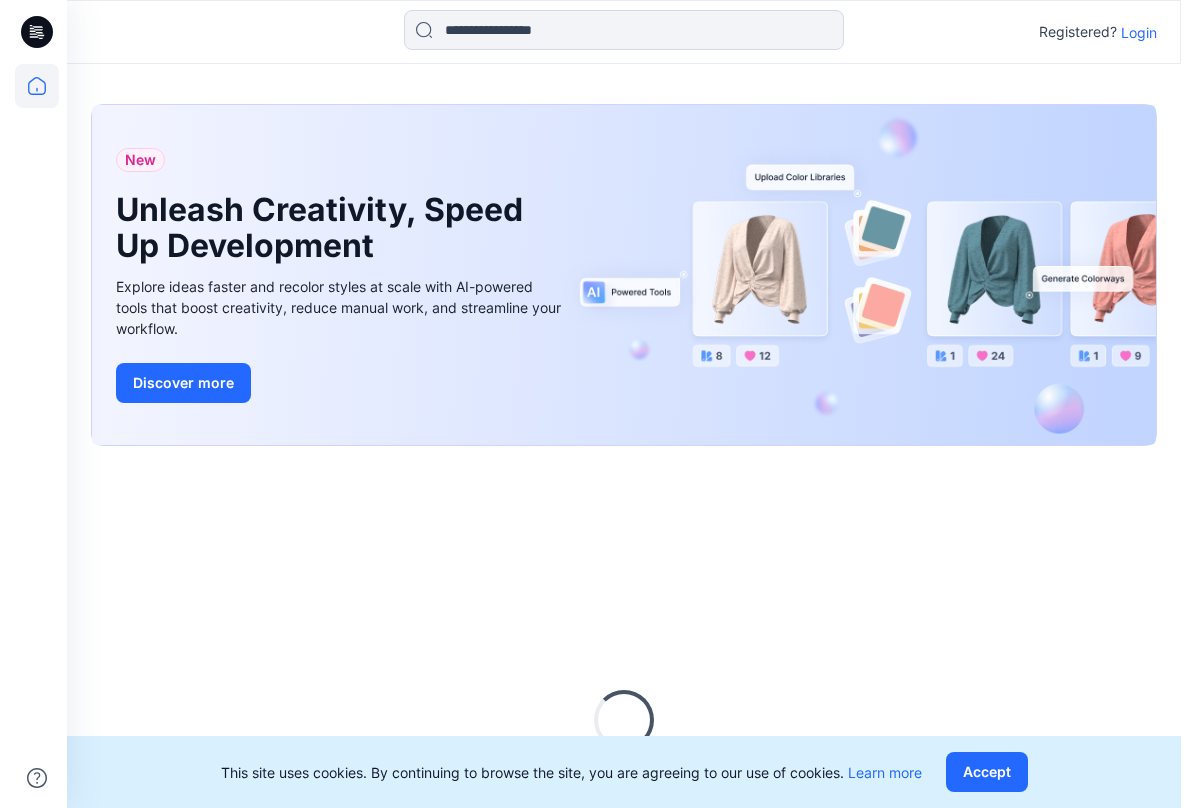 scroll, scrollTop: 0, scrollLeft: 0, axis: both 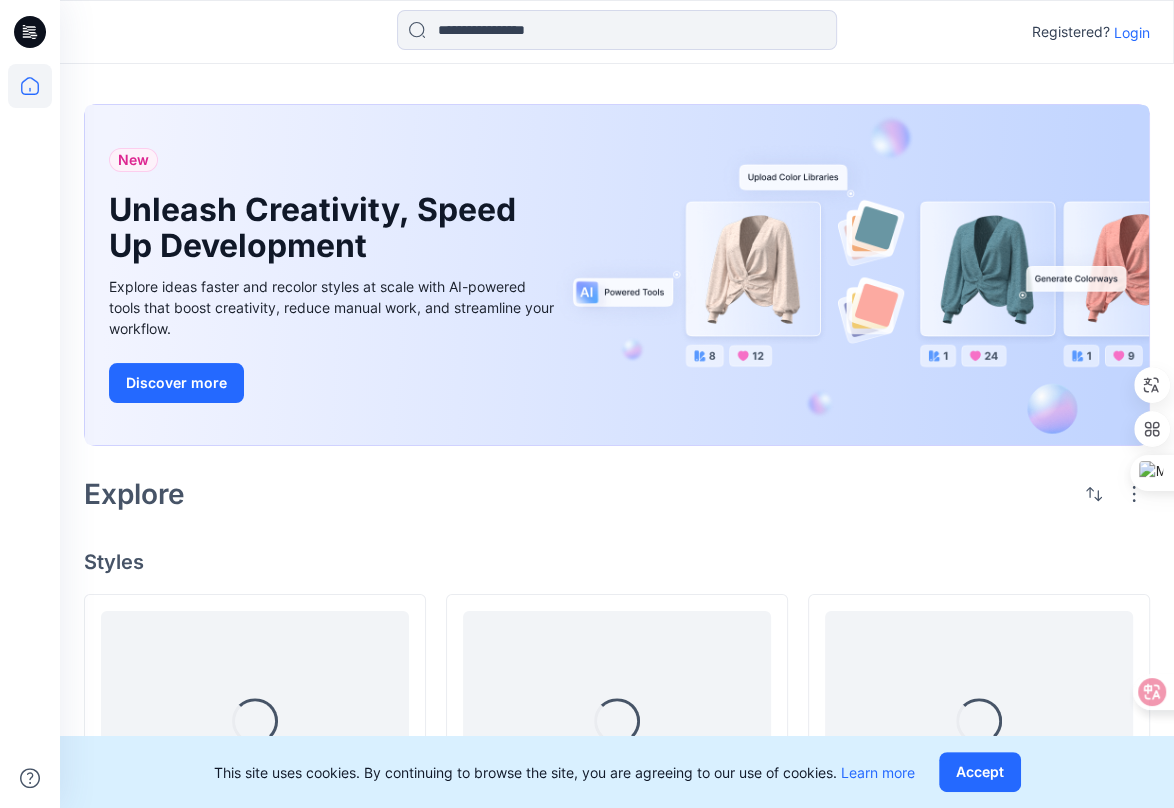 click on "Login" at bounding box center (1132, 32) 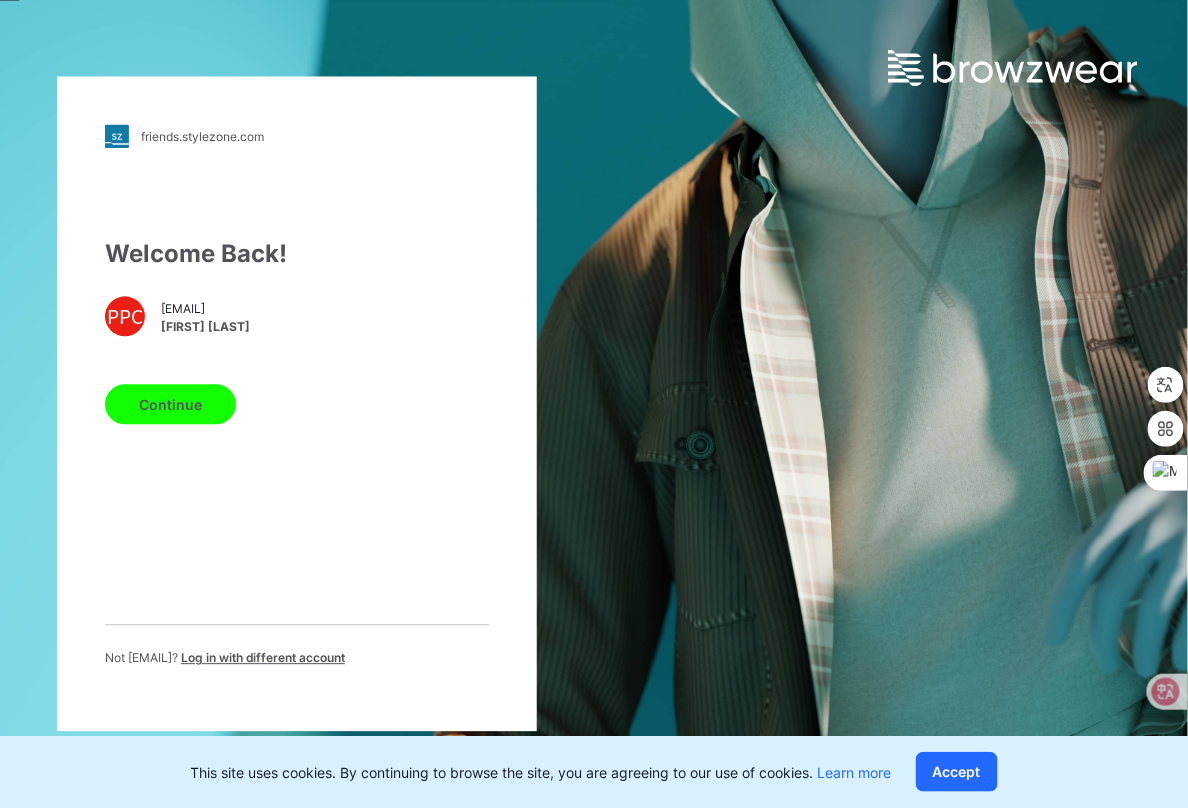 click on "Continue" at bounding box center [170, 405] 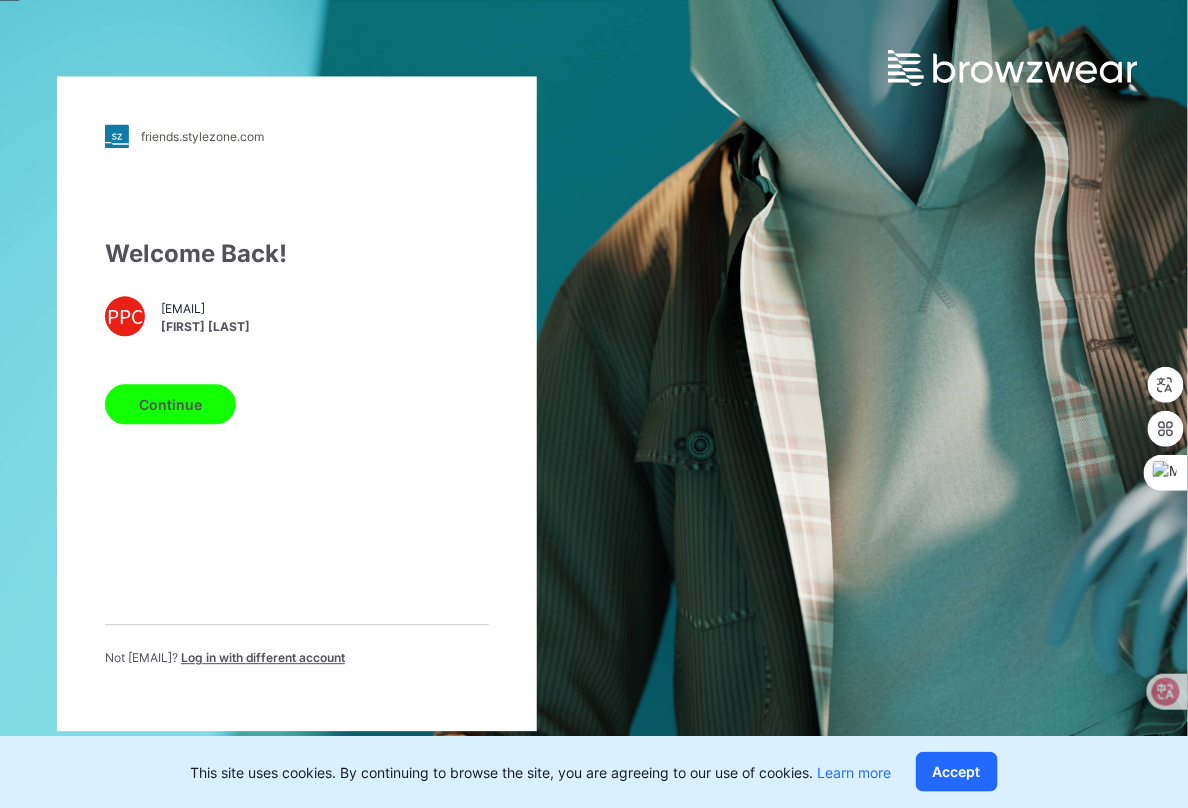 click on "Continue" at bounding box center [170, 405] 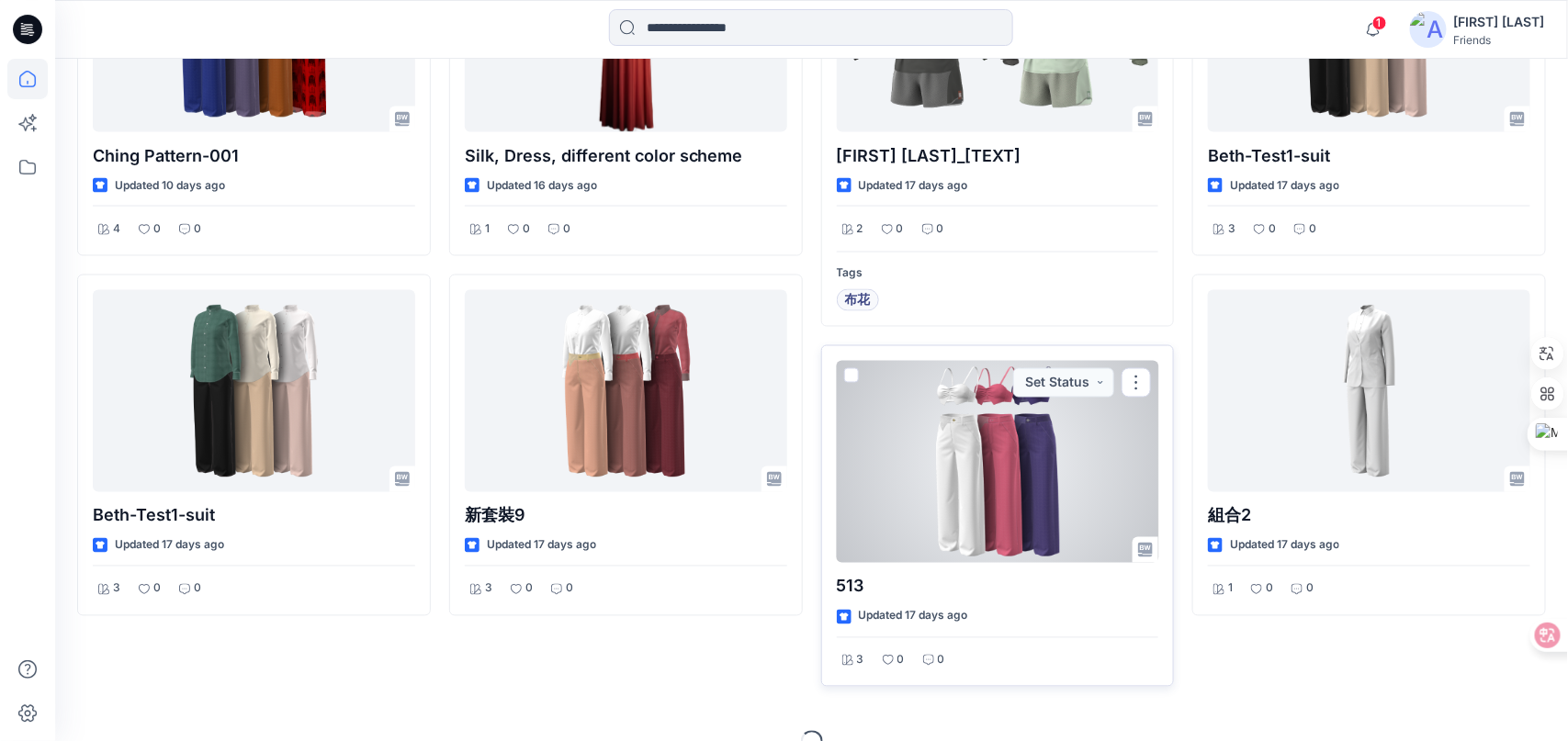 scroll, scrollTop: 1084, scrollLeft: 0, axis: vertical 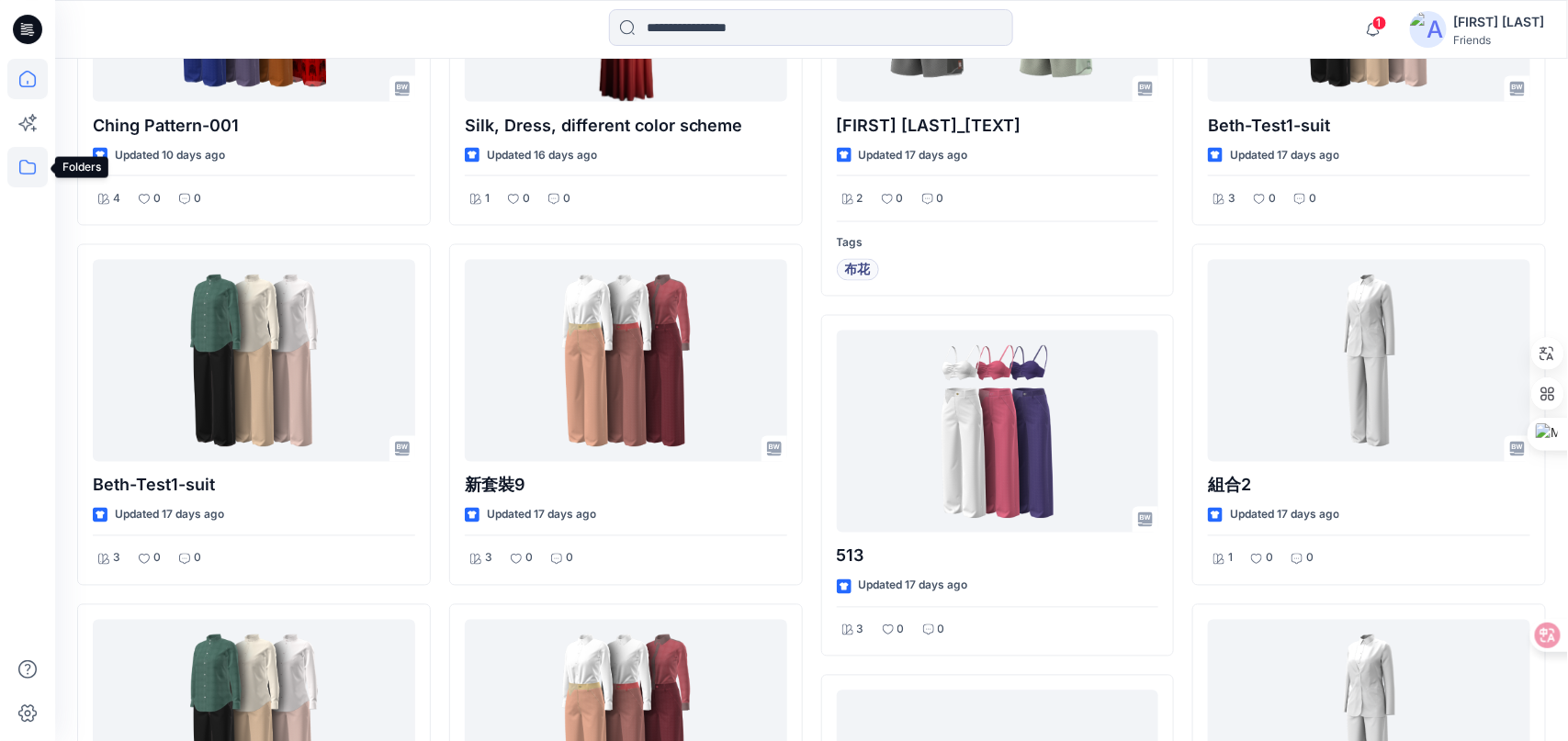 click 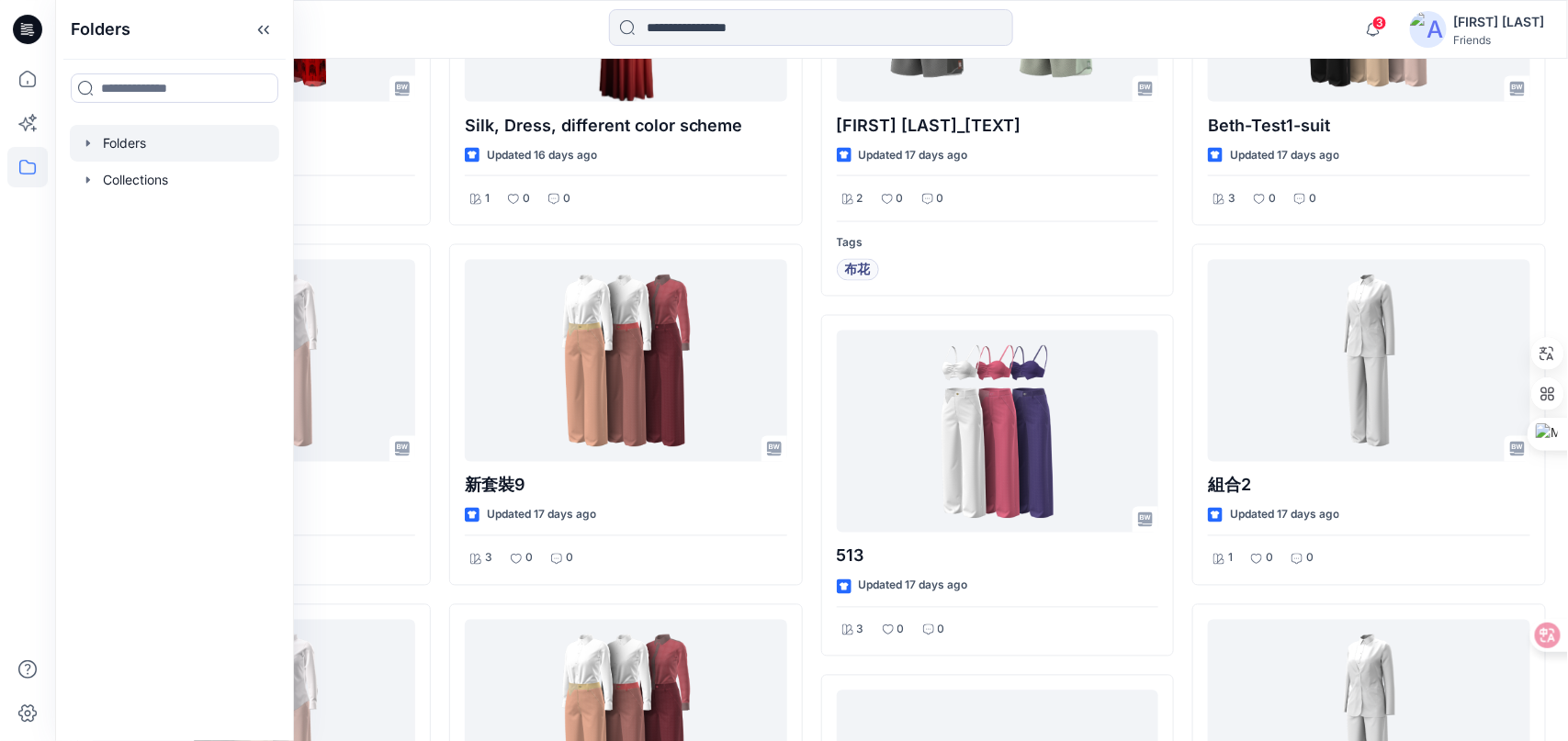 click at bounding box center [175, 143] 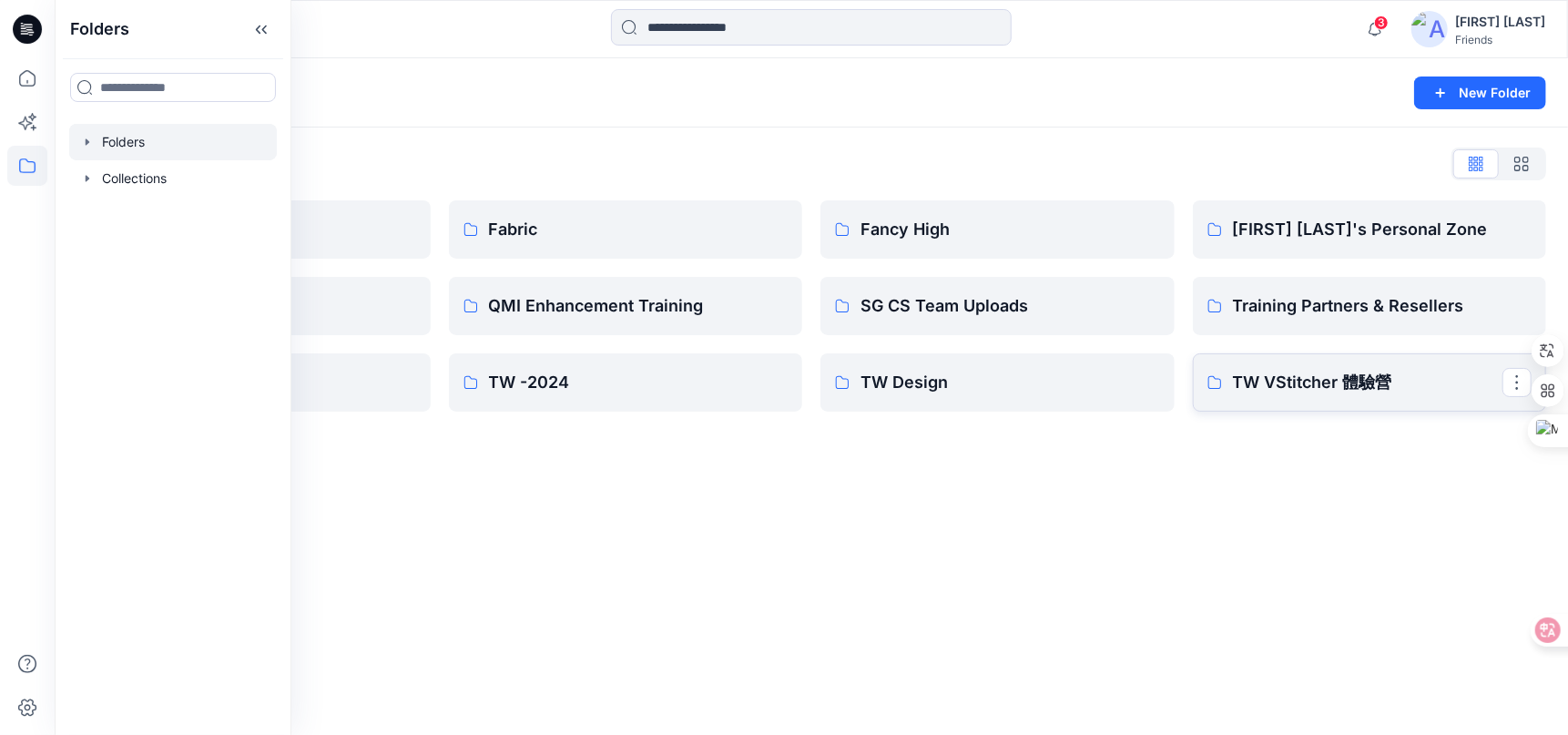 click on "TW VStitcher 體驗營" at bounding box center [1368, 383] 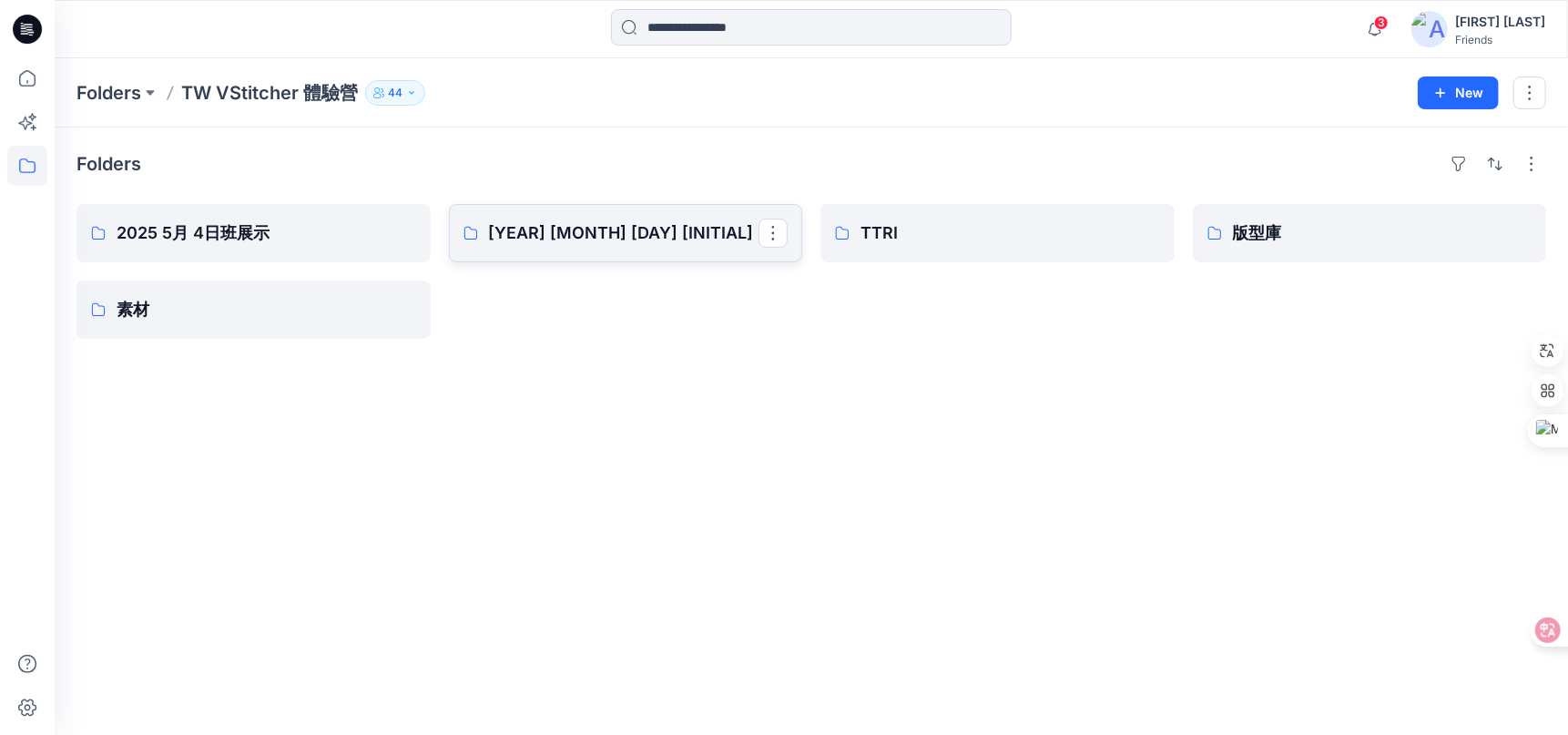 click on "2025 8月4日班展示" at bounding box center (624, 233) 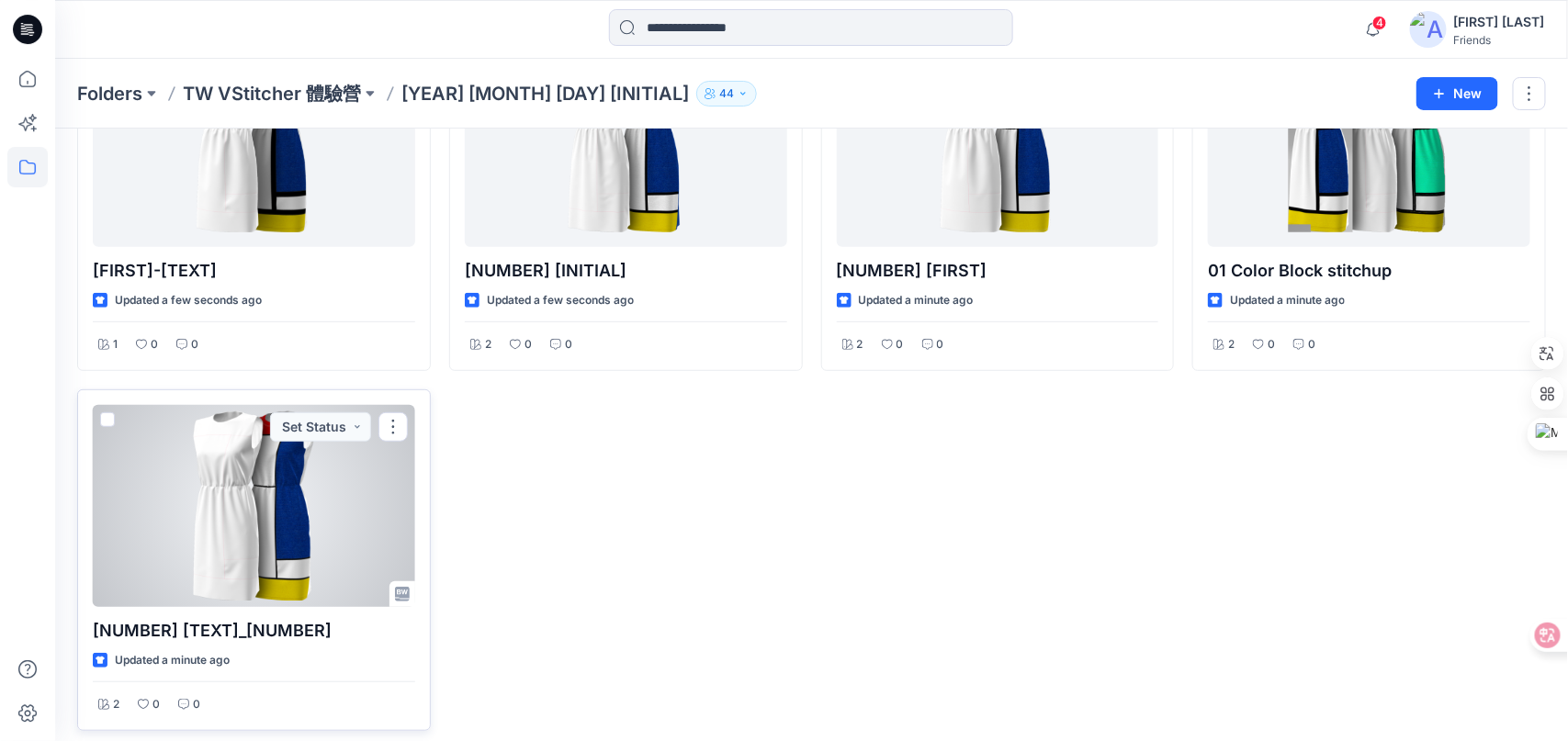 scroll, scrollTop: 185, scrollLeft: 0, axis: vertical 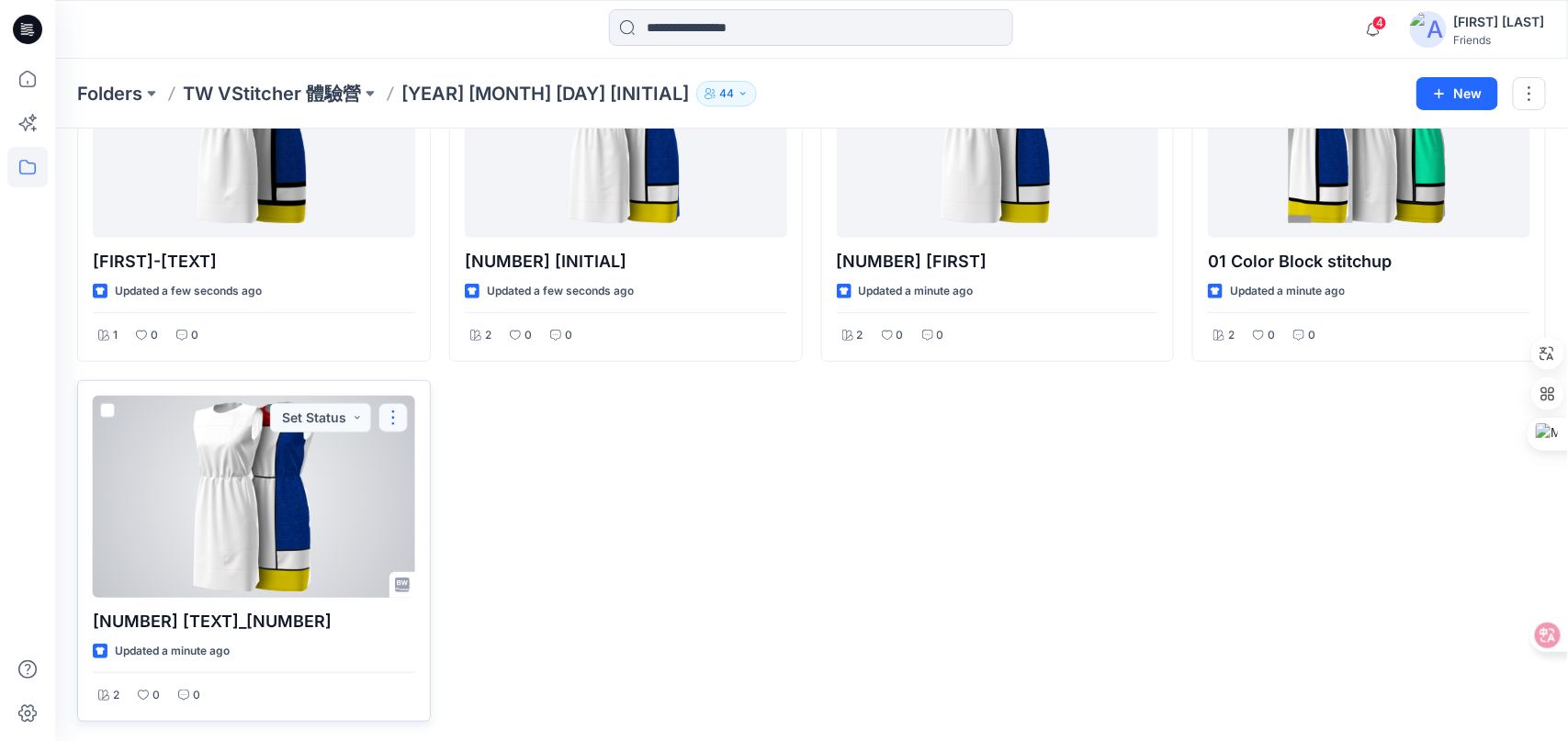 click at bounding box center (393, 418) 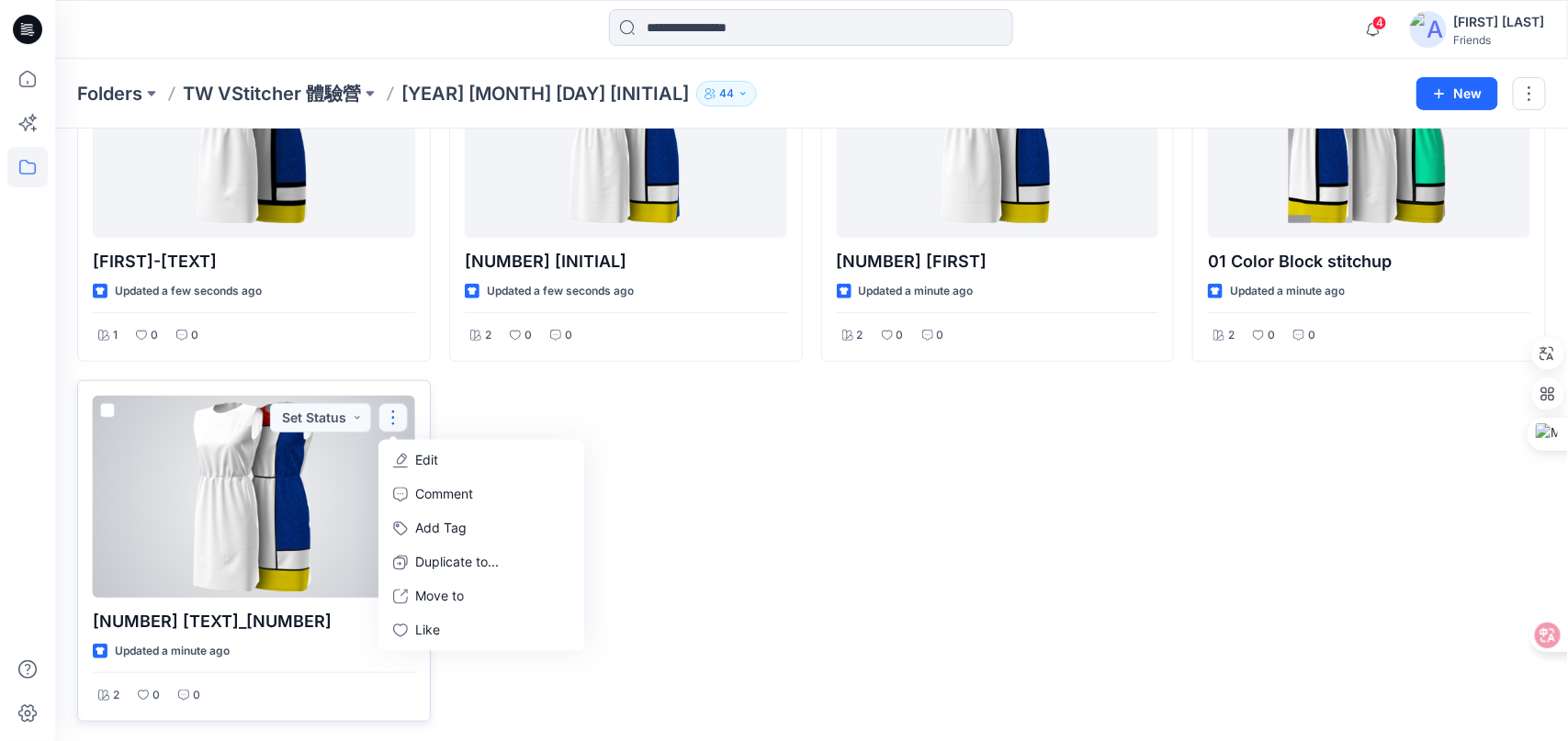 click on "Edit" at bounding box center [426, 460] 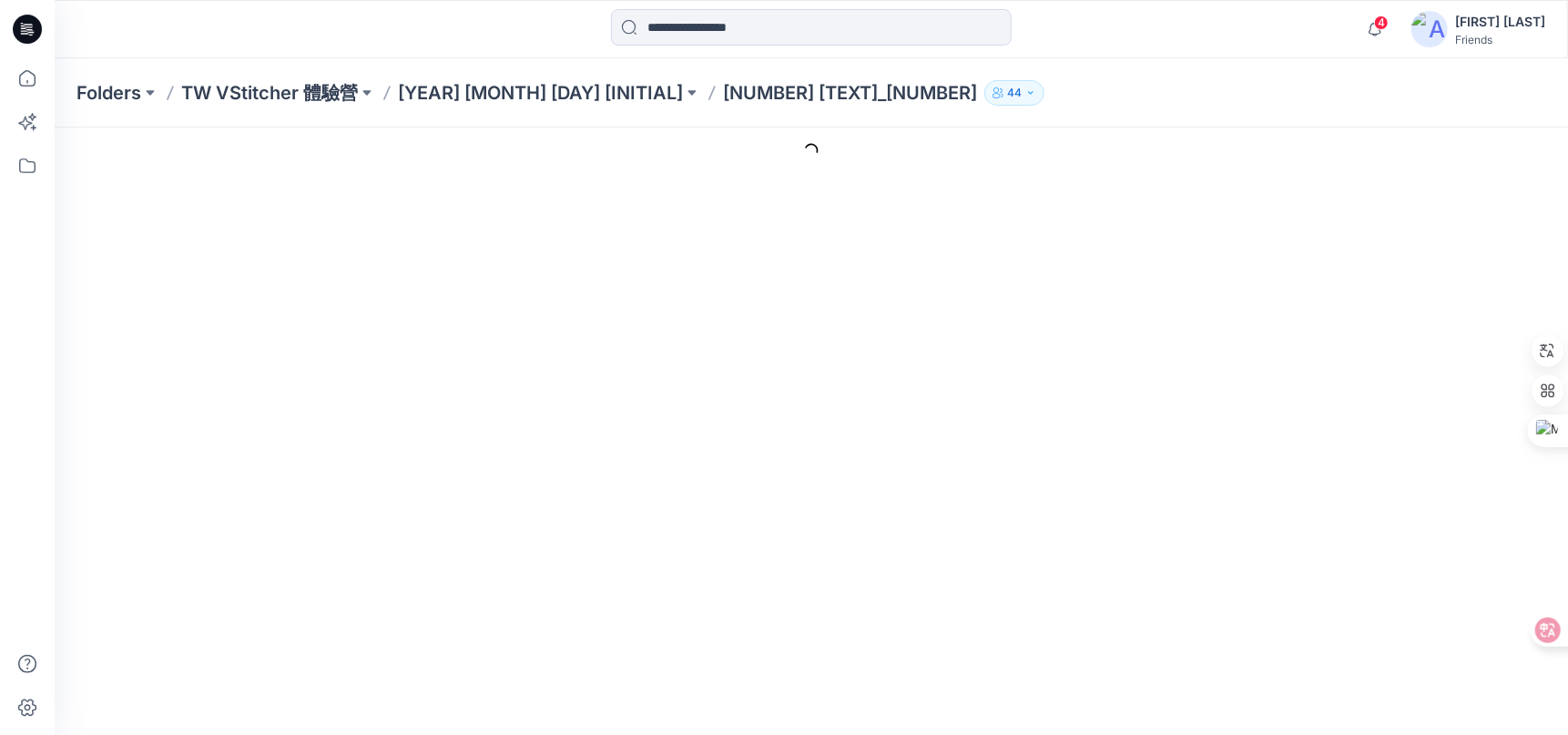 scroll, scrollTop: 0, scrollLeft: 0, axis: both 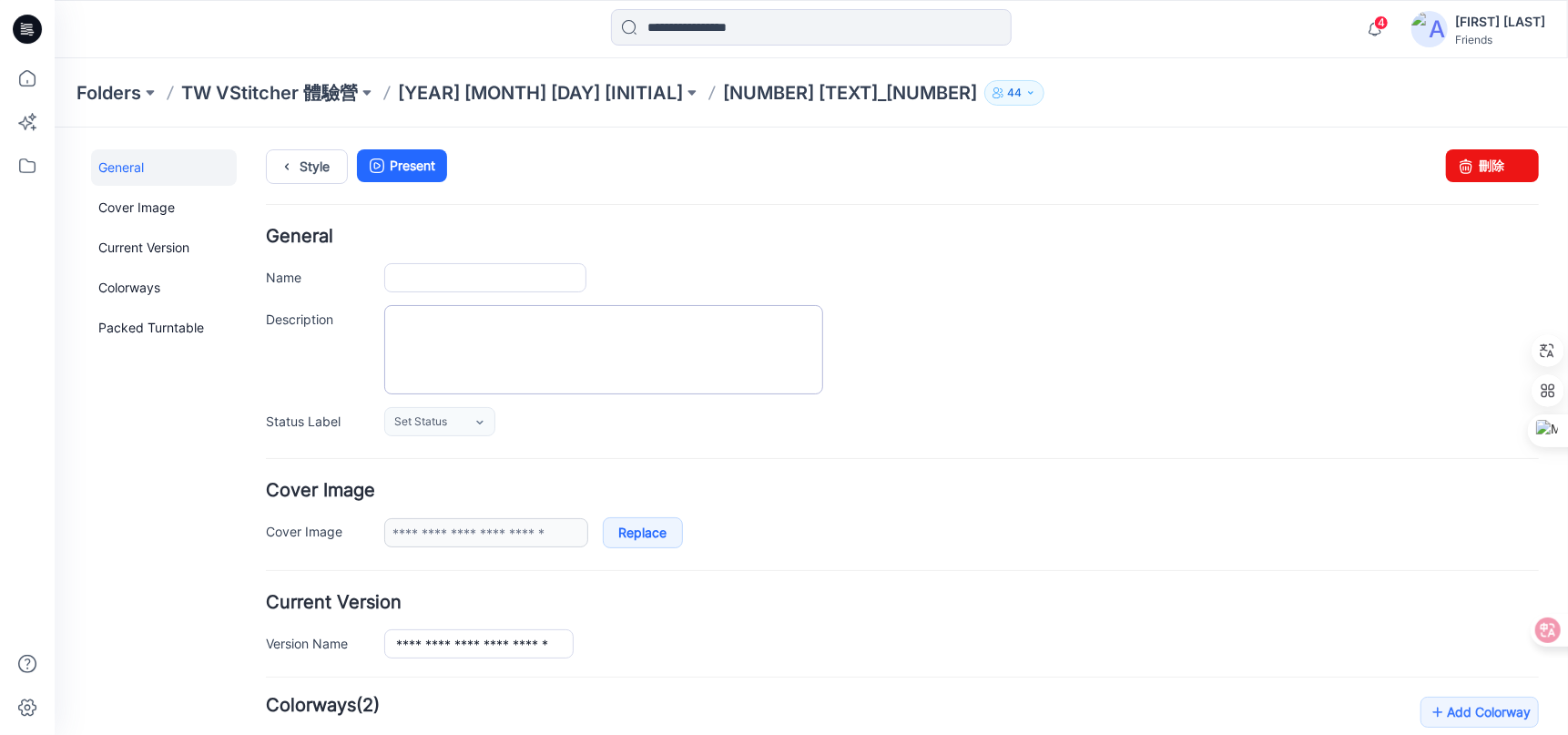 type on "**********" 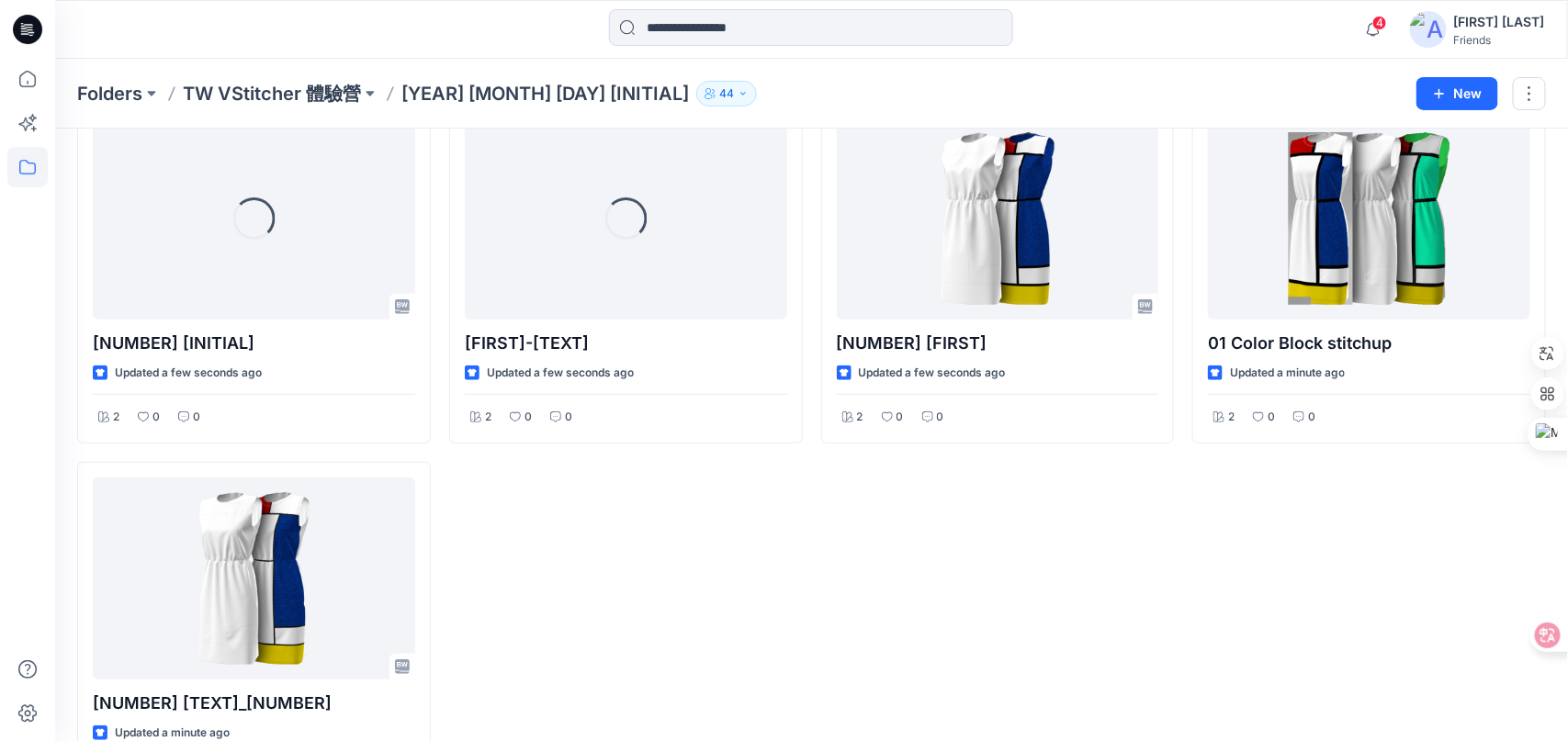 scroll, scrollTop: 94, scrollLeft: 0, axis: vertical 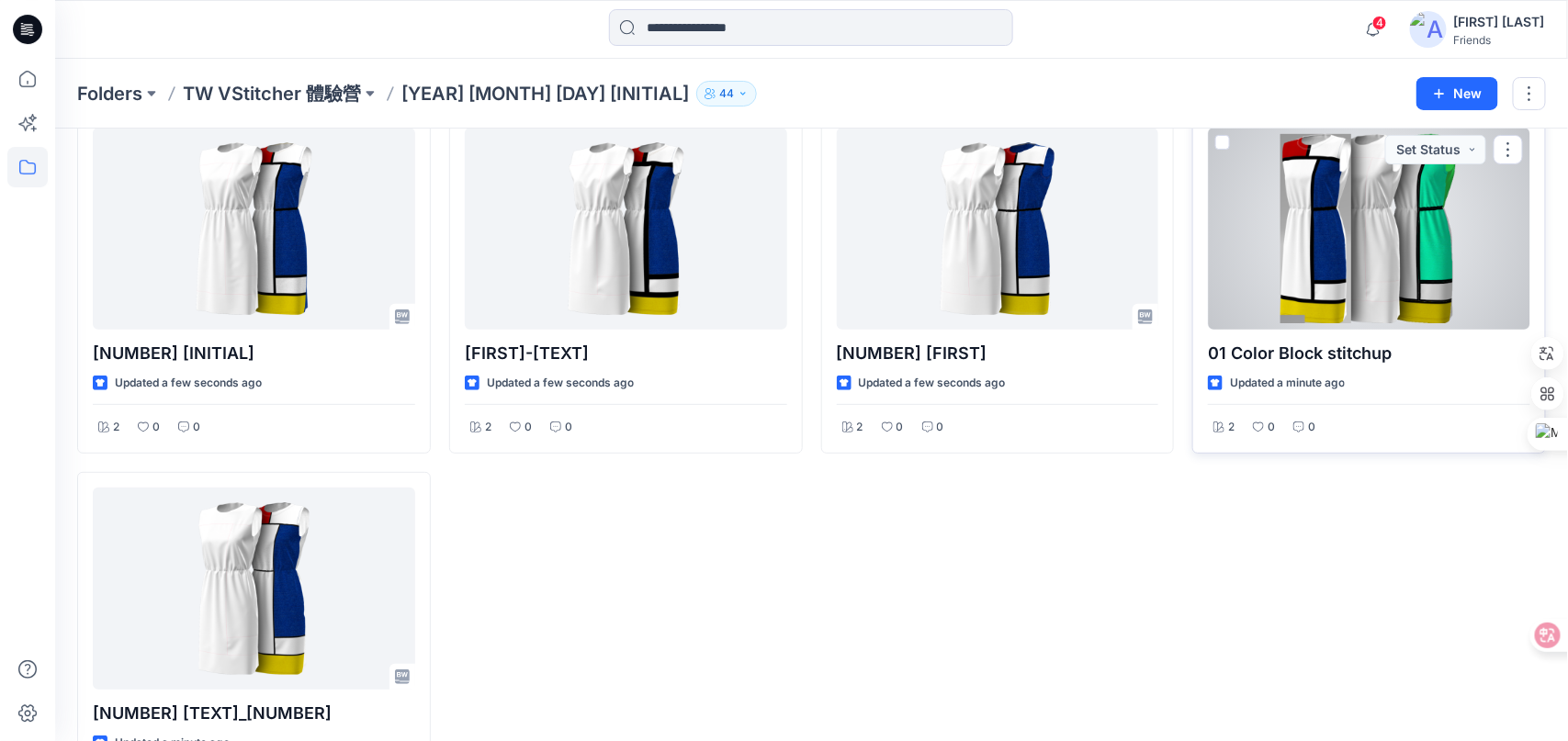 click on "01 Color Block stitchup" at bounding box center [1369, 354] 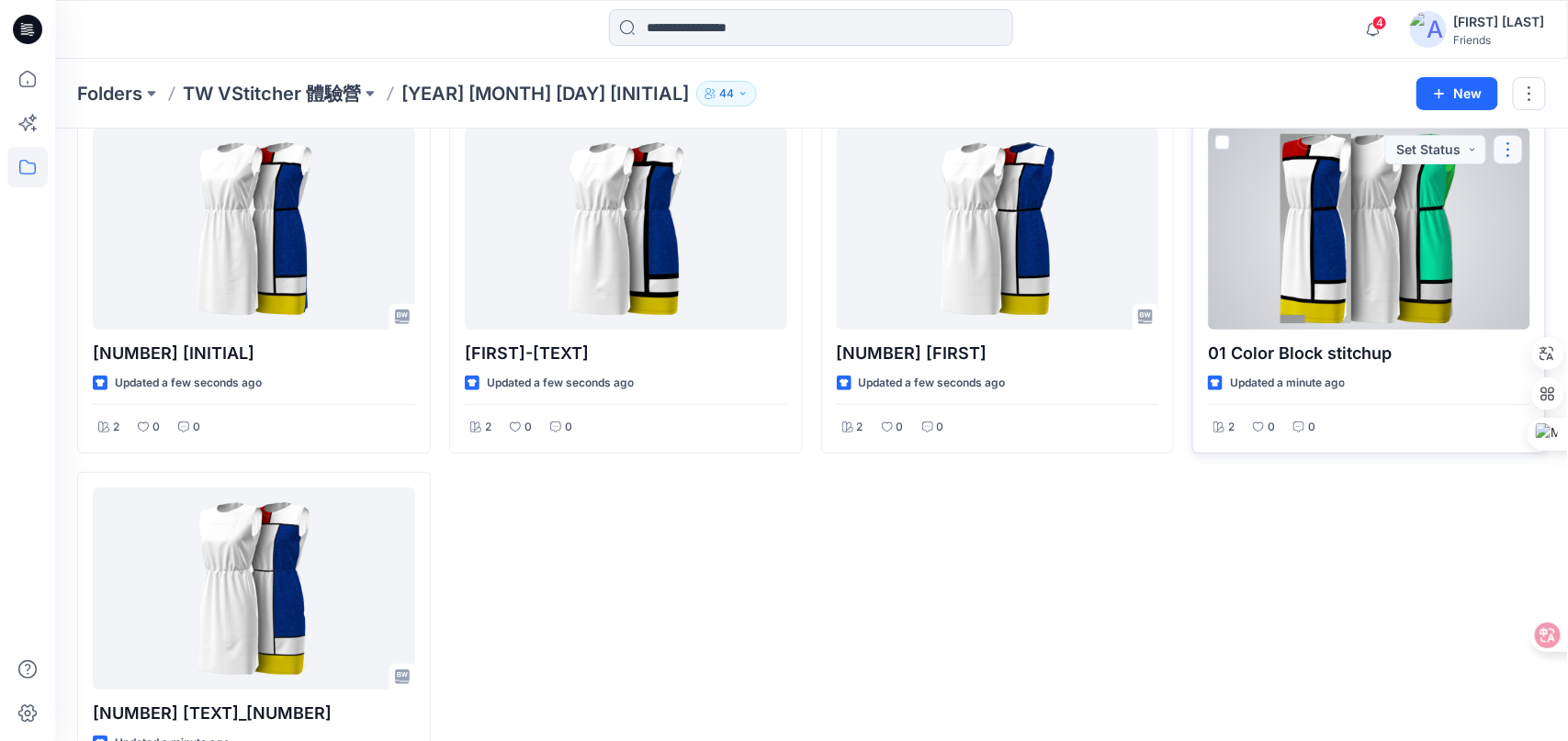 click at bounding box center (1508, 150) 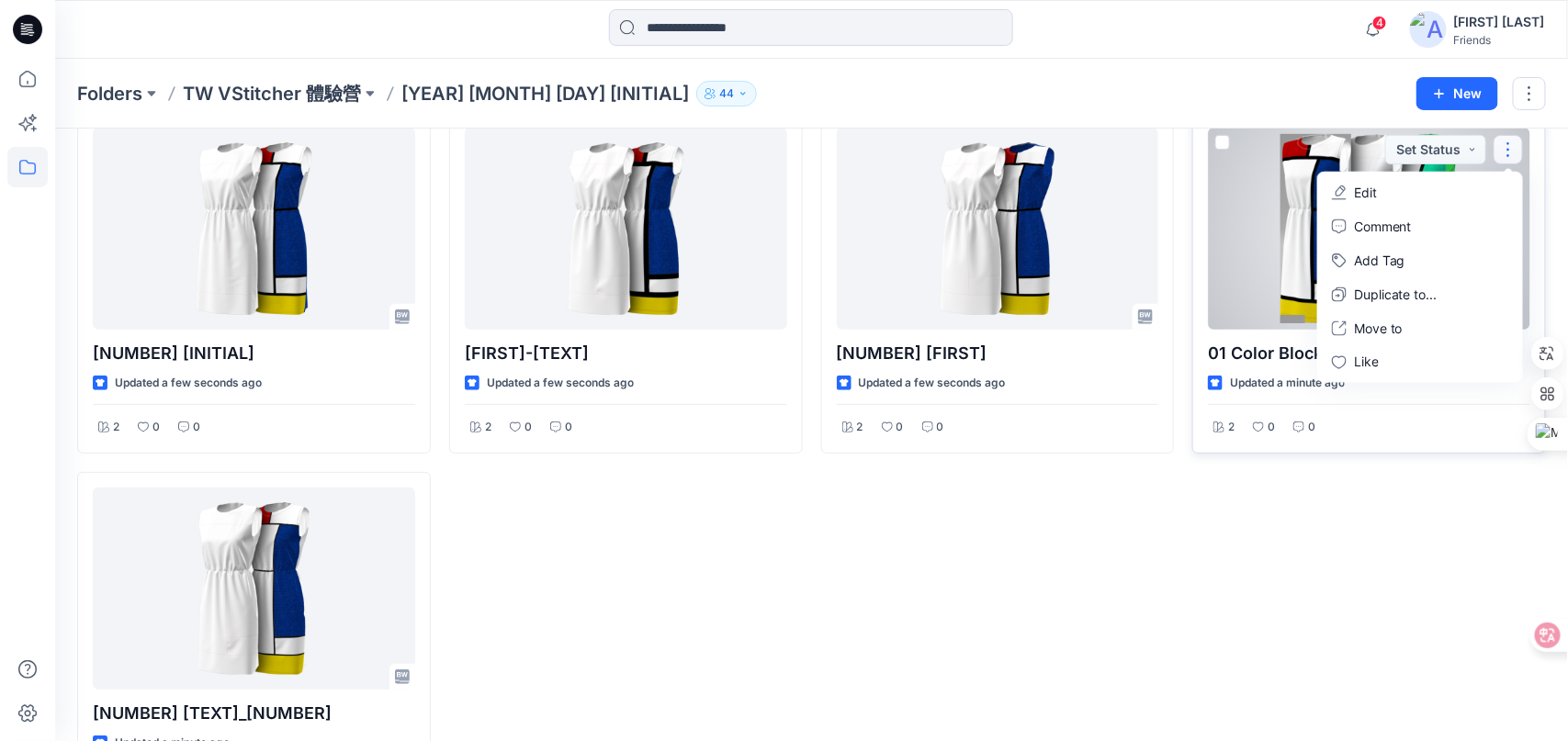 click on "Edit" at bounding box center (1420, 192) 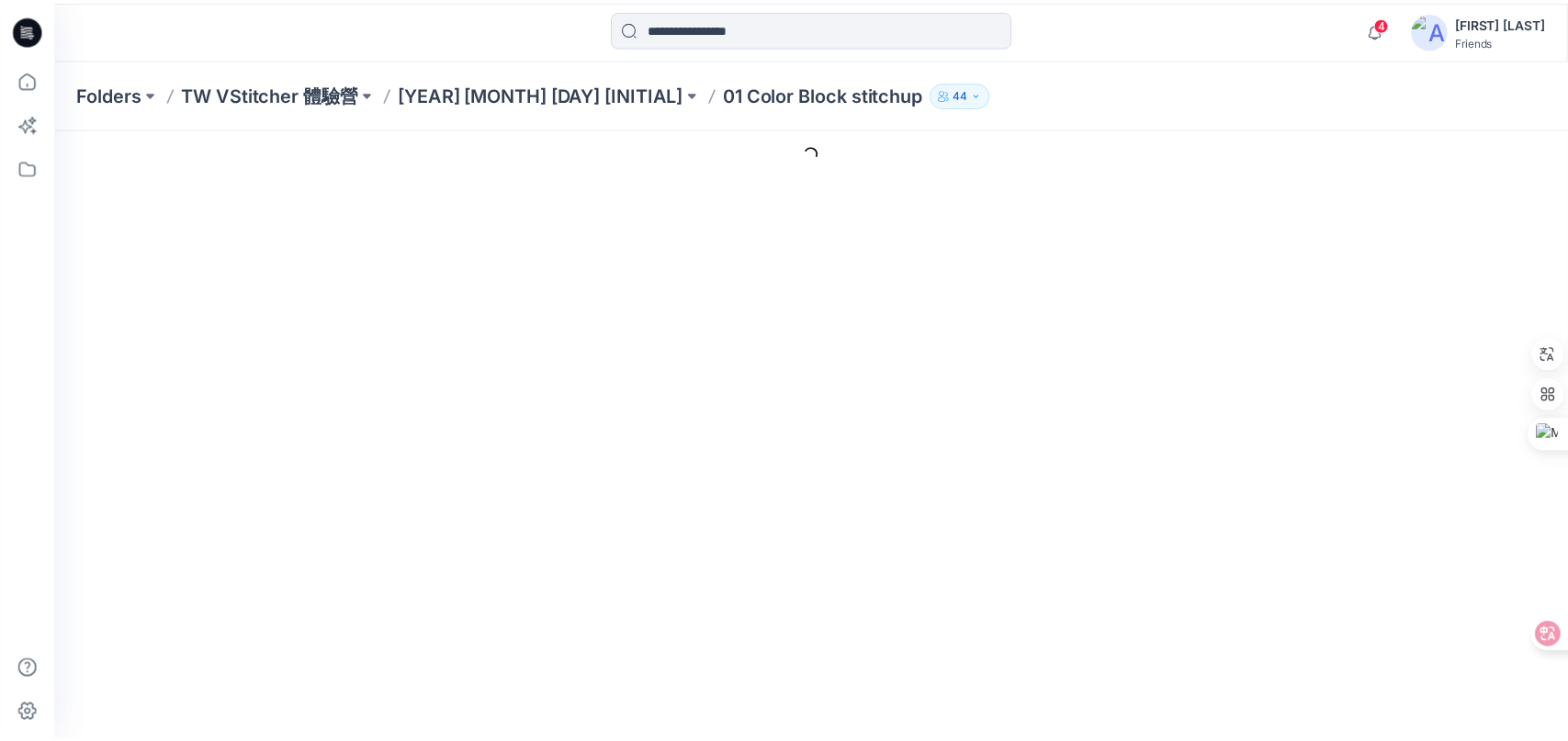 scroll, scrollTop: 0, scrollLeft: 0, axis: both 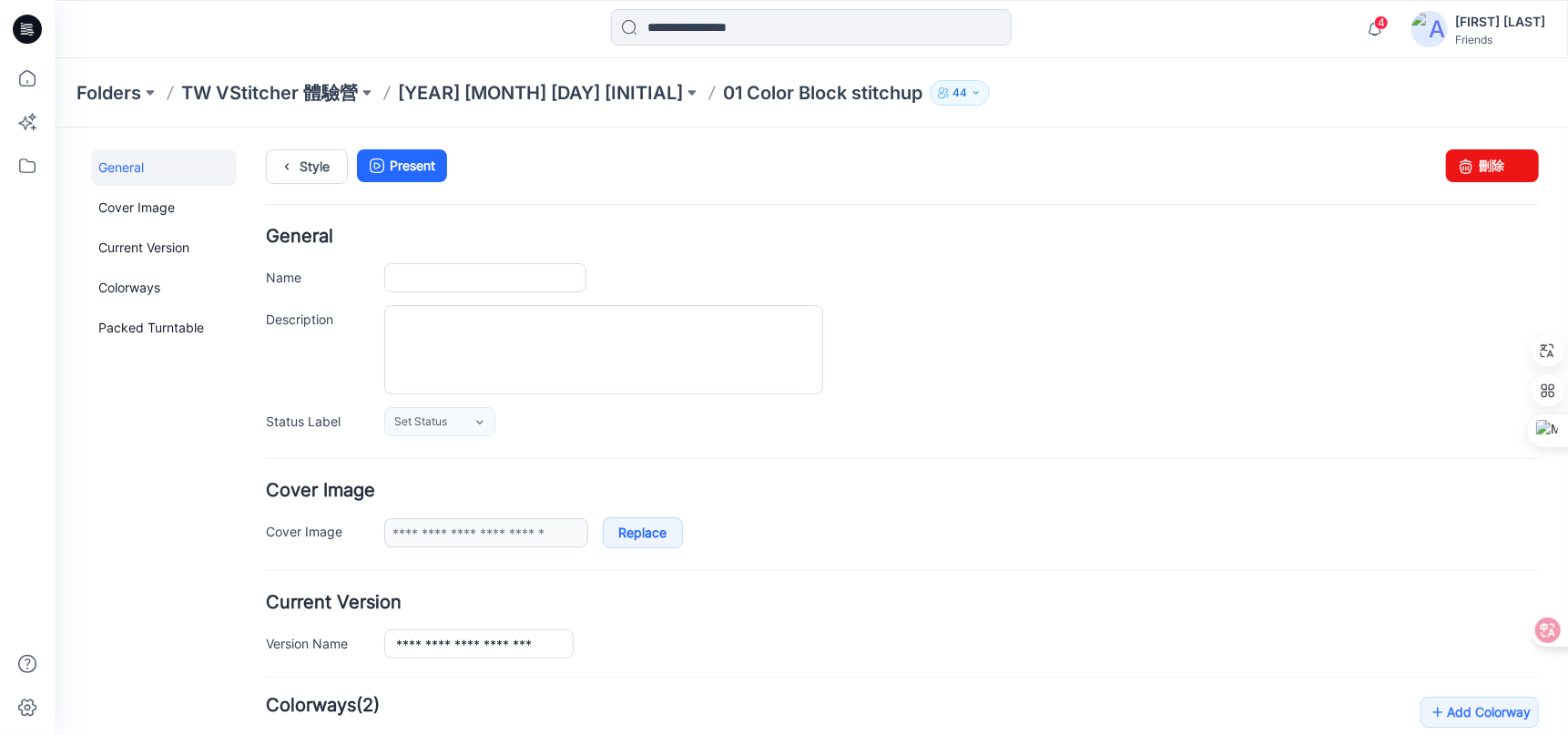 type on "**********" 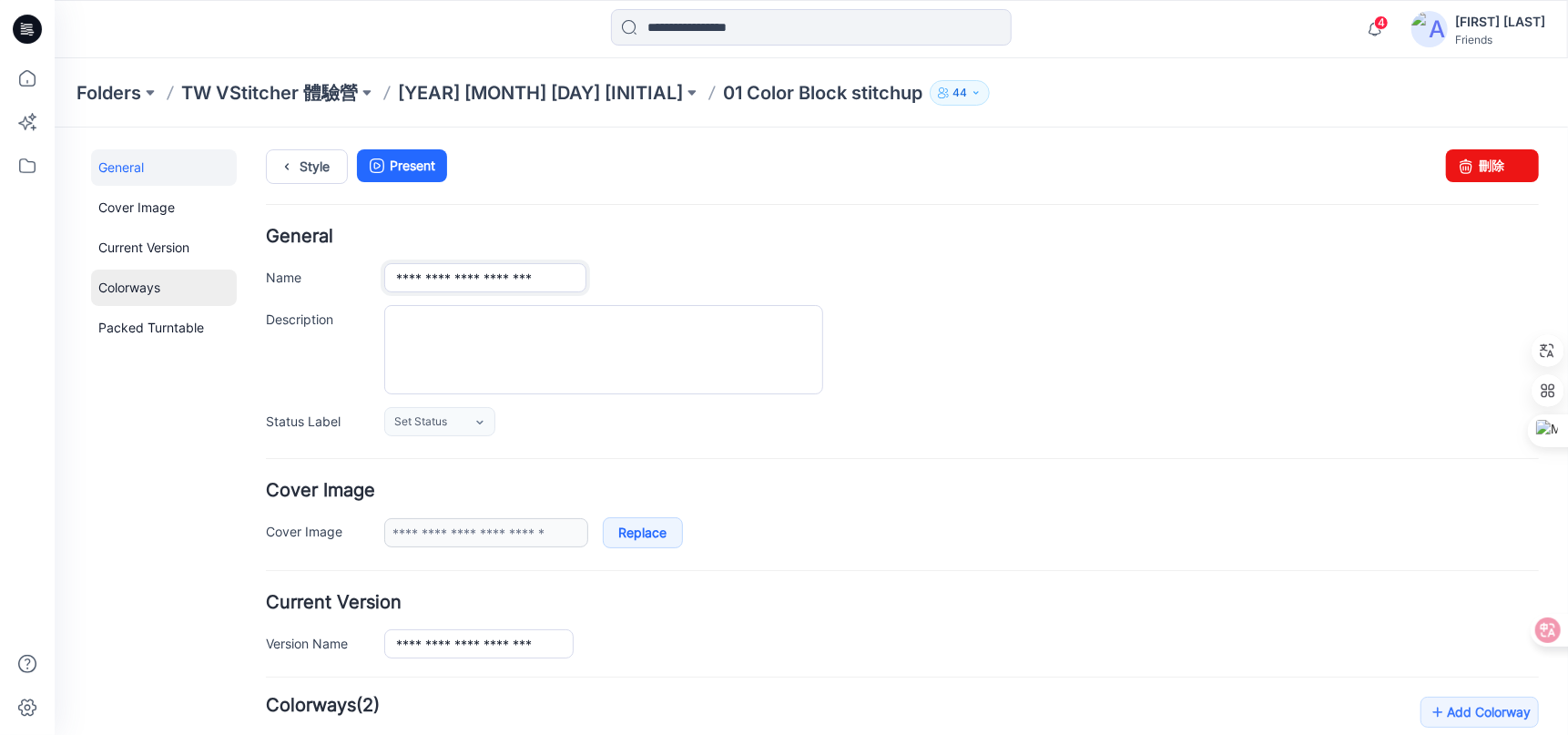 drag, startPoint x: 548, startPoint y: 276, endPoint x: 229, endPoint y: 281, distance: 319.0392 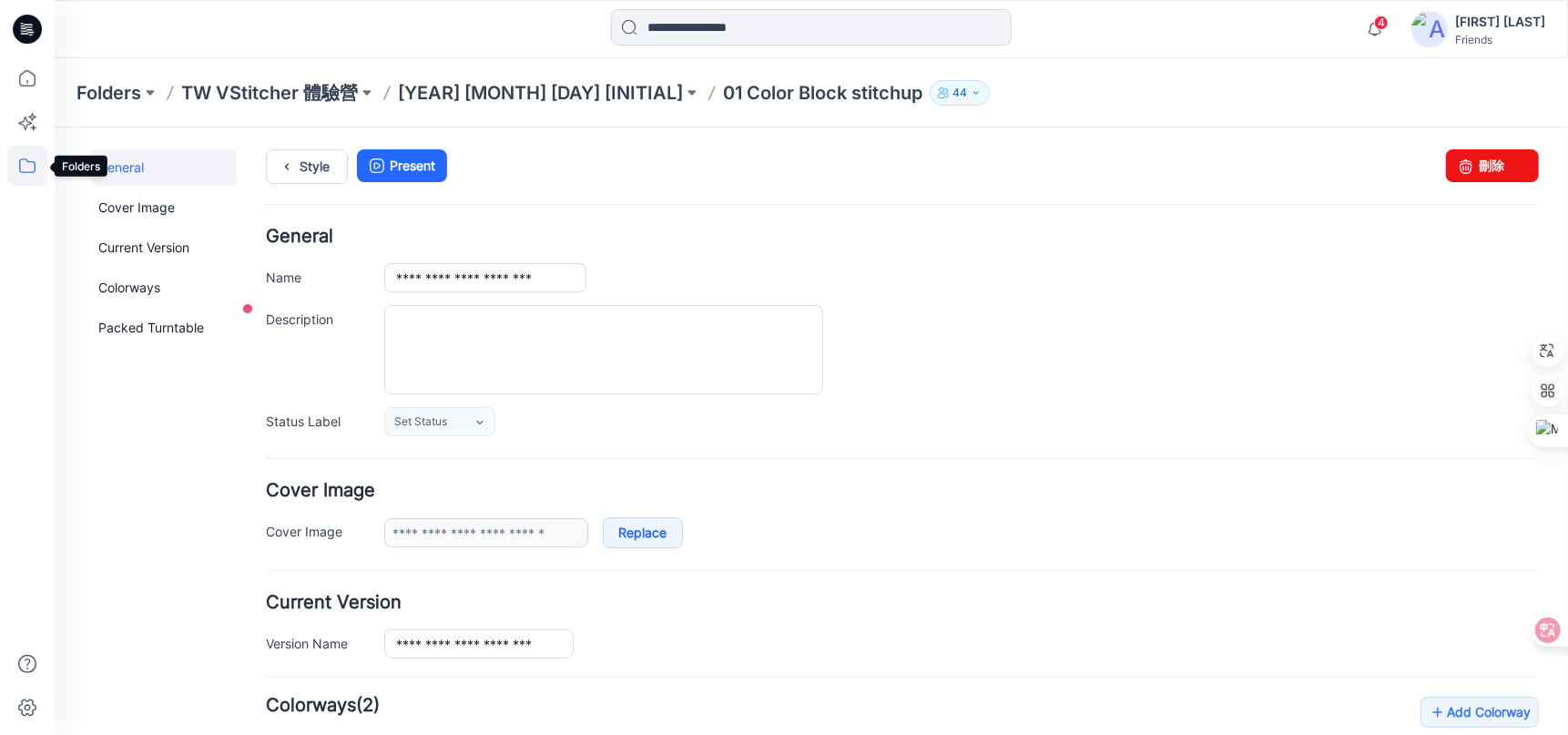 click 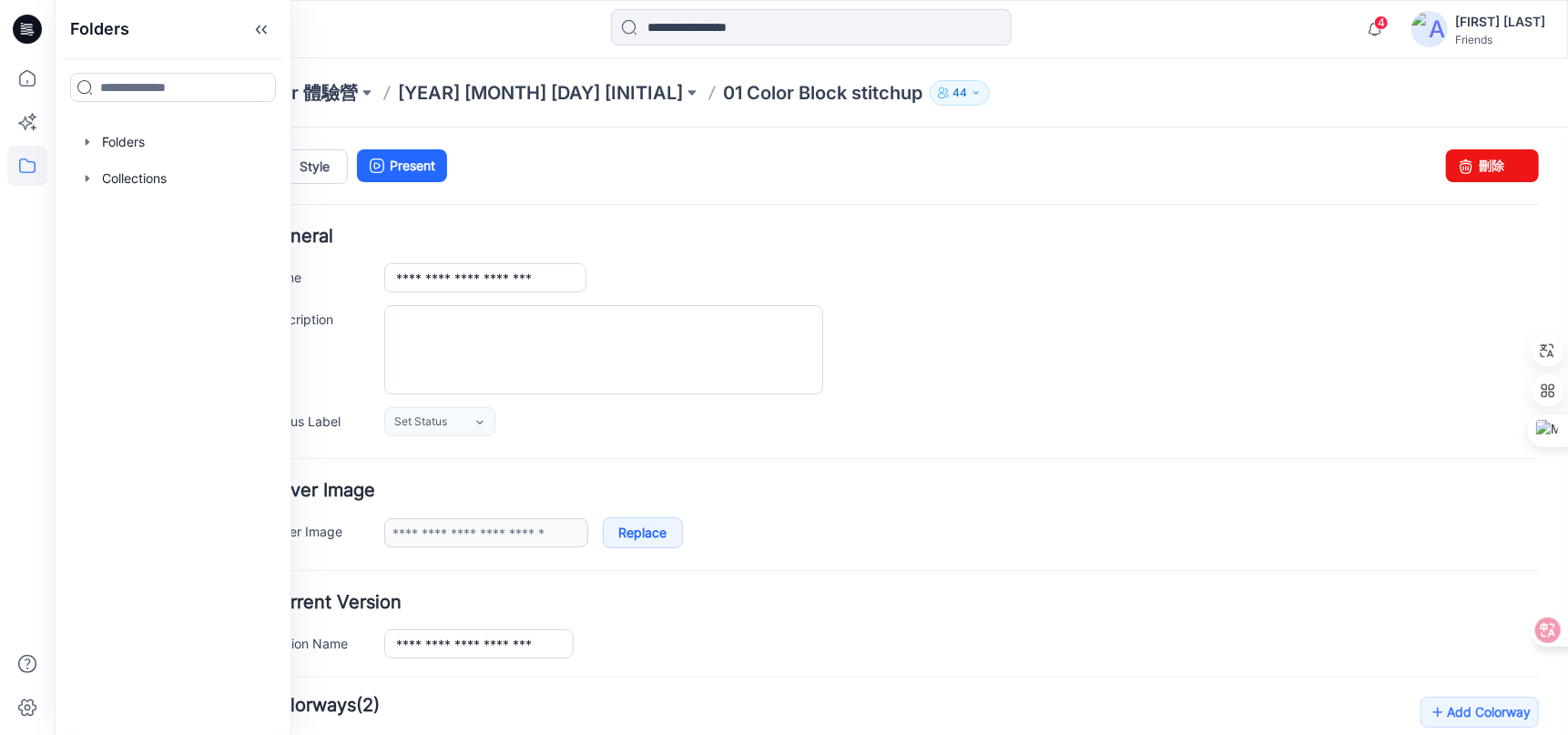 click at bounding box center (810, 29) 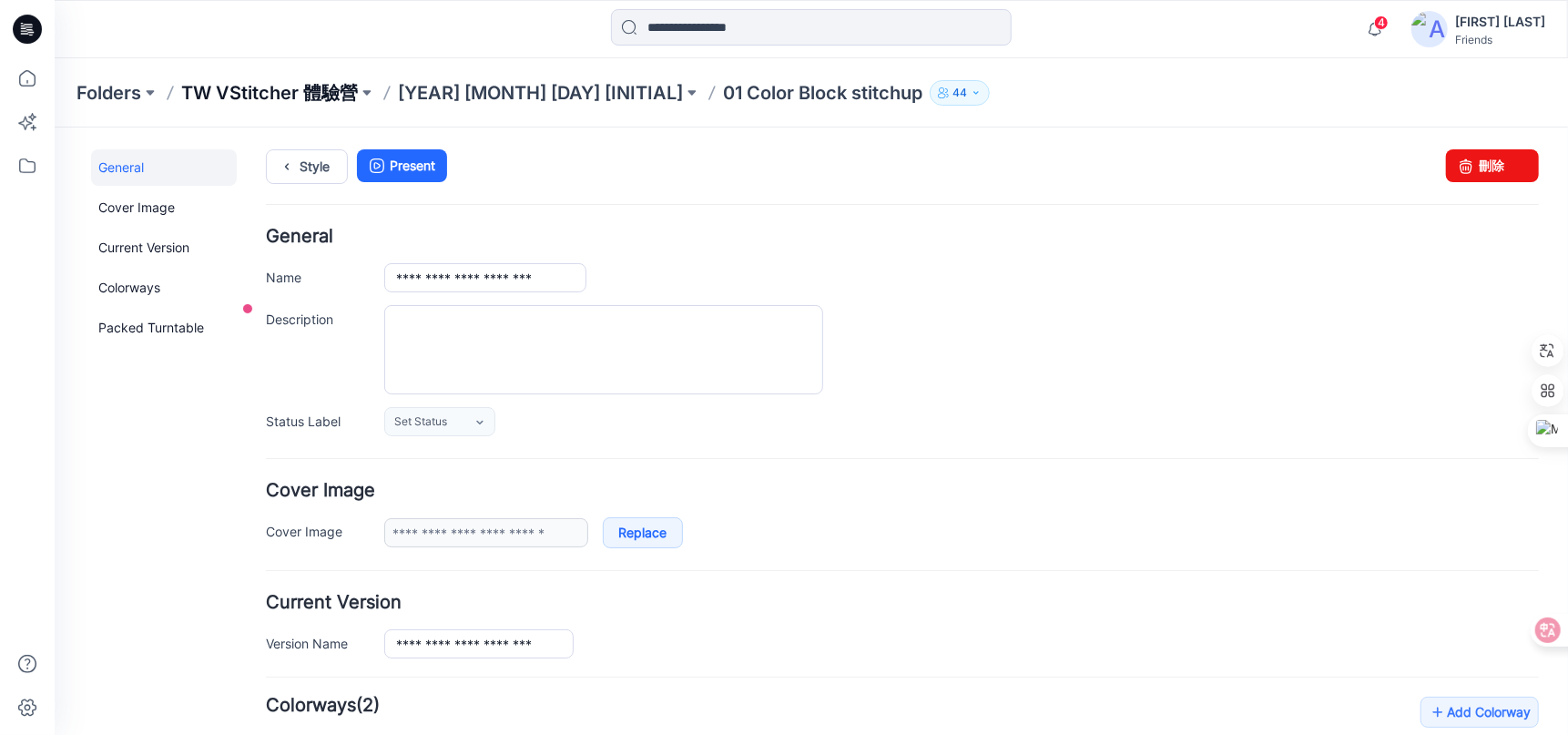click on "TW VStitcher 體驗營" at bounding box center (270, 93) 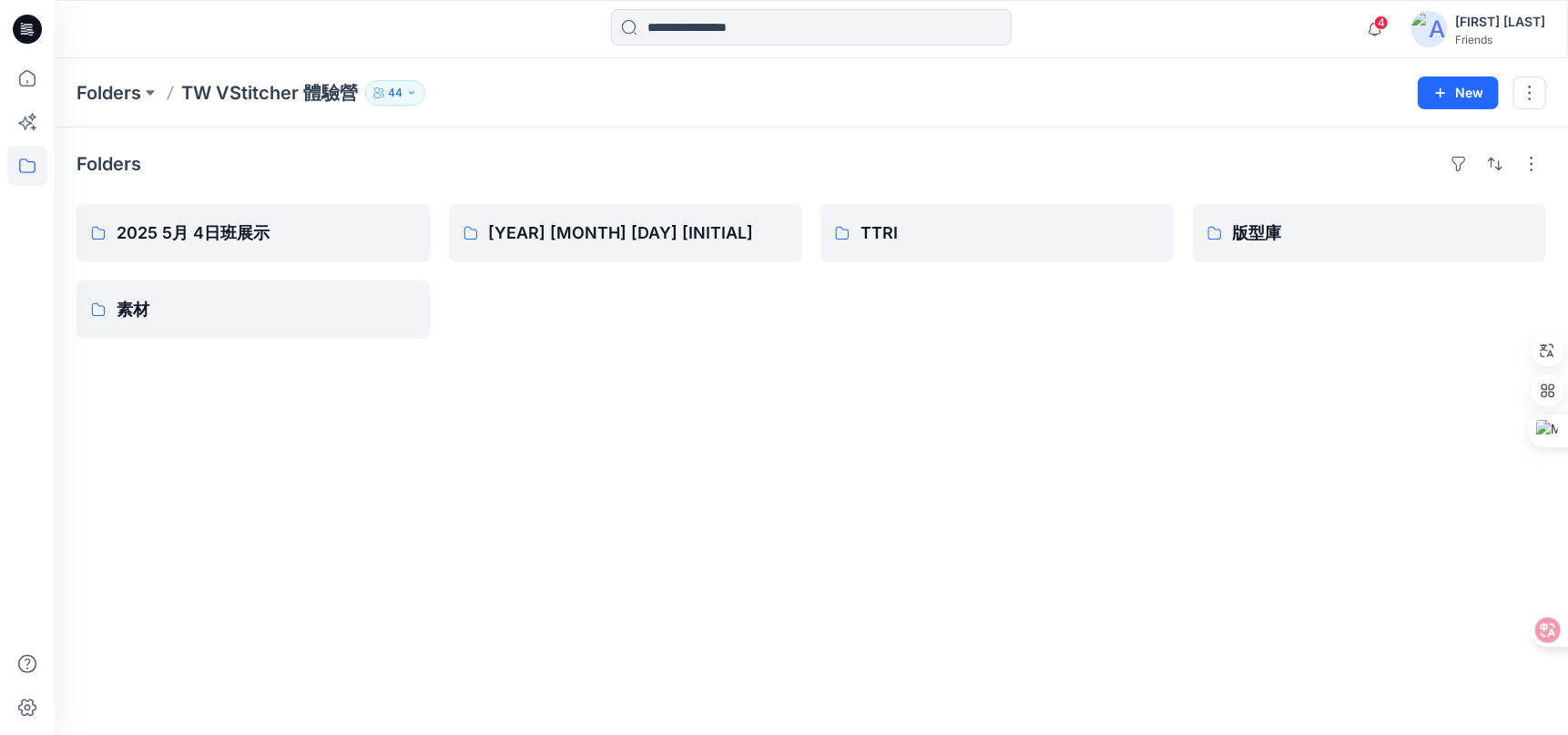 click 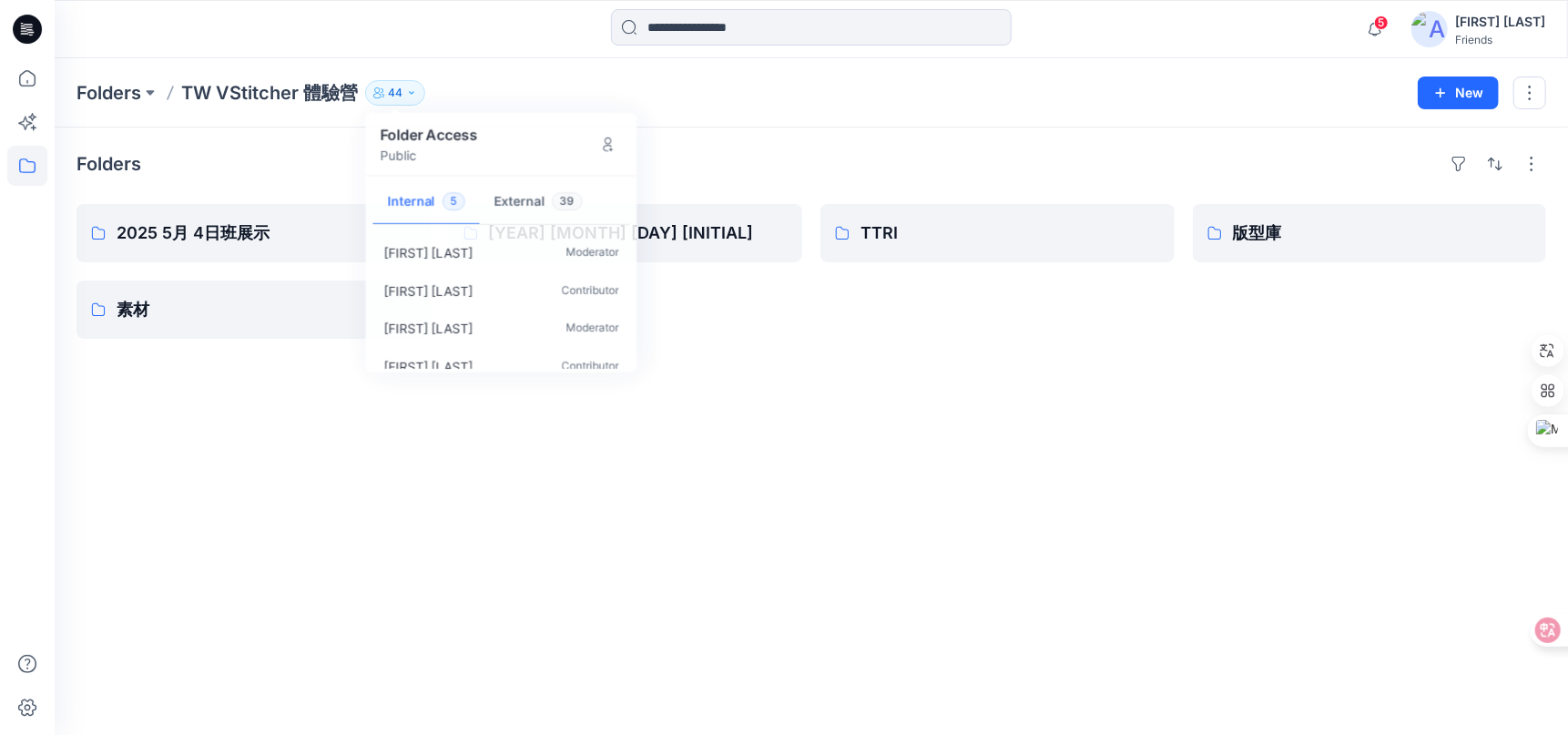 click on "[FIRST] [LAST]" at bounding box center [1500, 22] 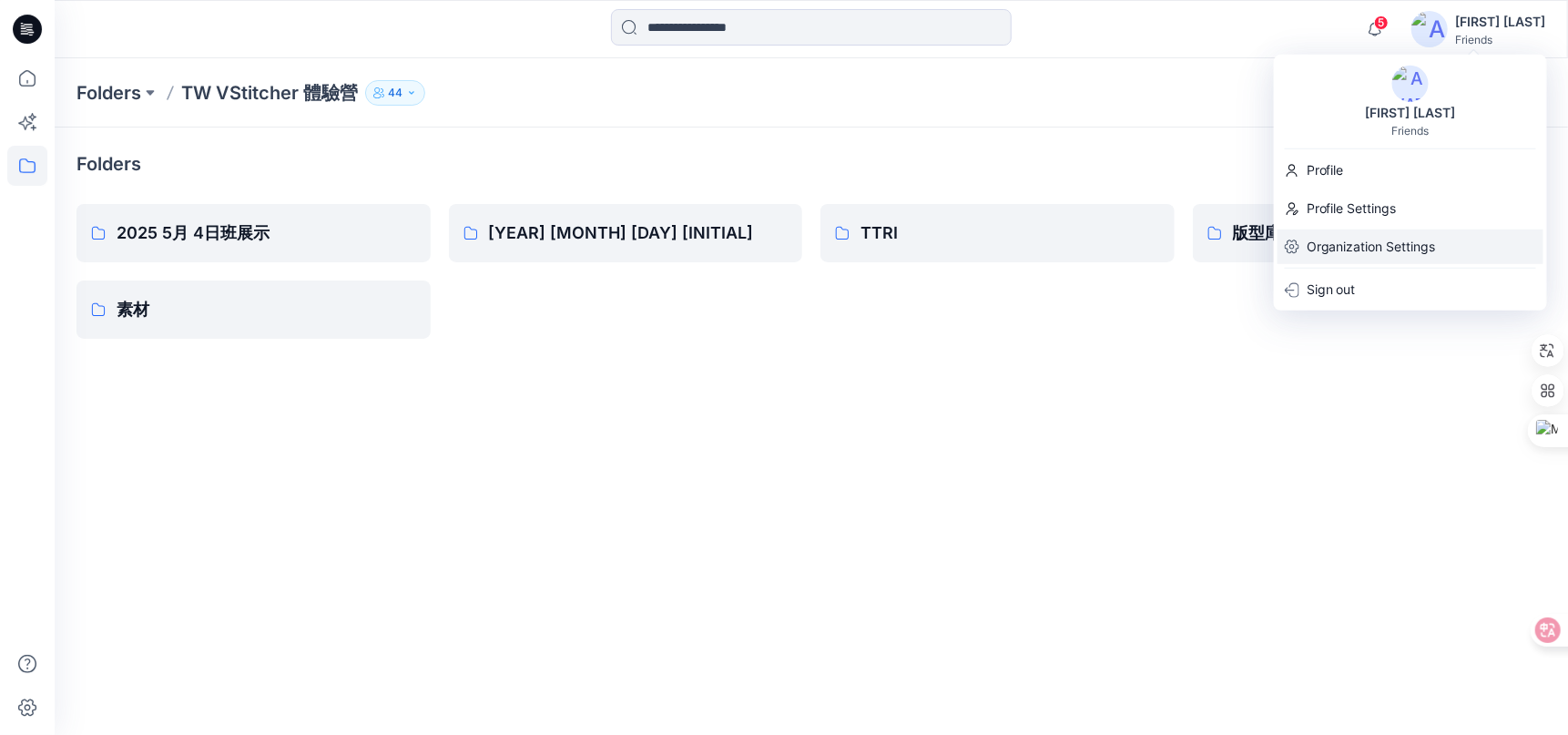 click on "Organization Settings" at bounding box center [1371, 247] 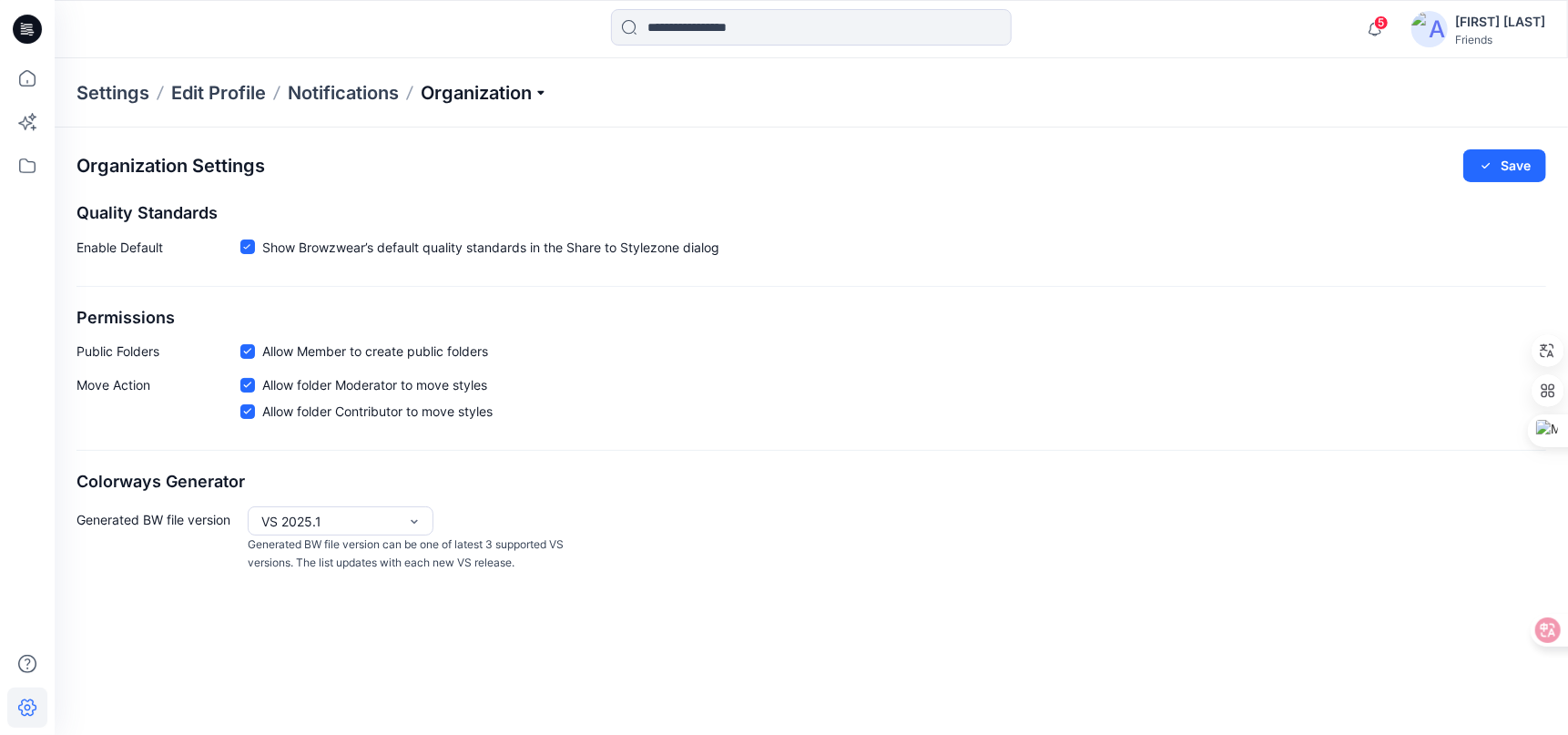 click on "Organization" at bounding box center [484, 93] 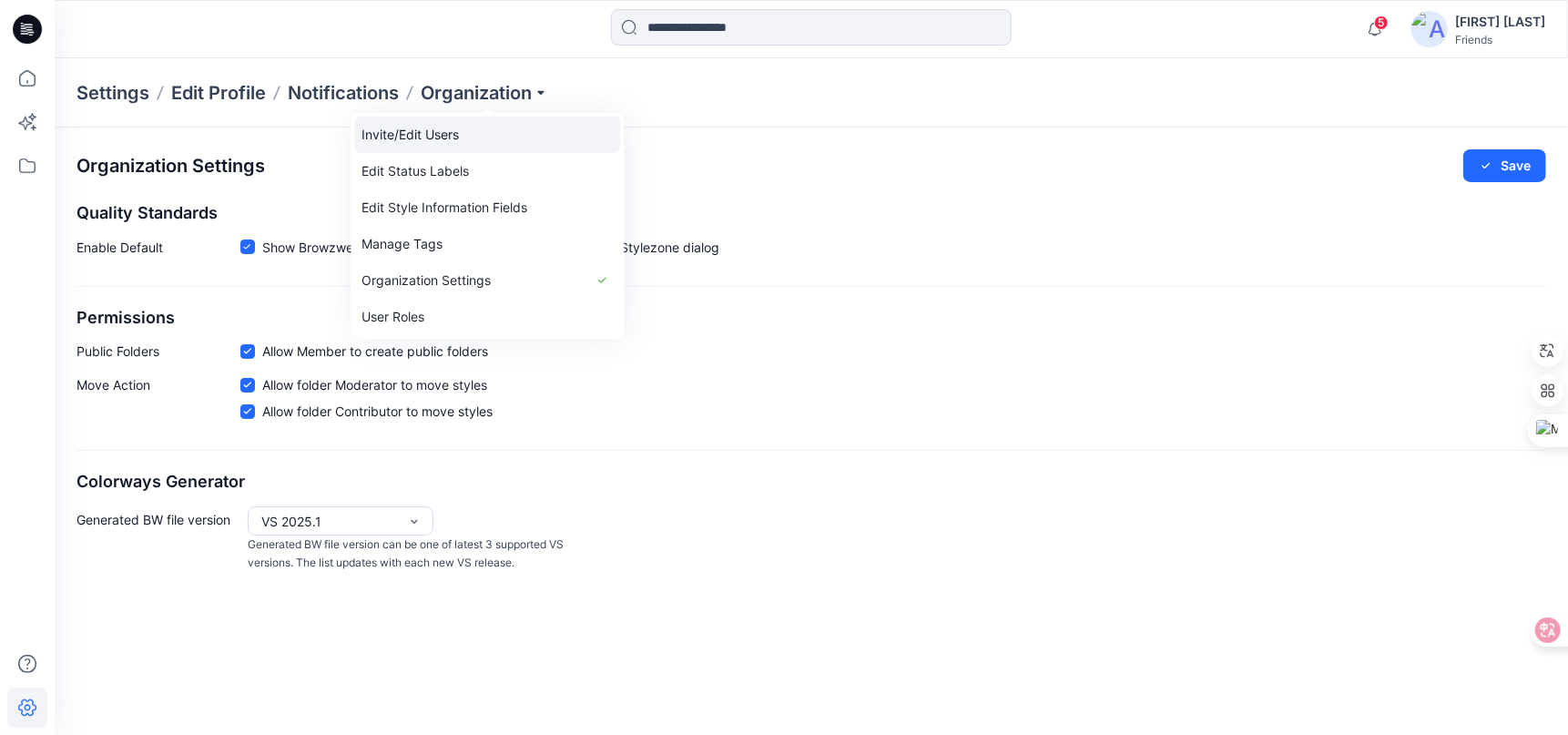 click on "Invite/Edit Users" at bounding box center [487, 135] 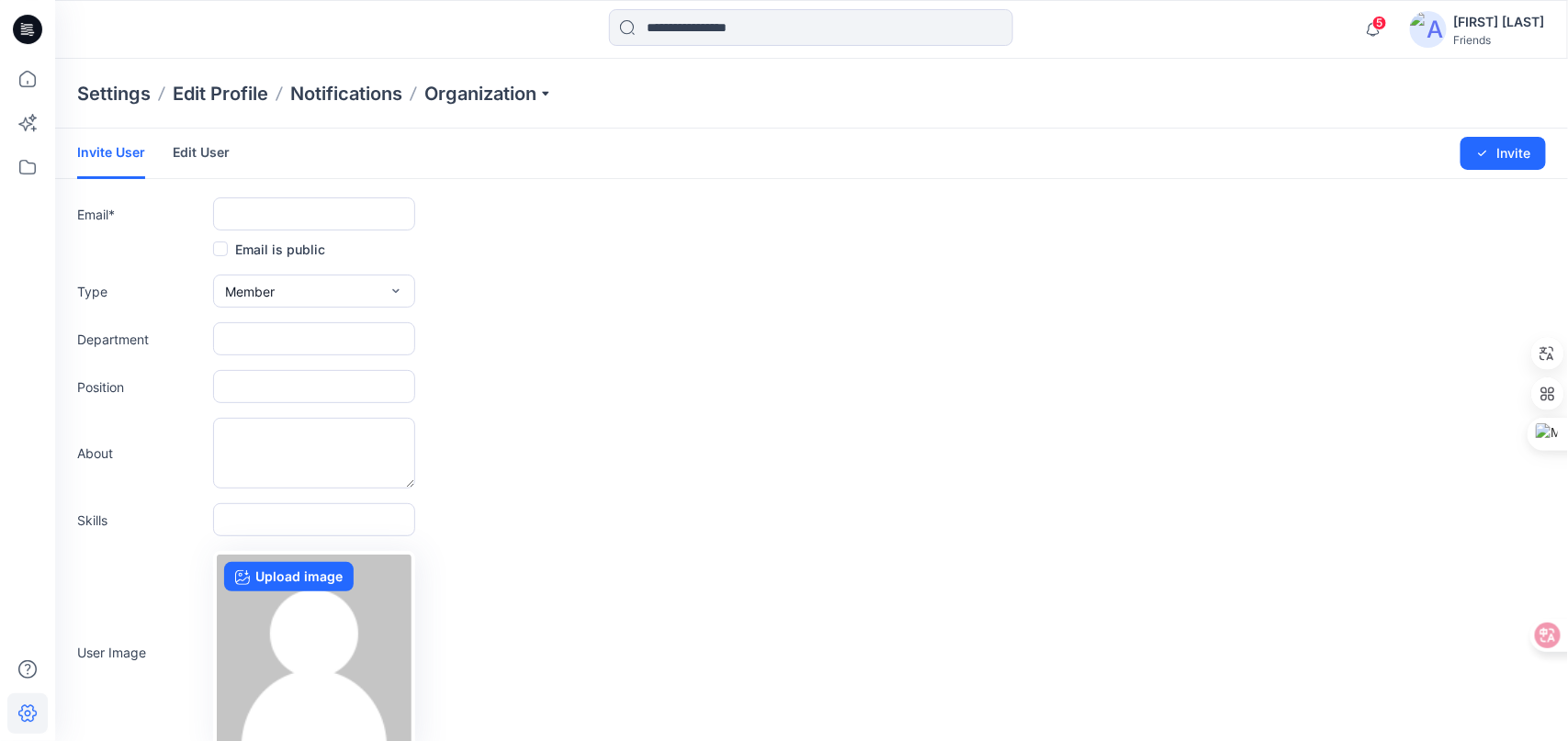 click on "Edit User" at bounding box center [201, 152] 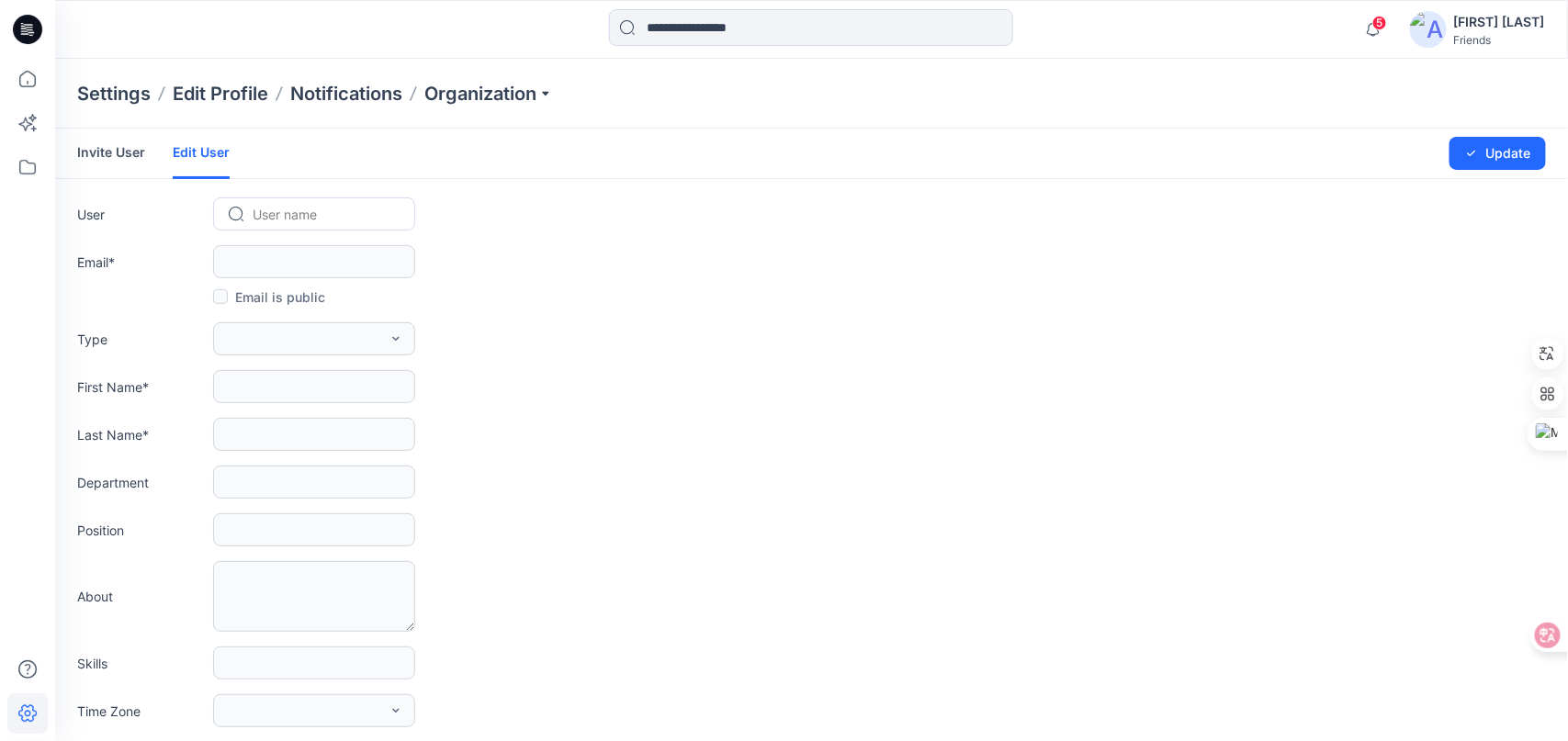 click at bounding box center [325, 214] 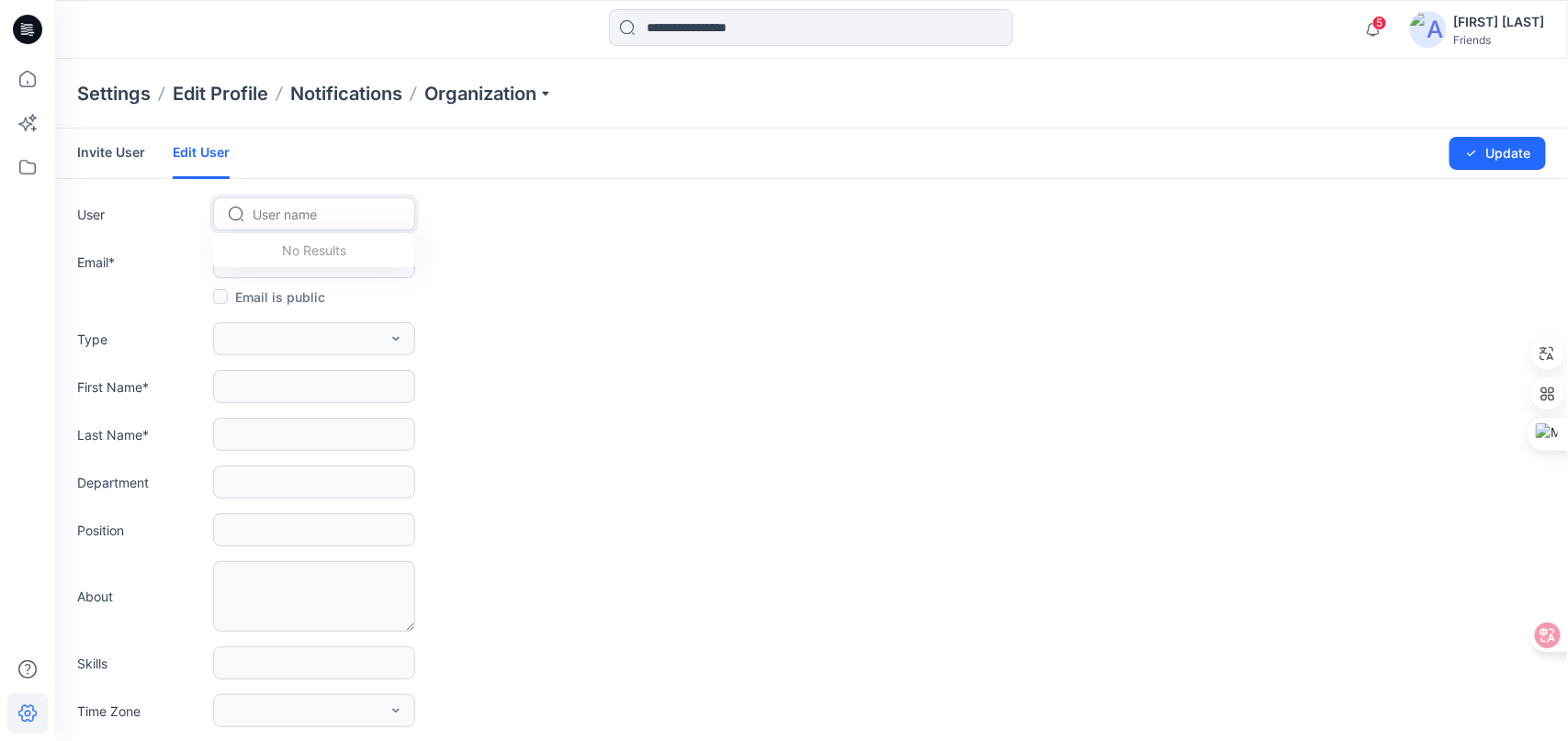 type on "*" 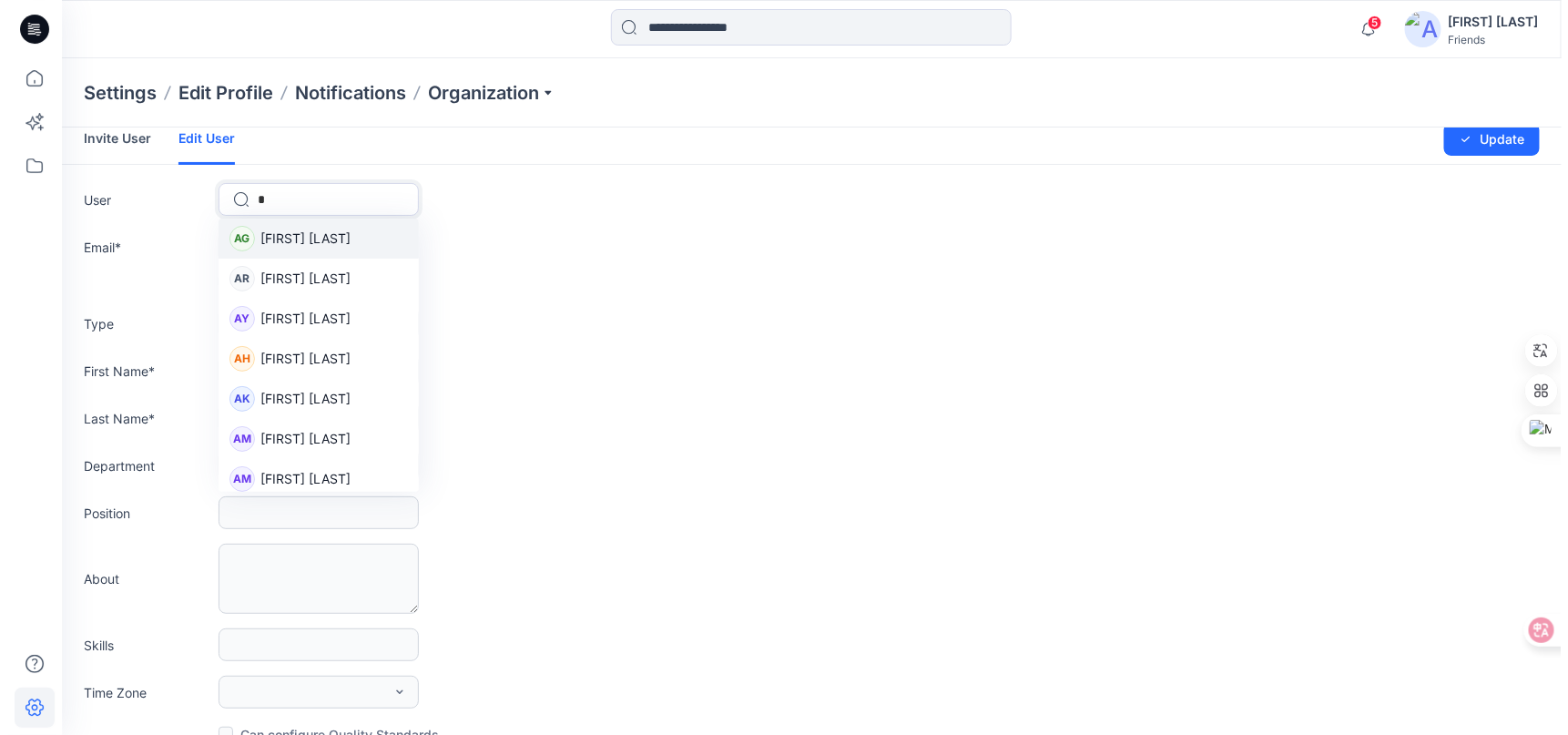 scroll, scrollTop: 0, scrollLeft: 0, axis: both 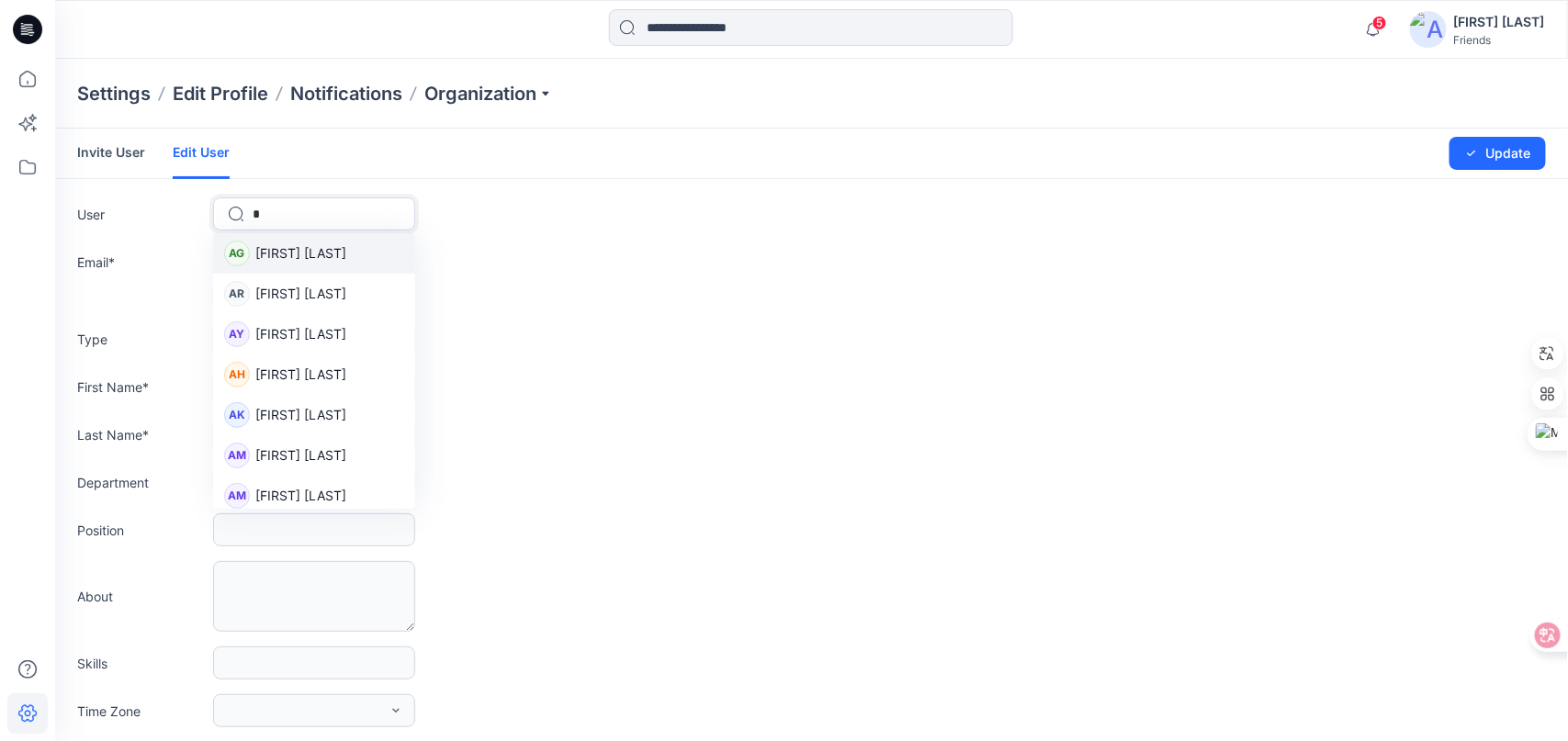 click on "*" at bounding box center [258, 214] 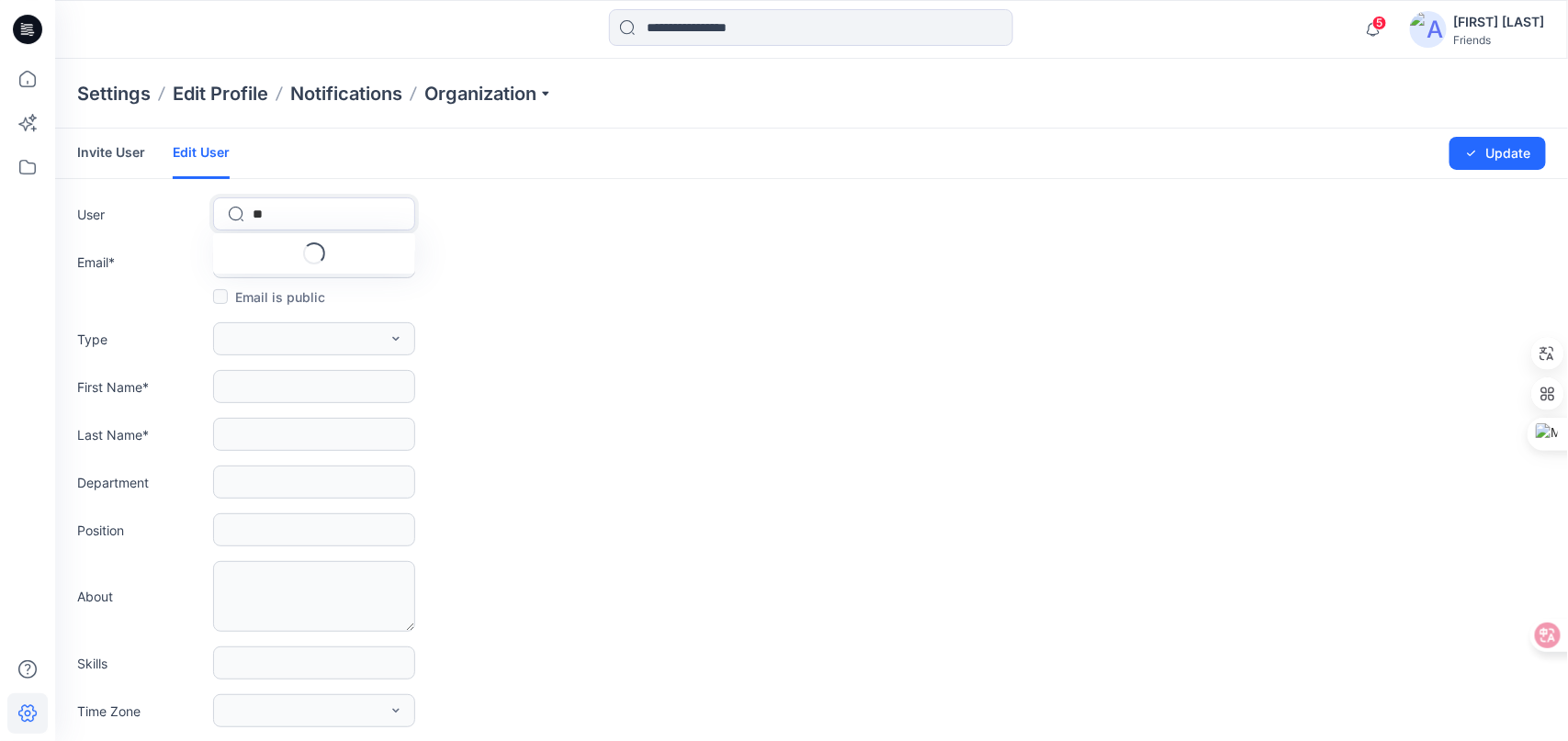 type on "***" 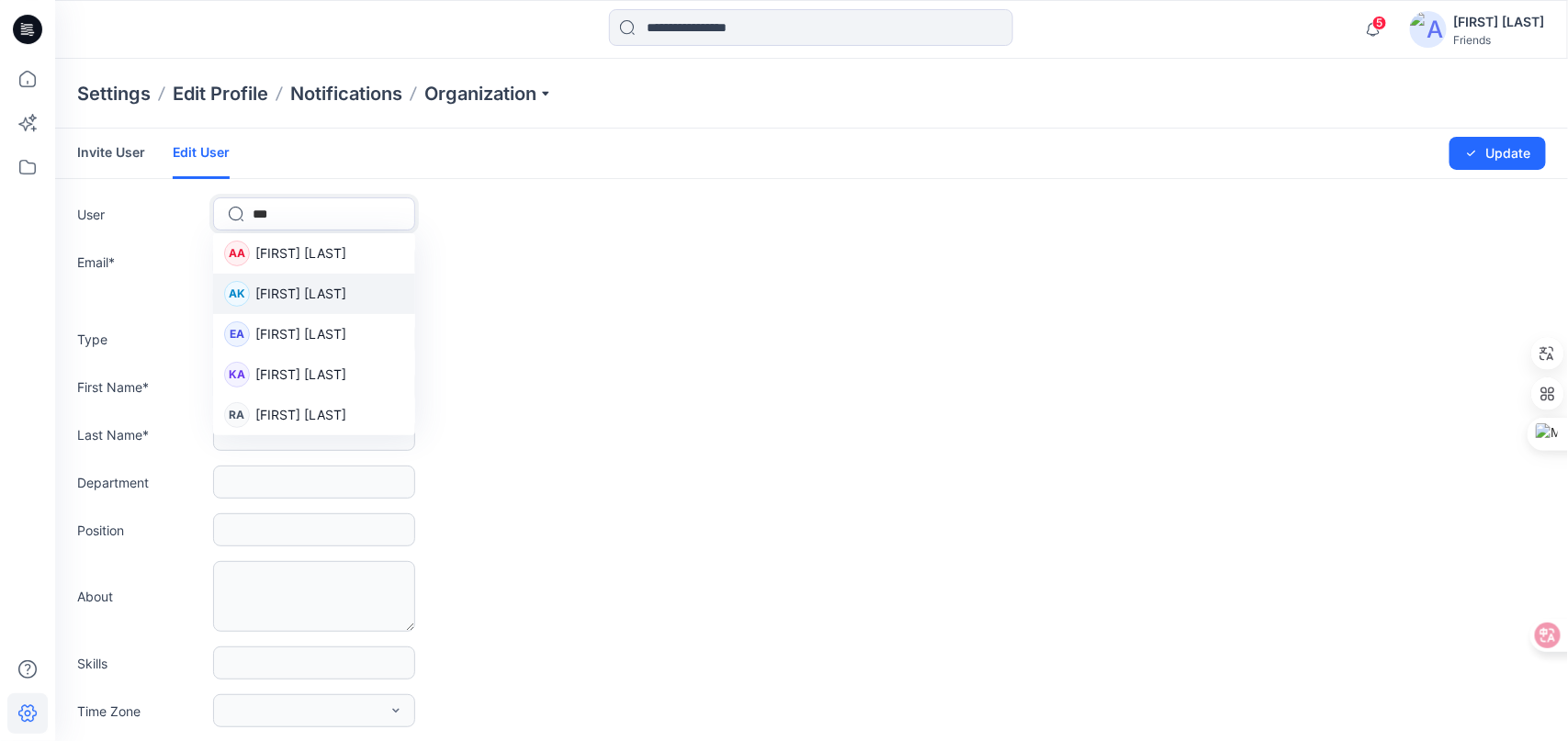 click on "Allen Ko" at bounding box center [300, 293] 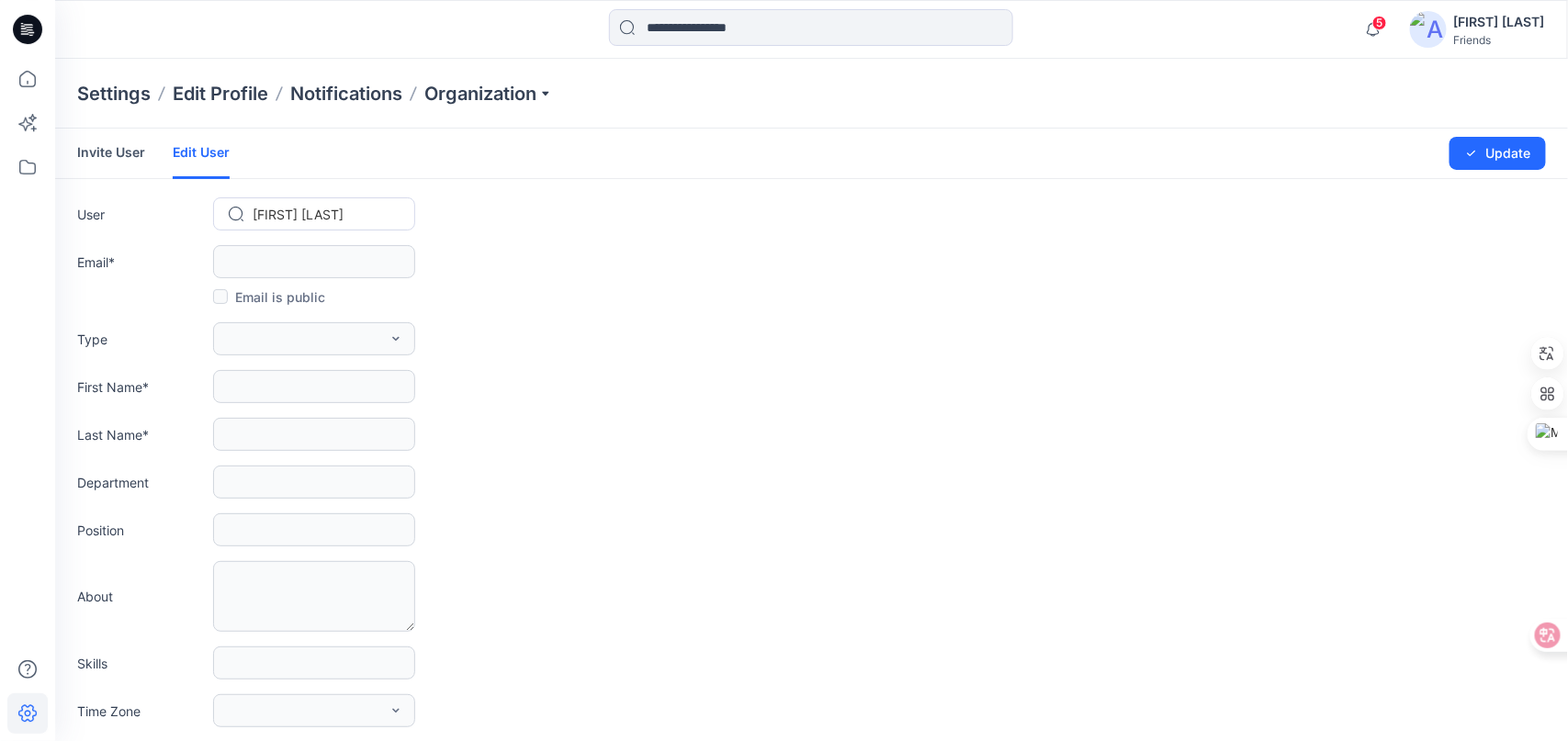type on "**********" 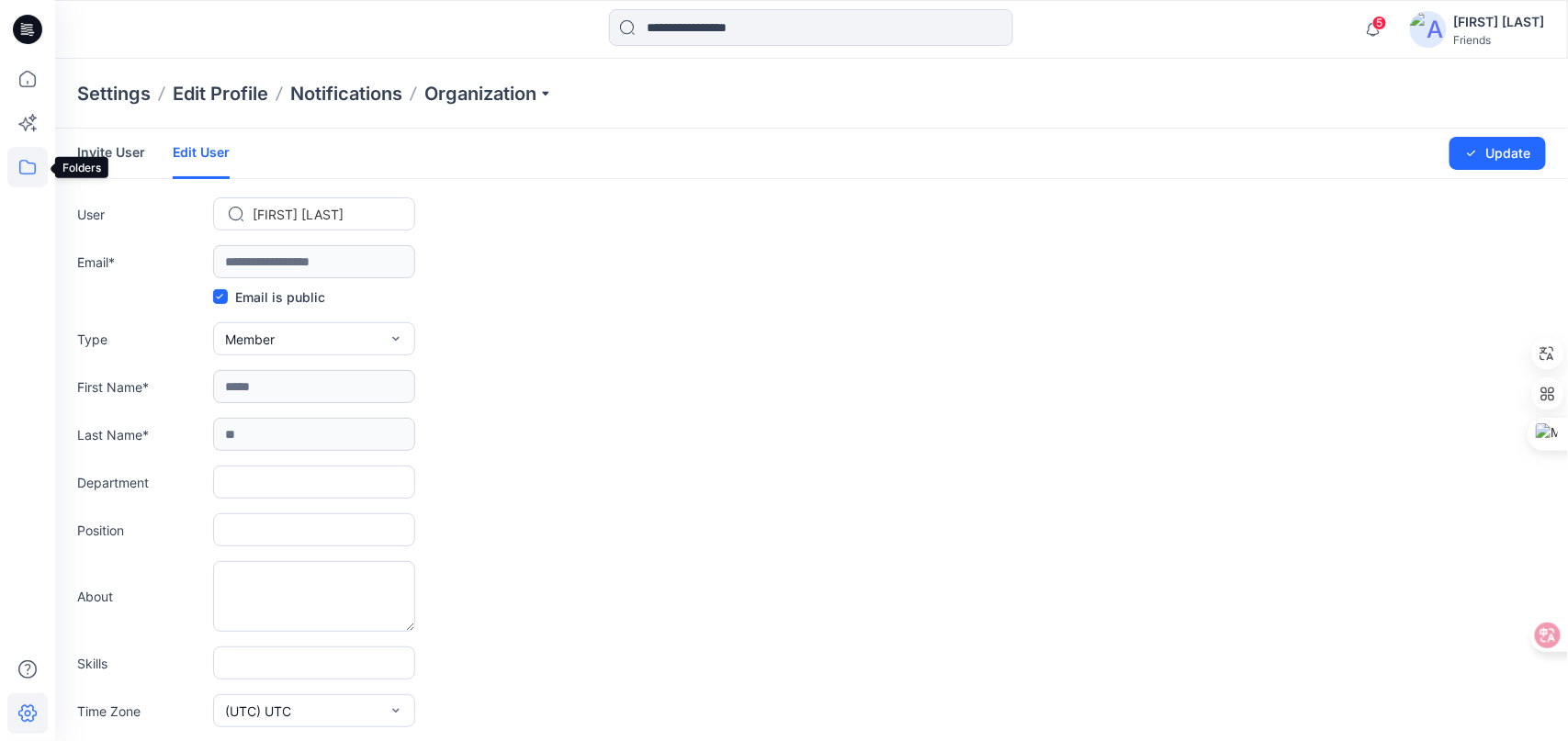 click 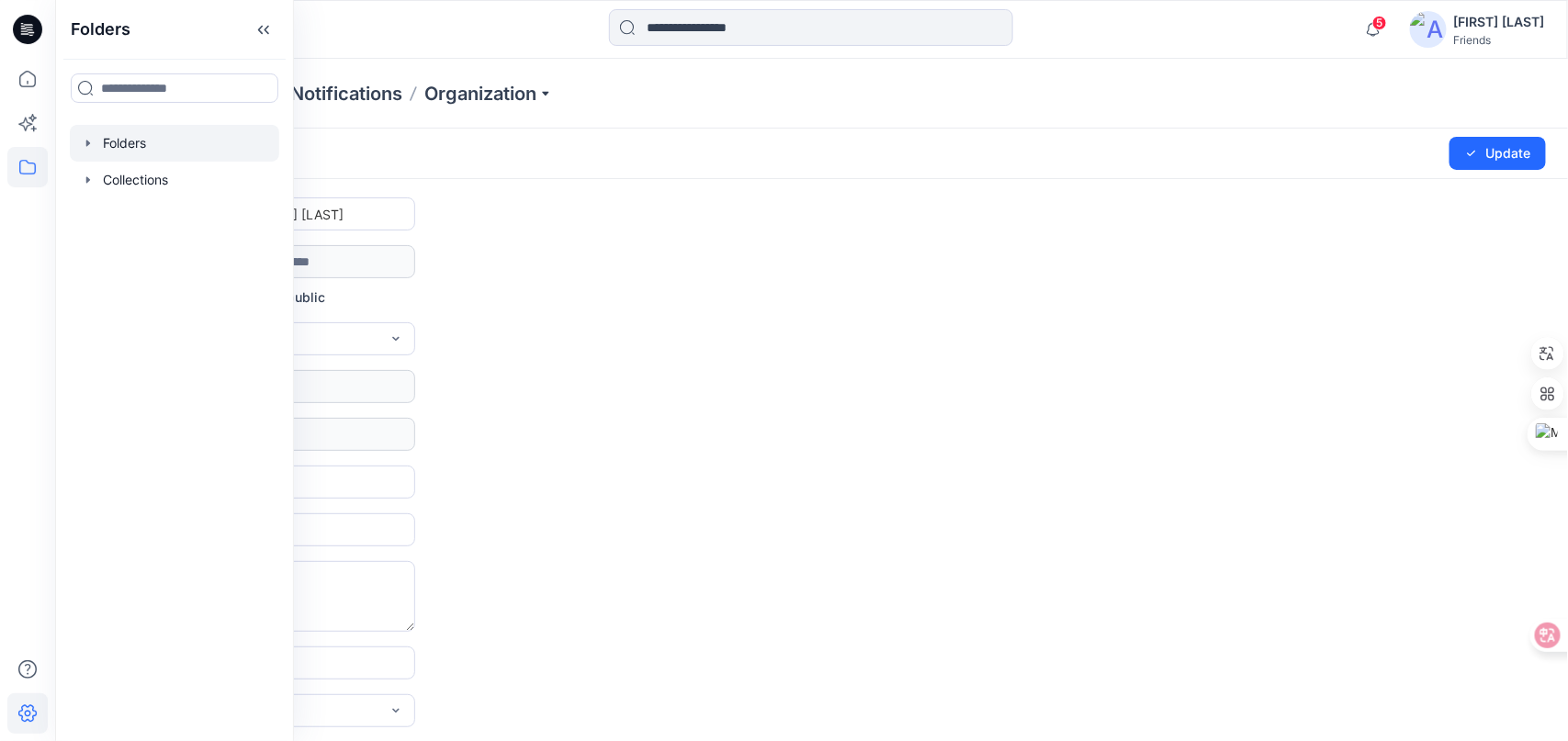 click at bounding box center (175, 143) 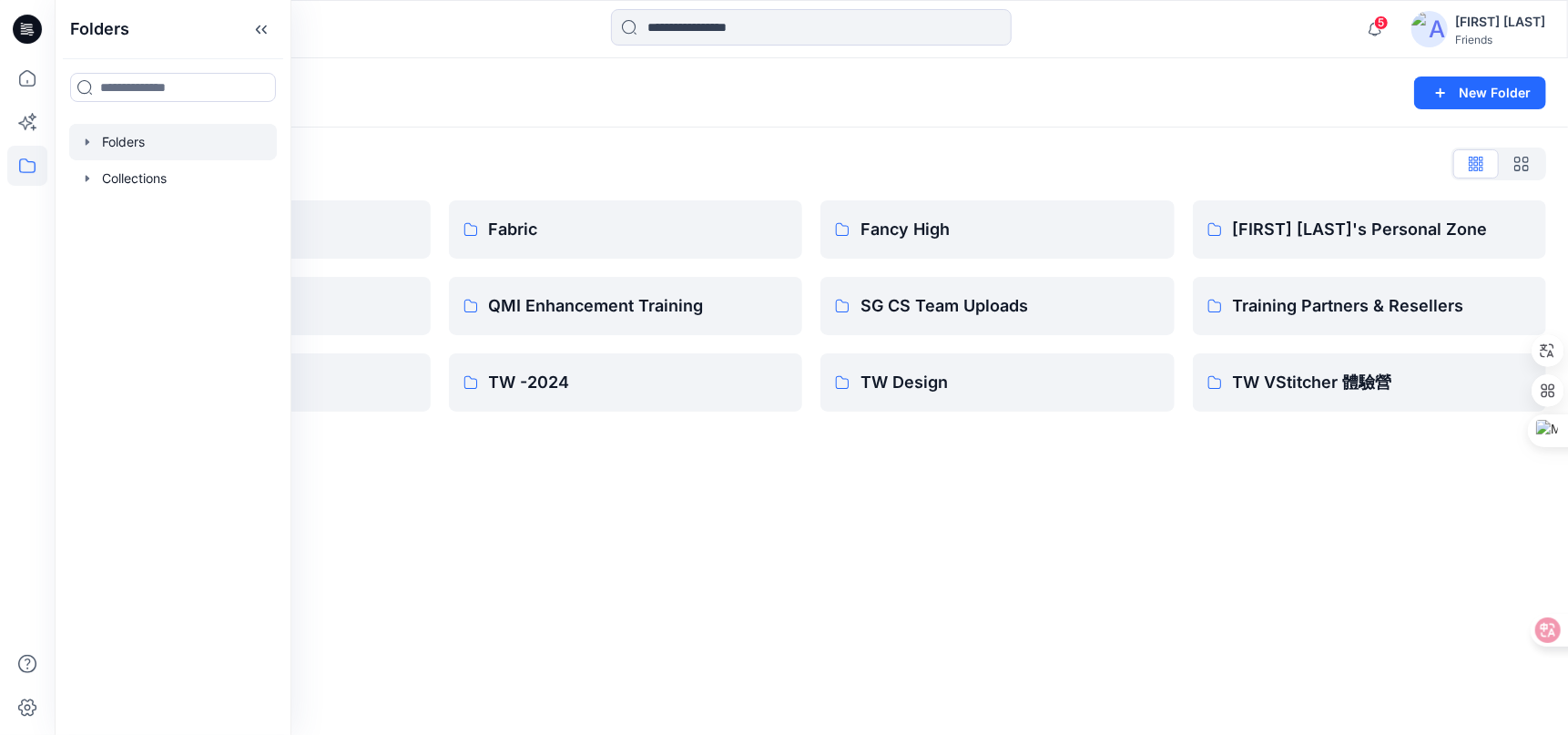 click on "Folders List" at bounding box center [811, 164] 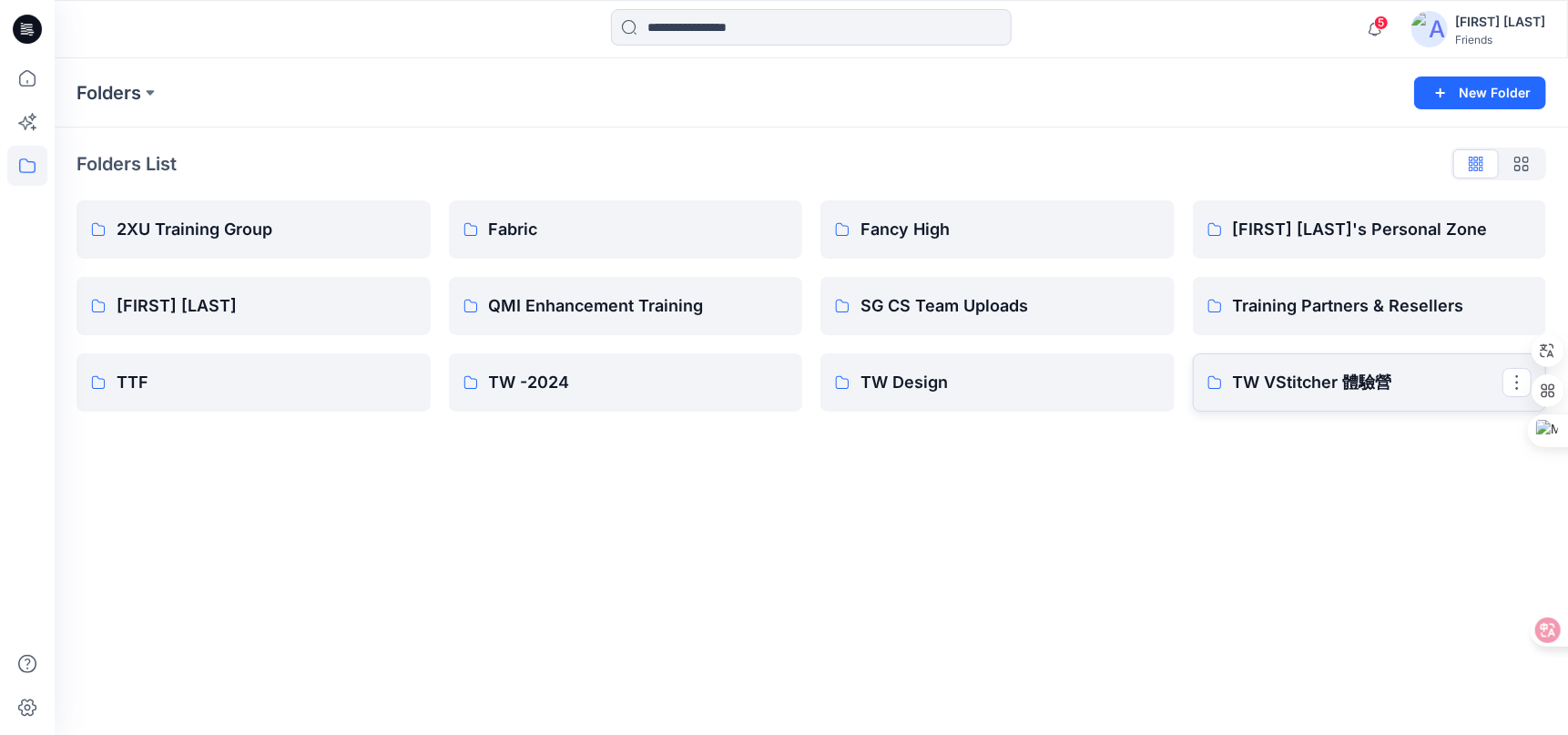 click on "TW VStitcher 體驗營" at bounding box center (1368, 383) 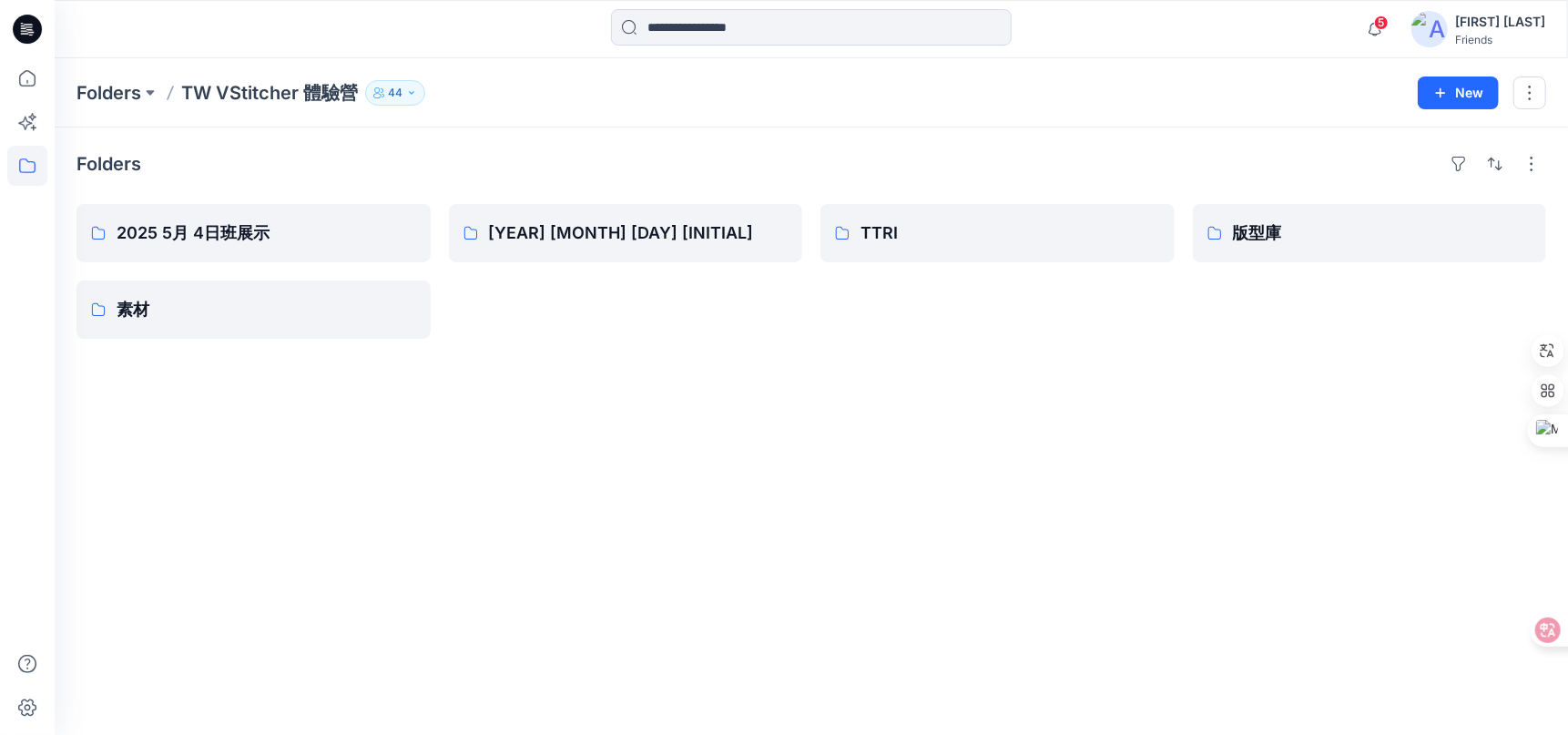click 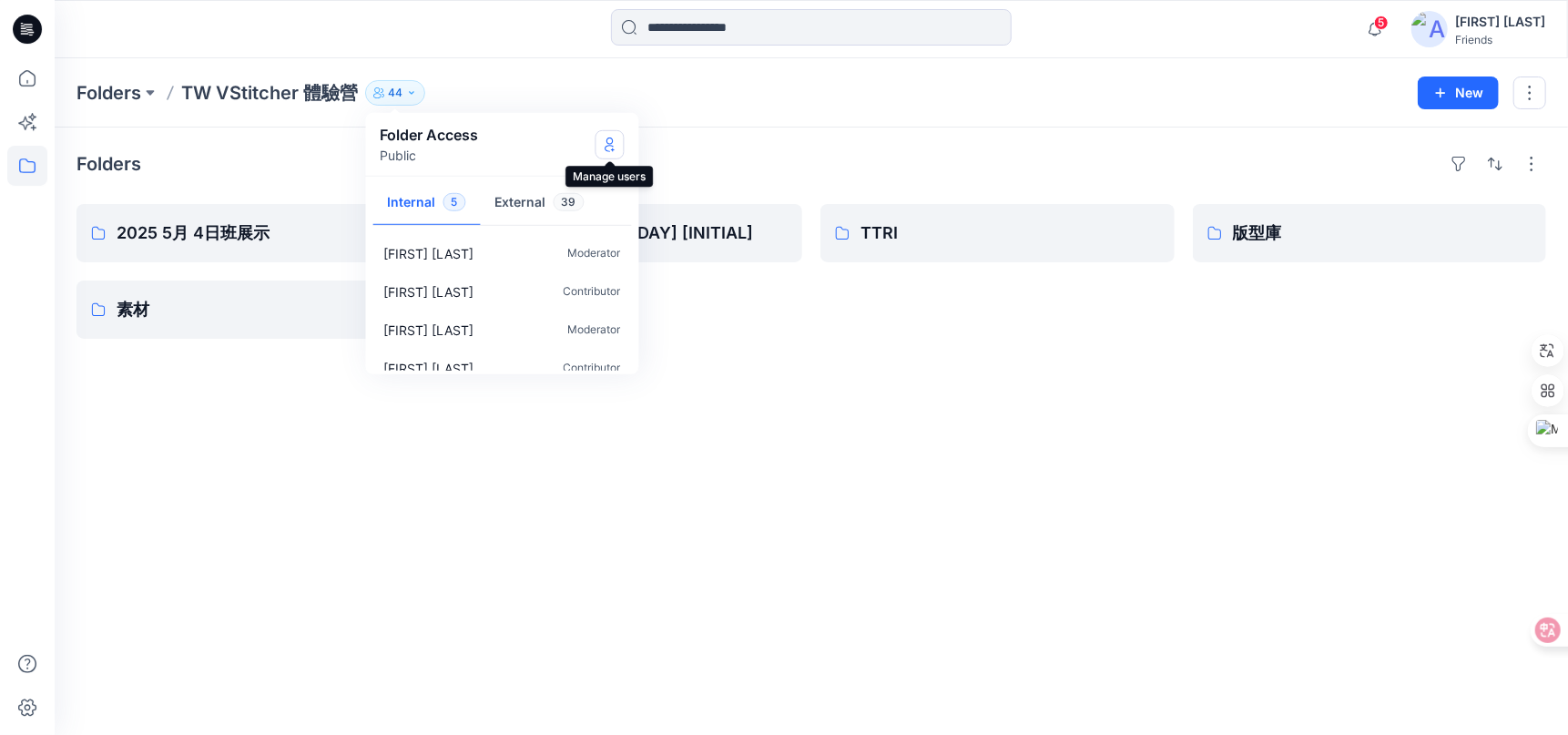 click 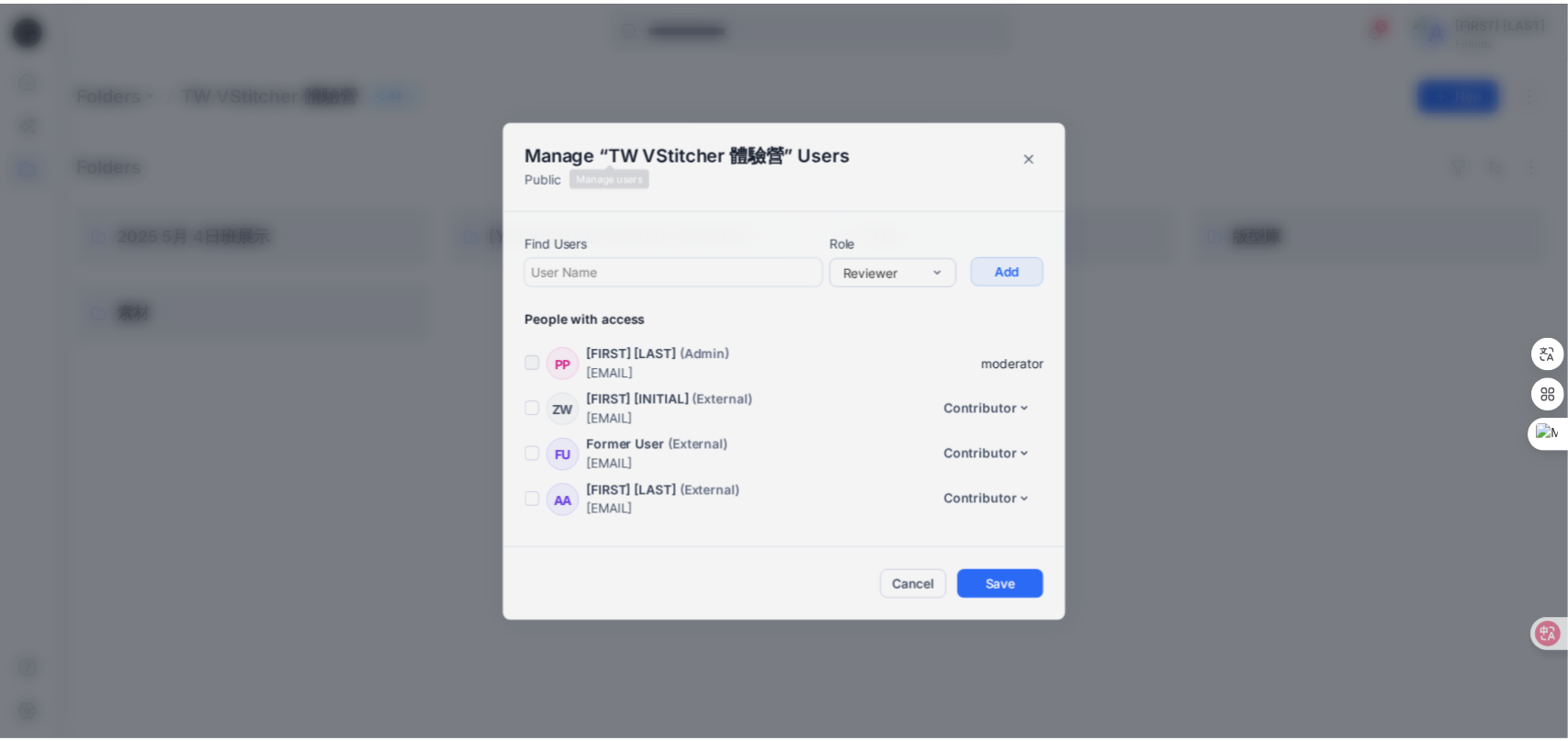 scroll, scrollTop: 1828, scrollLeft: 0, axis: vertical 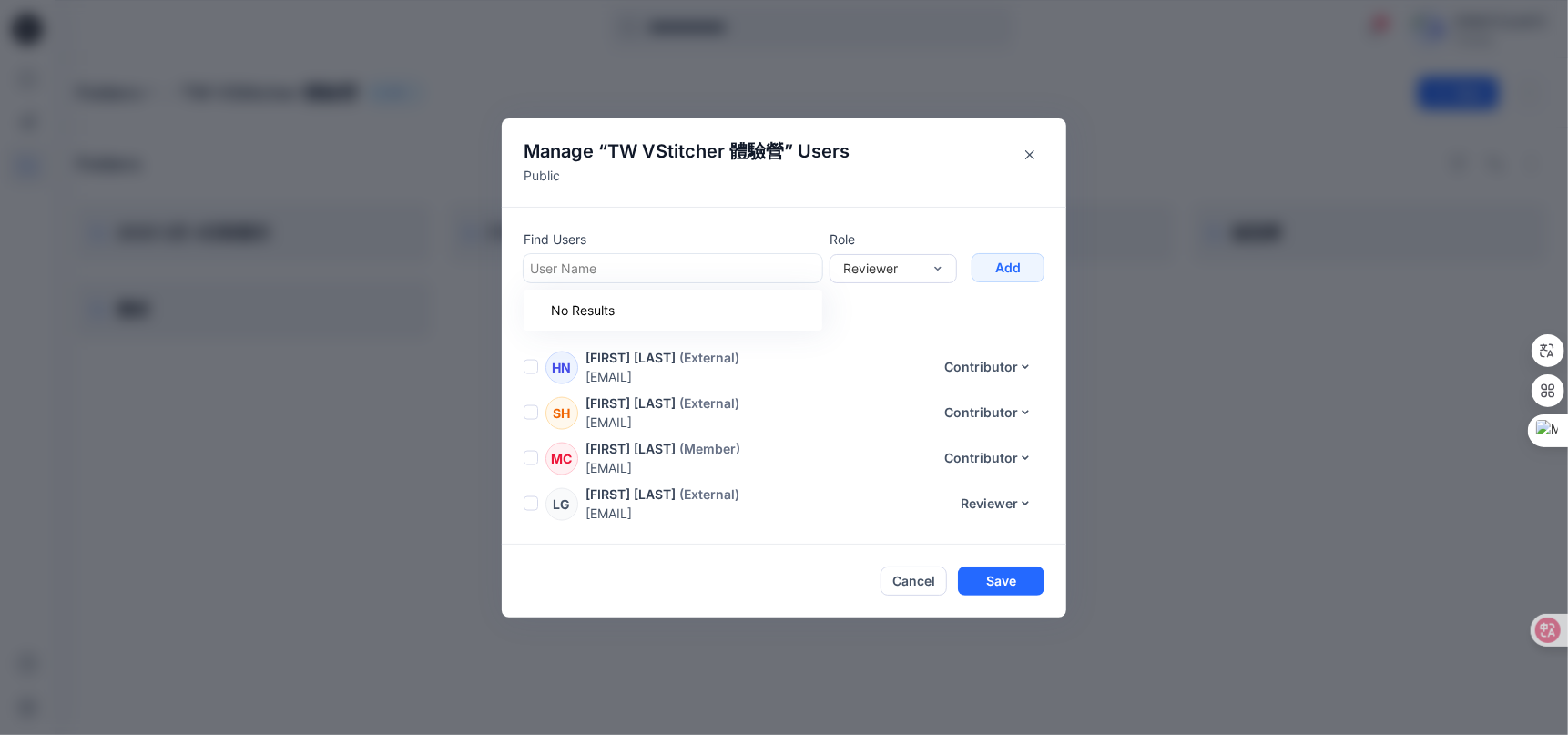 click at bounding box center [673, 268] 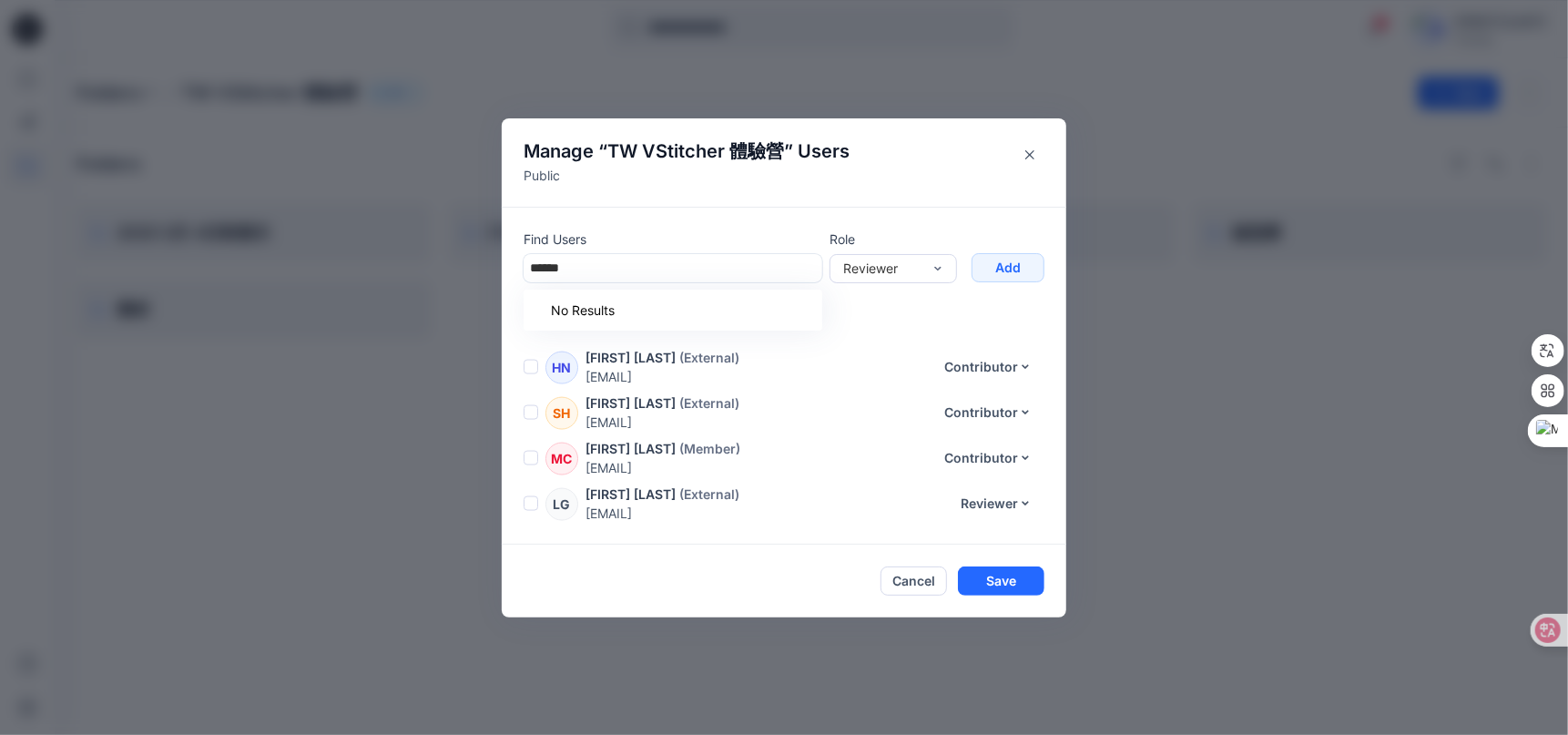 type on "*****" 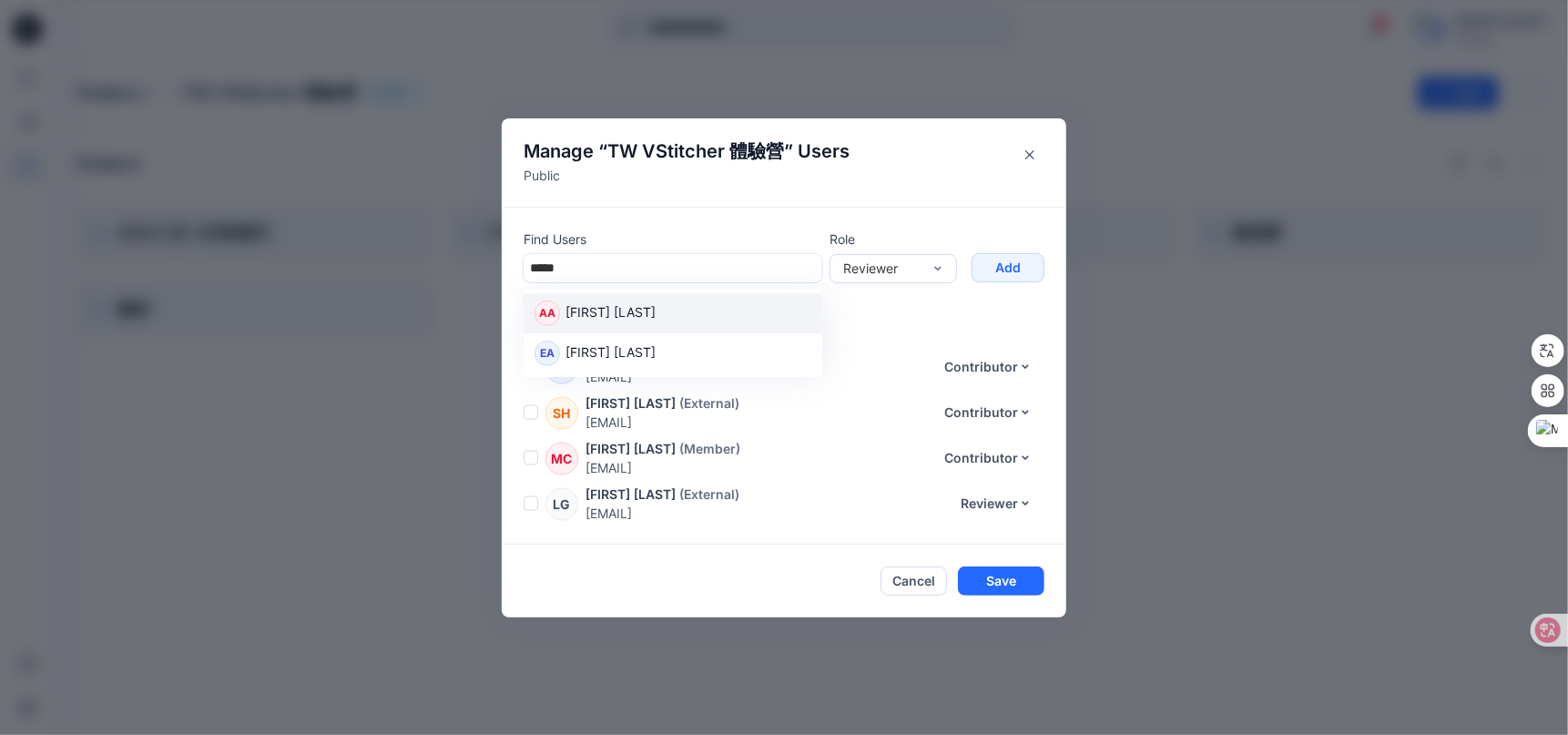 click on "Adam Allen-Foord" at bounding box center (610, 314) 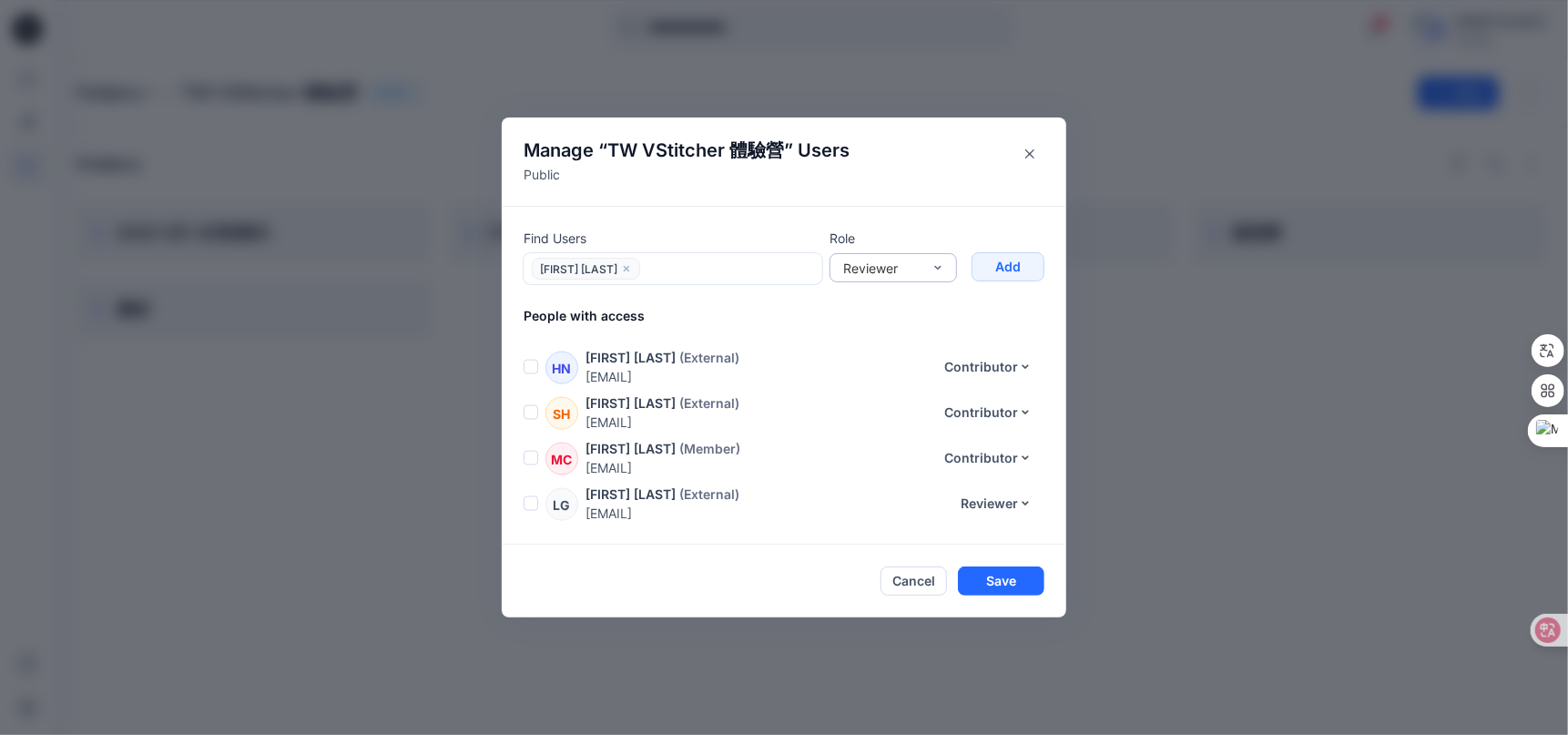 click on "Reviewer" at bounding box center [882, 268] 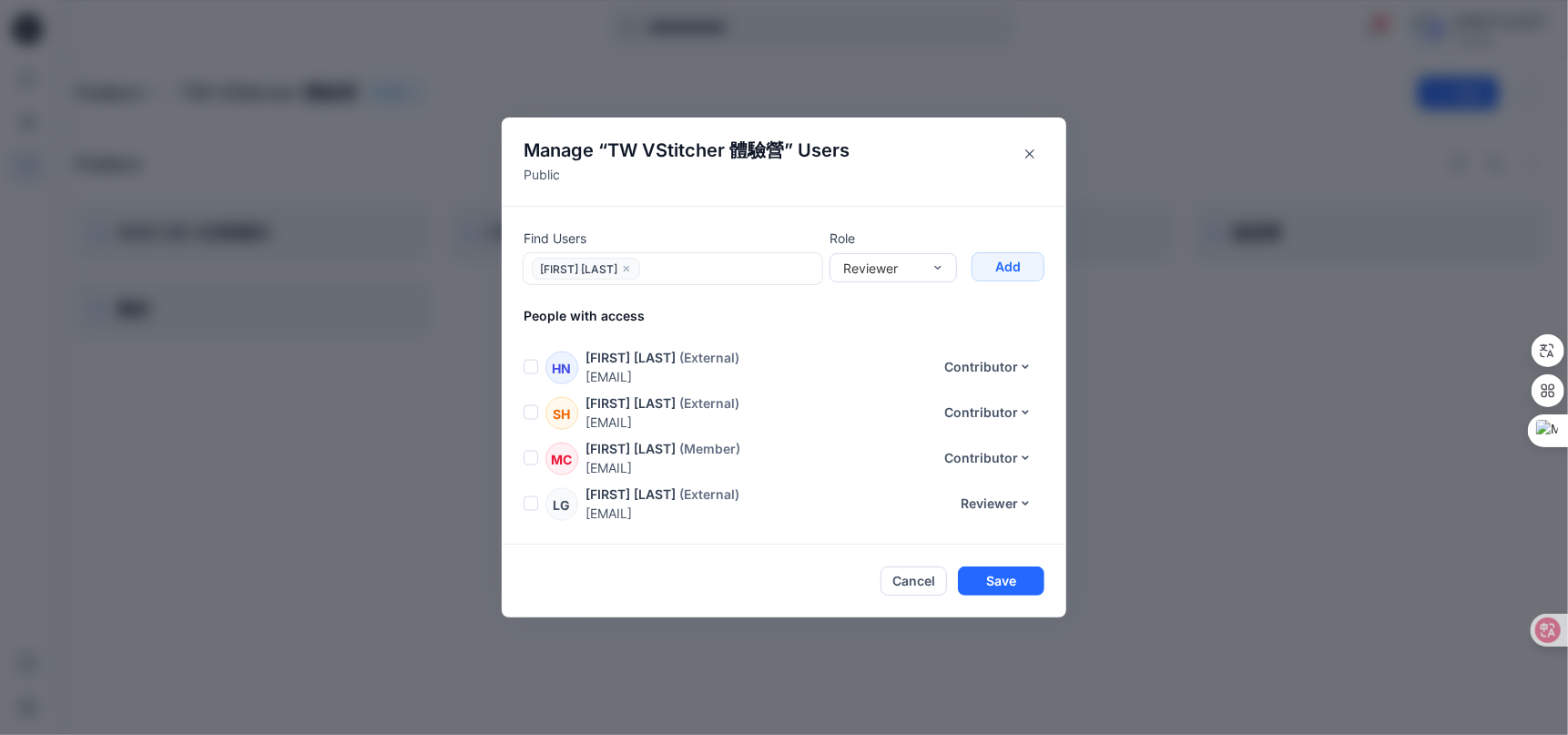 click on "Manage “ TW VStitcher 體驗營 ” Users Public" at bounding box center [784, 161] 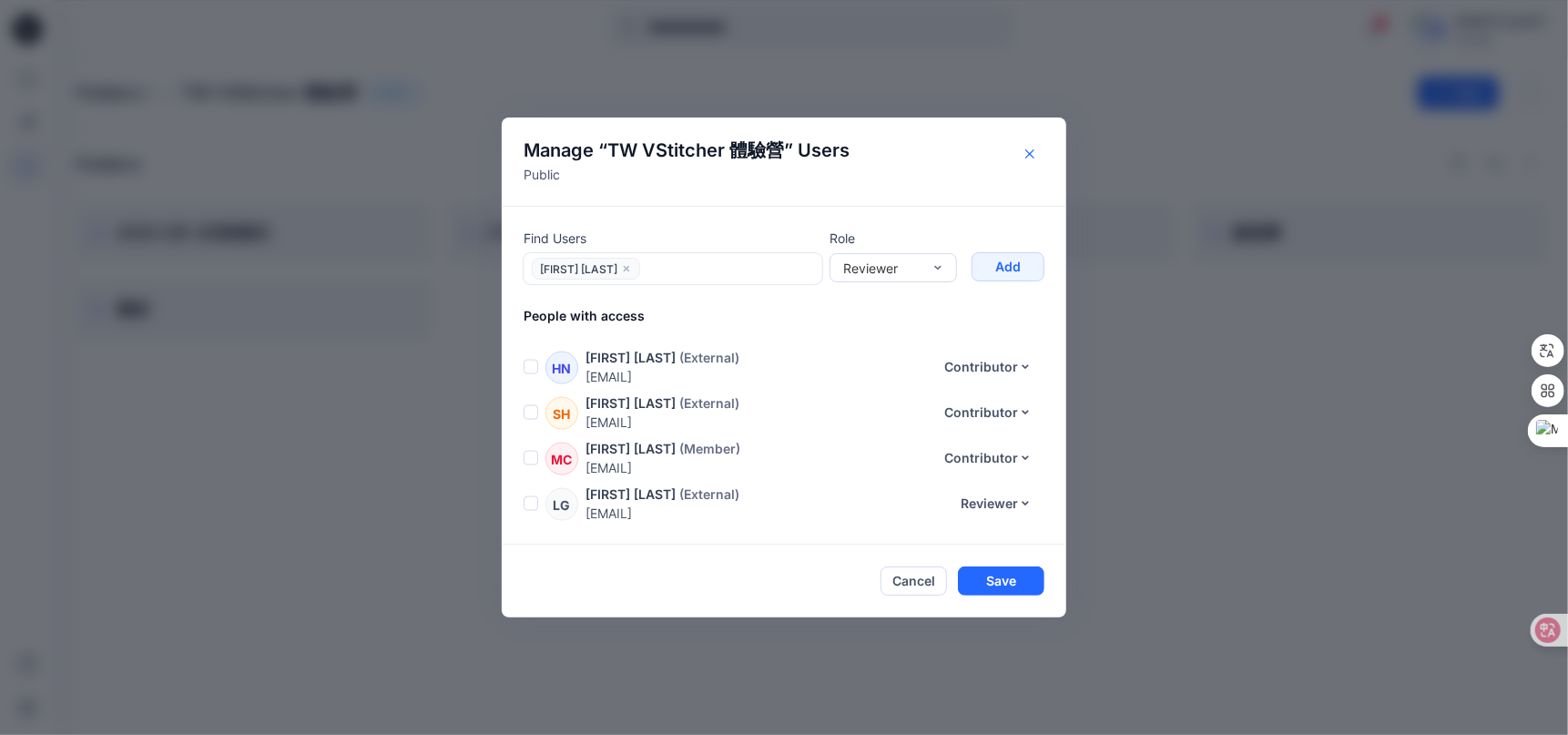 click 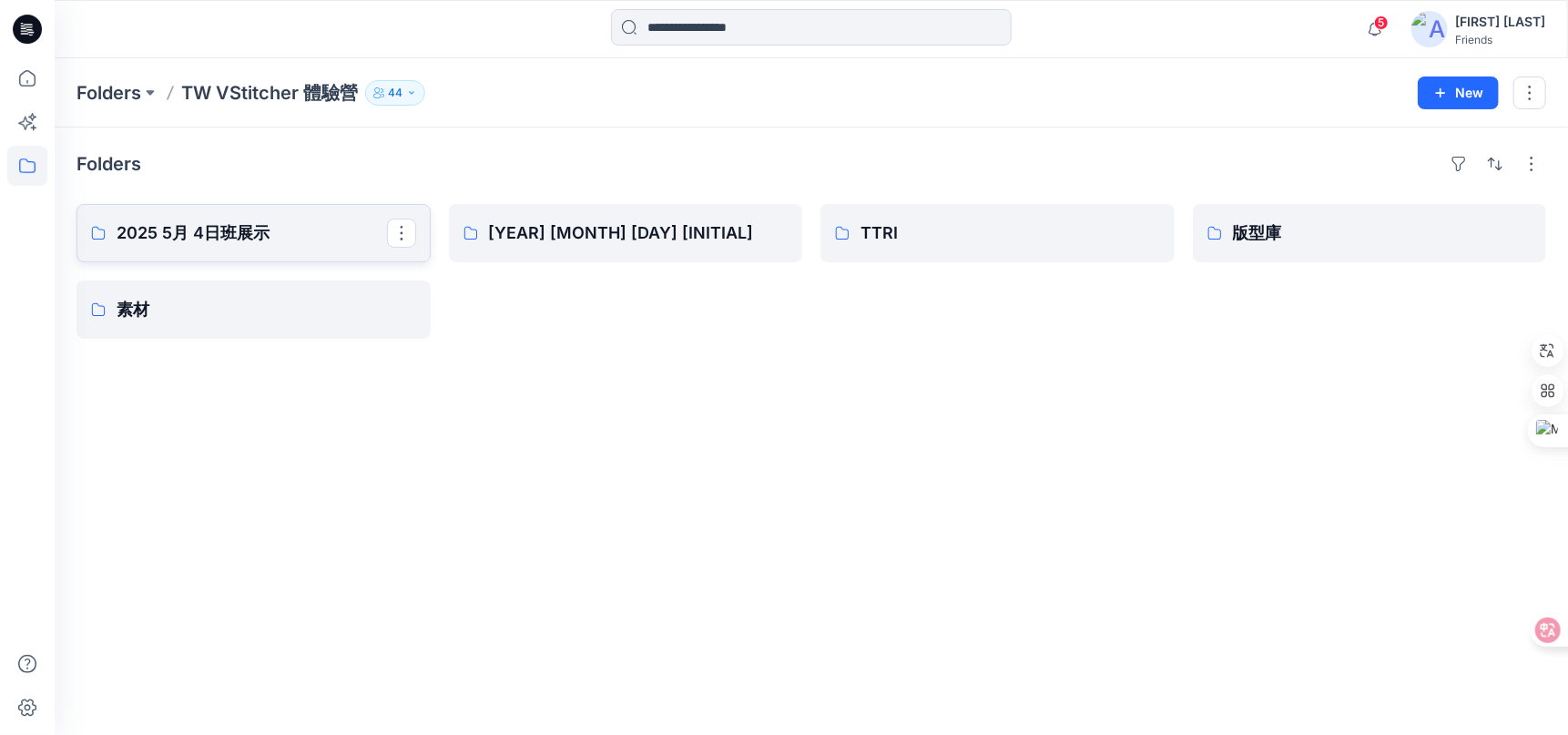 click on "2025 5月 4日班展示" at bounding box center [251, 233] 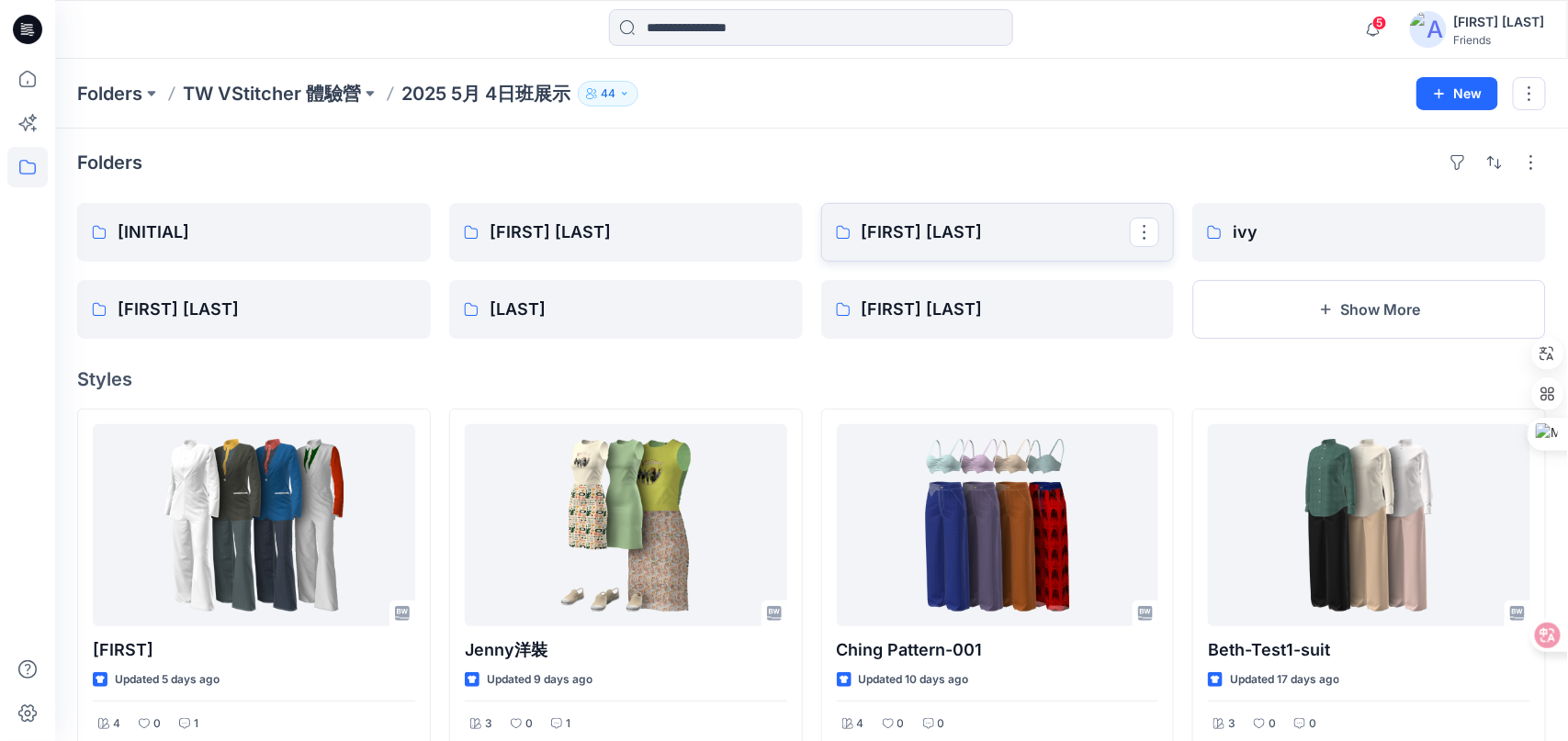 scroll, scrollTop: 0, scrollLeft: 0, axis: both 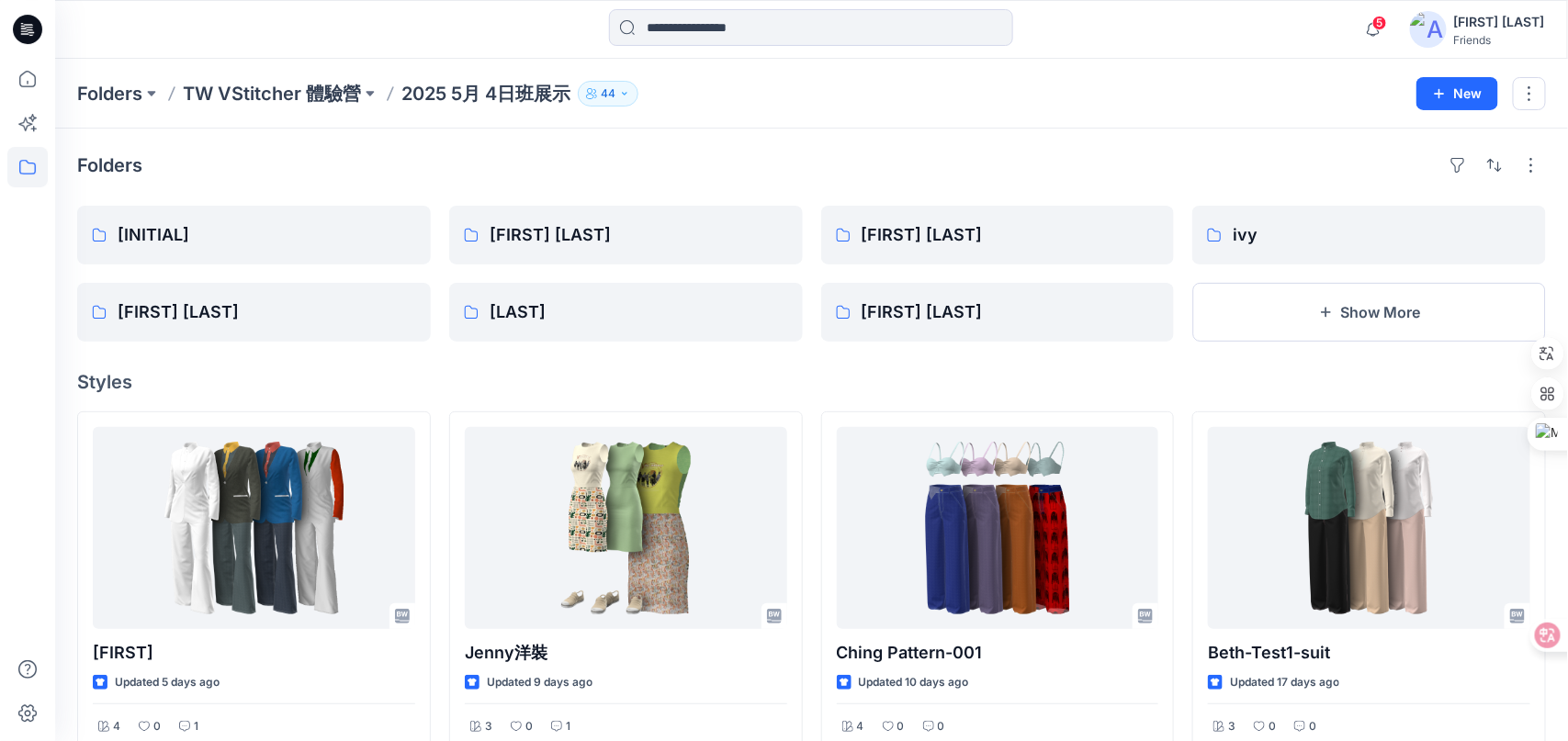 click on "2025 5月 4日班展示" at bounding box center (486, 94) 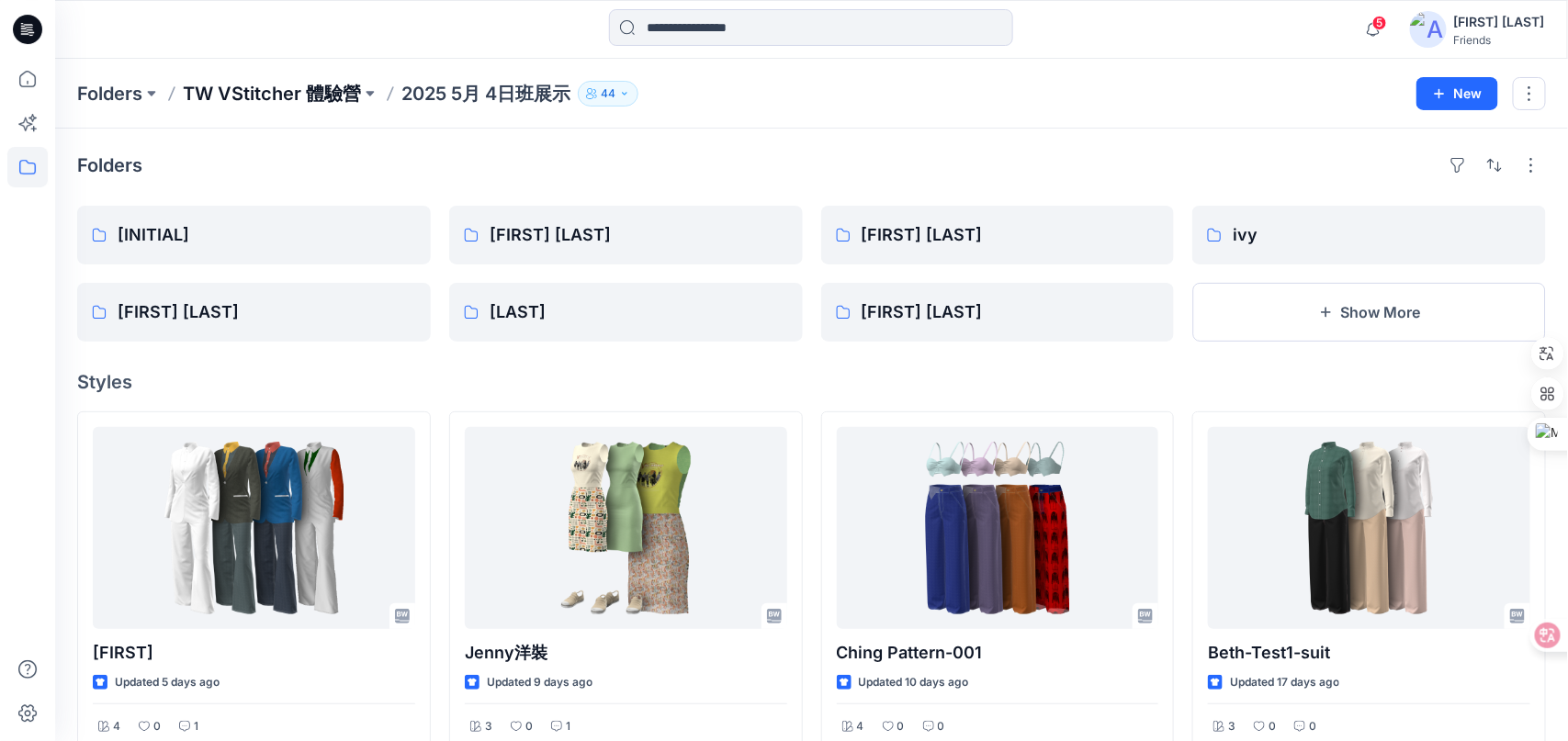 click on "TW VStitcher 體驗營" at bounding box center [272, 94] 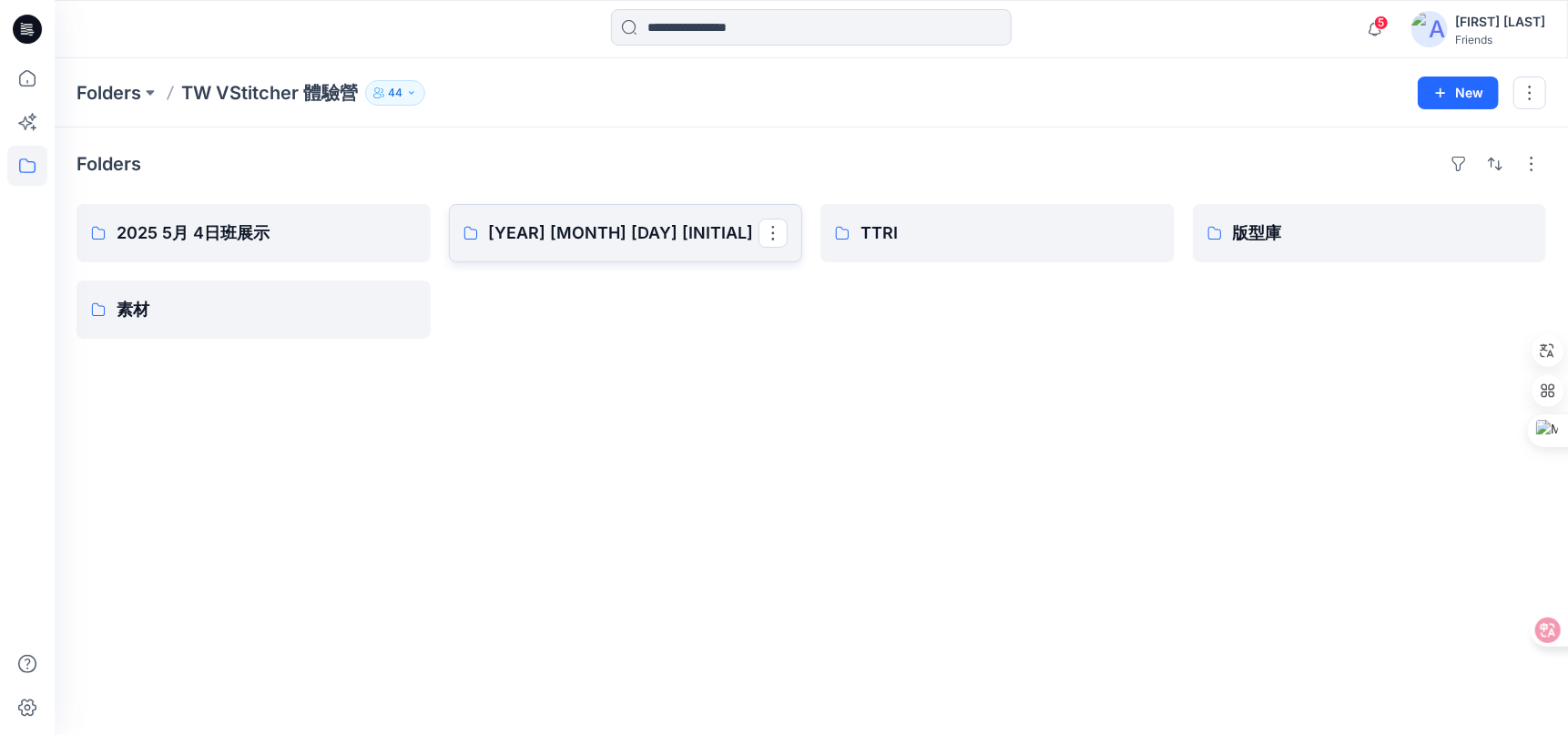 click on "2025 8月4日班展示" at bounding box center [624, 233] 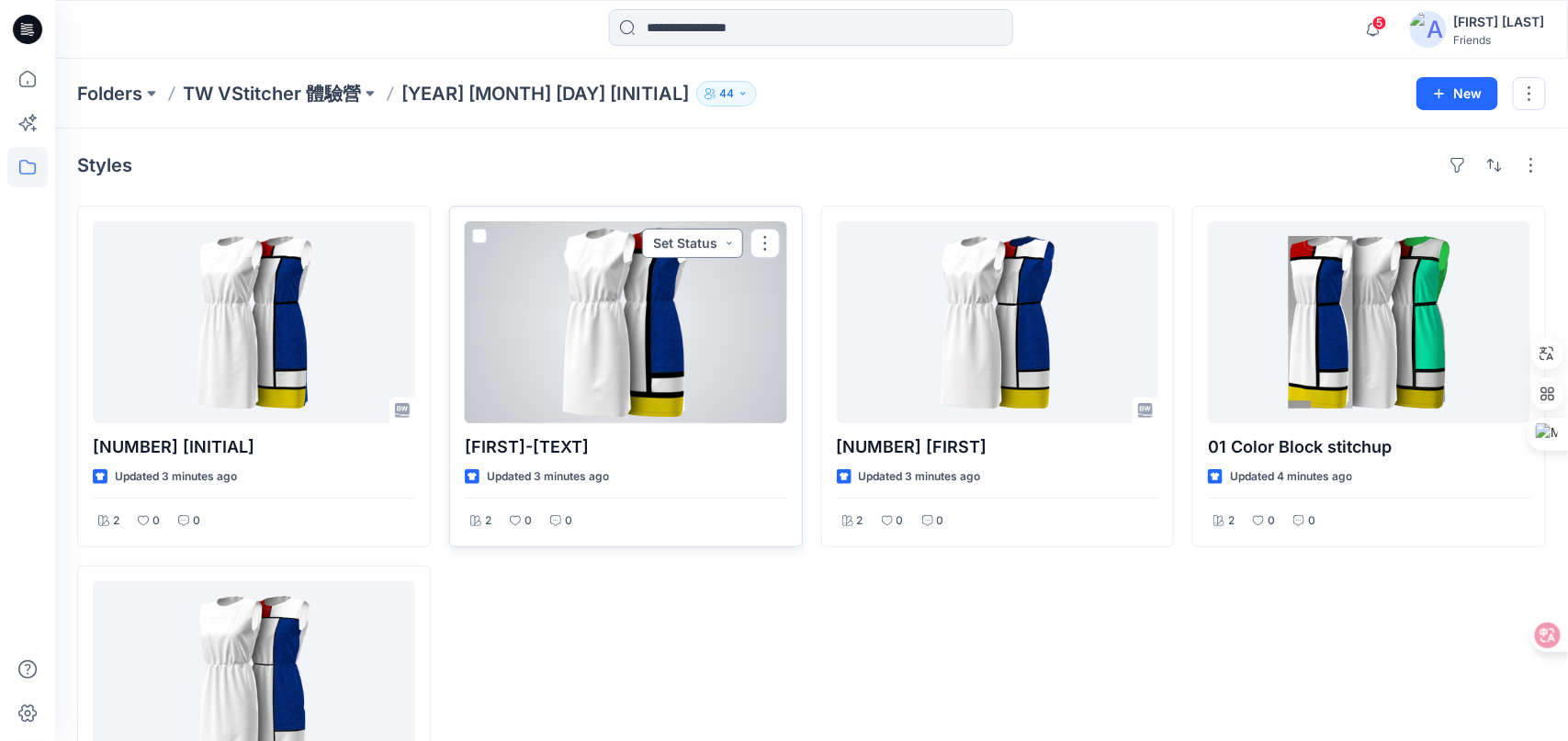 scroll, scrollTop: 0, scrollLeft: 0, axis: both 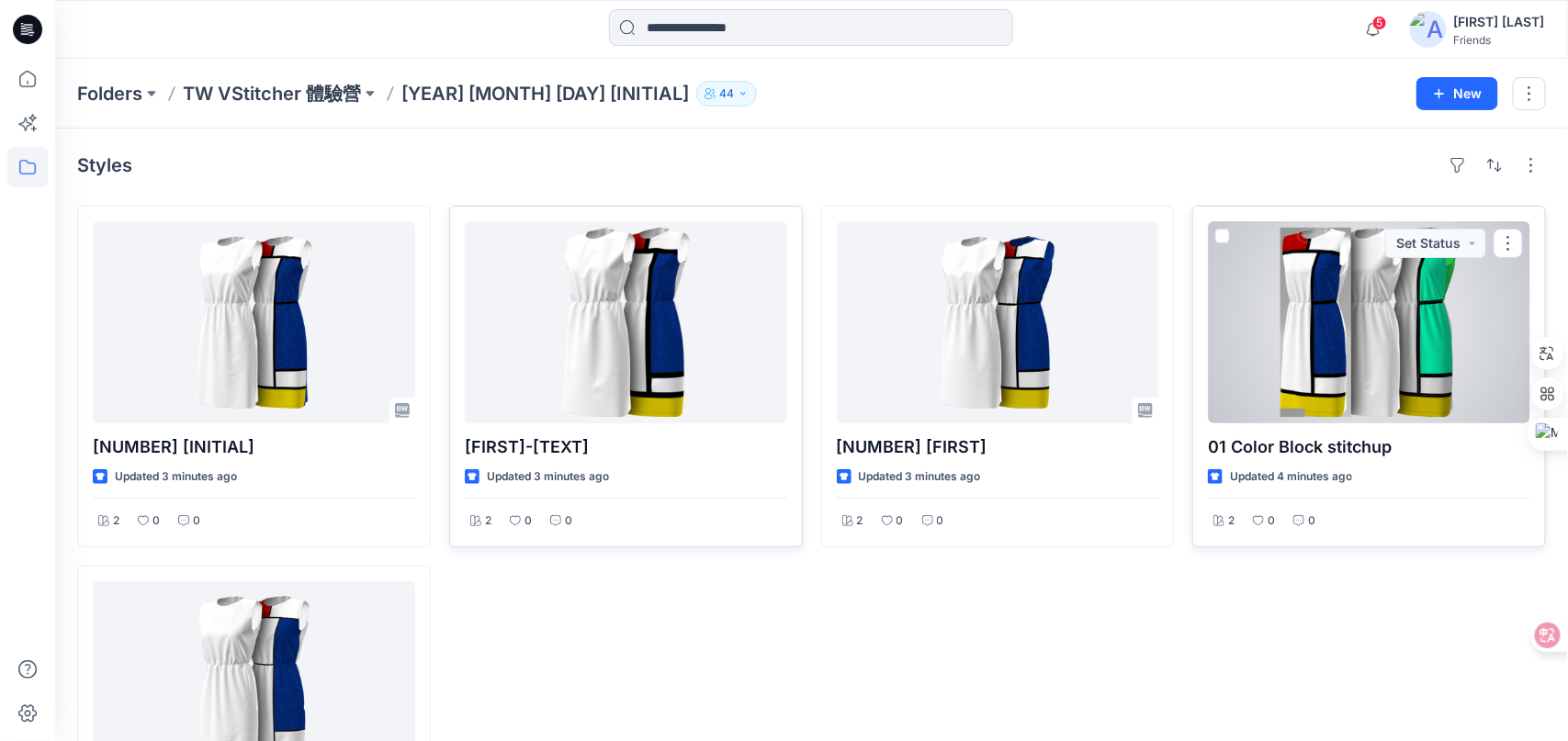 click at bounding box center [1369, 322] 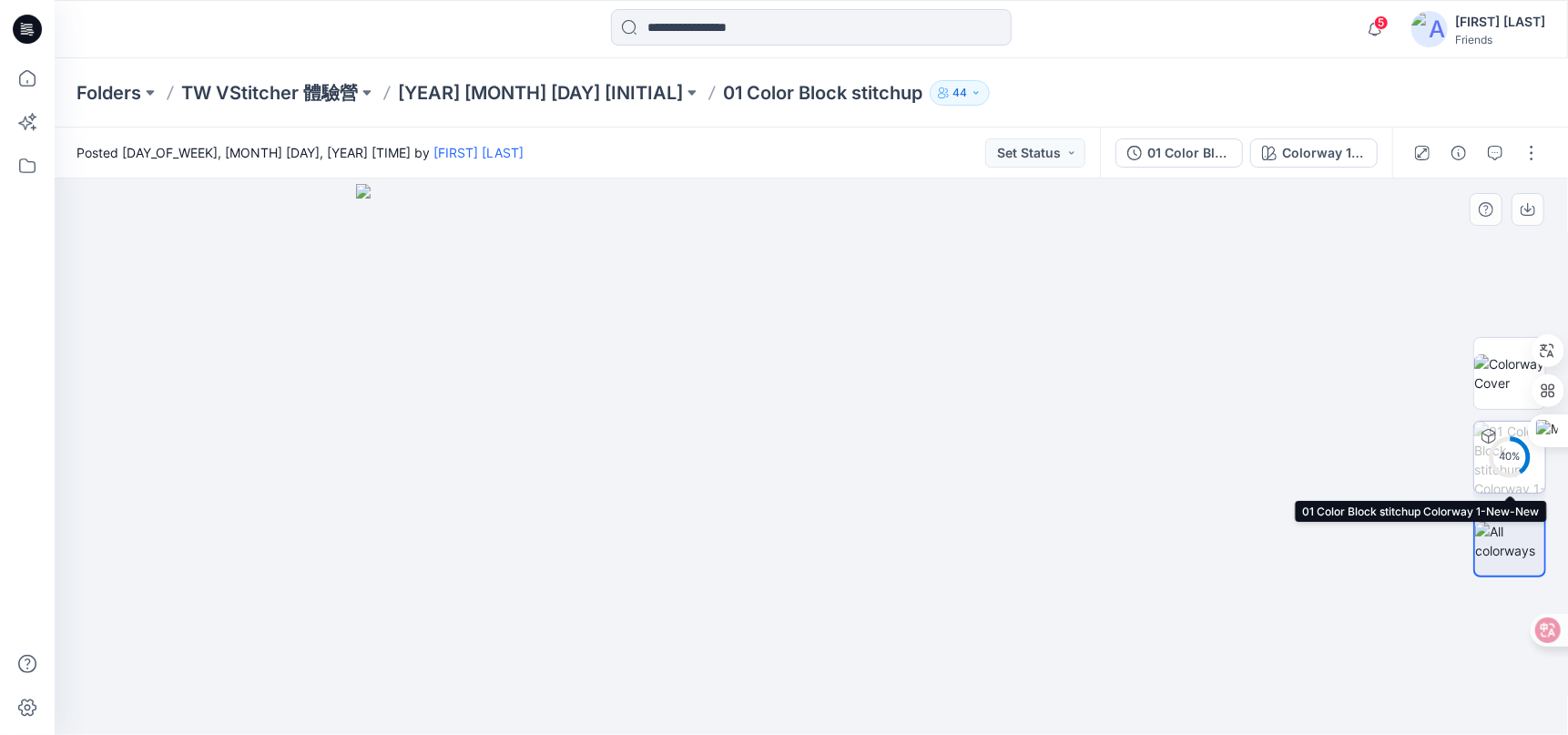 click on "40 %" at bounding box center [1510, 456] 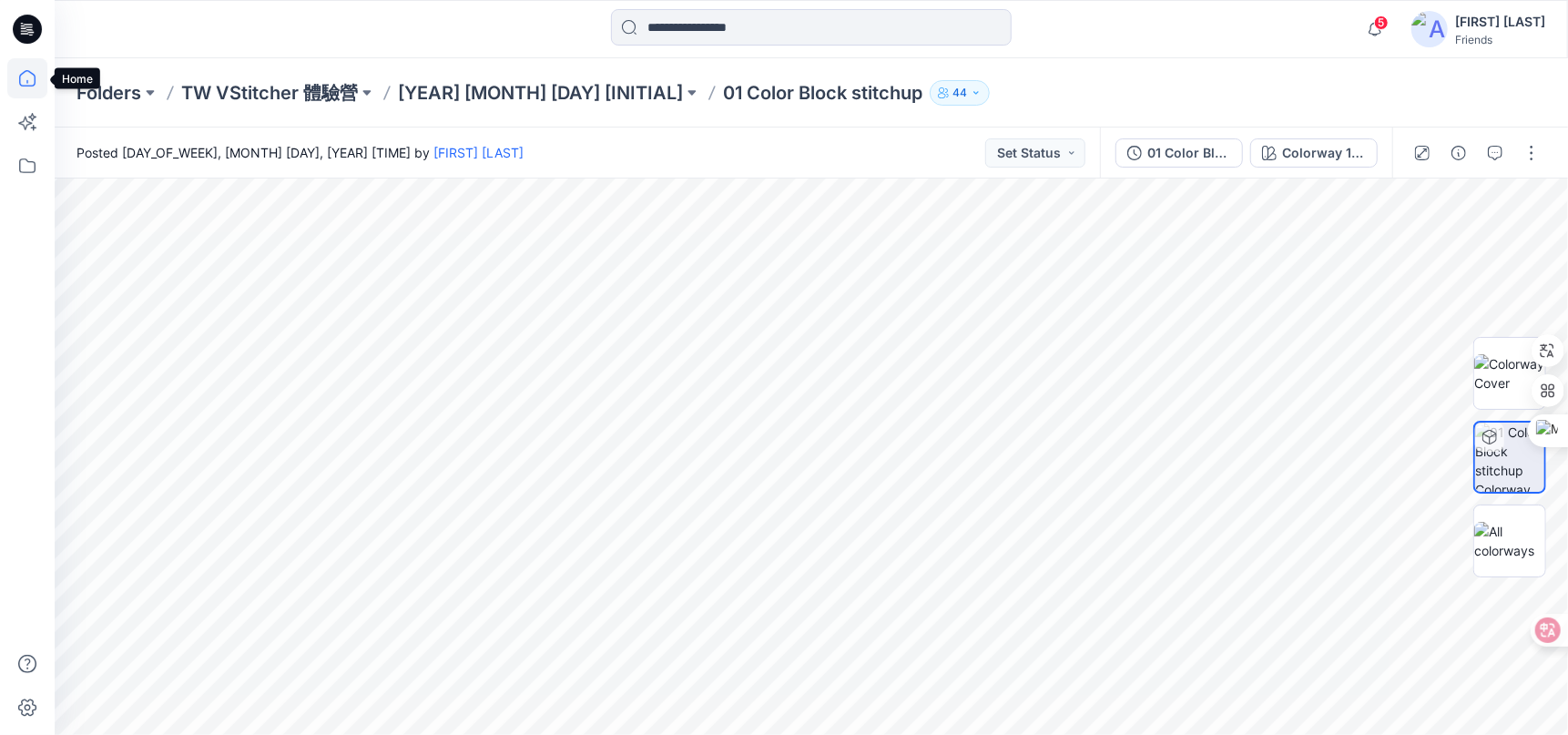 click 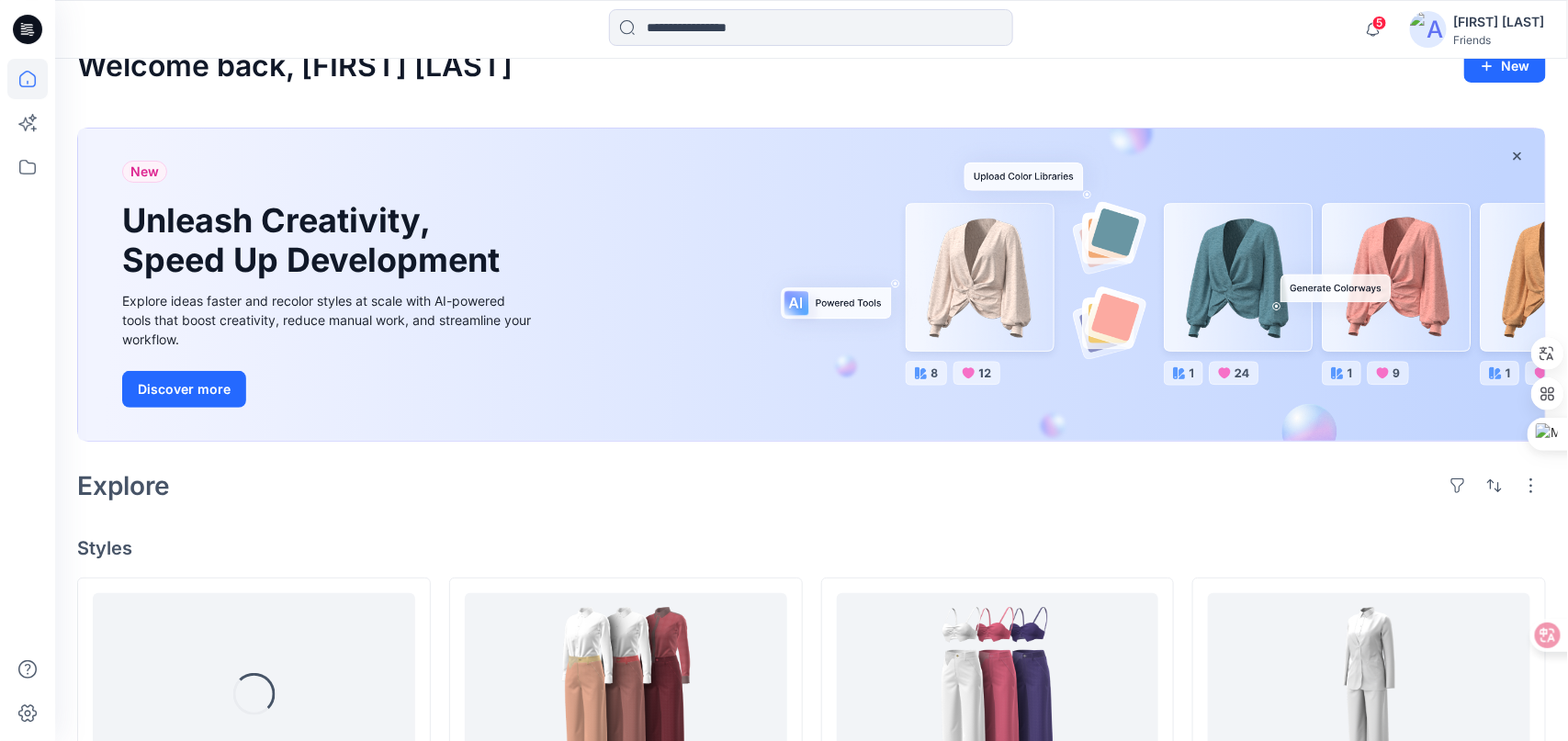 scroll, scrollTop: 0, scrollLeft: 0, axis: both 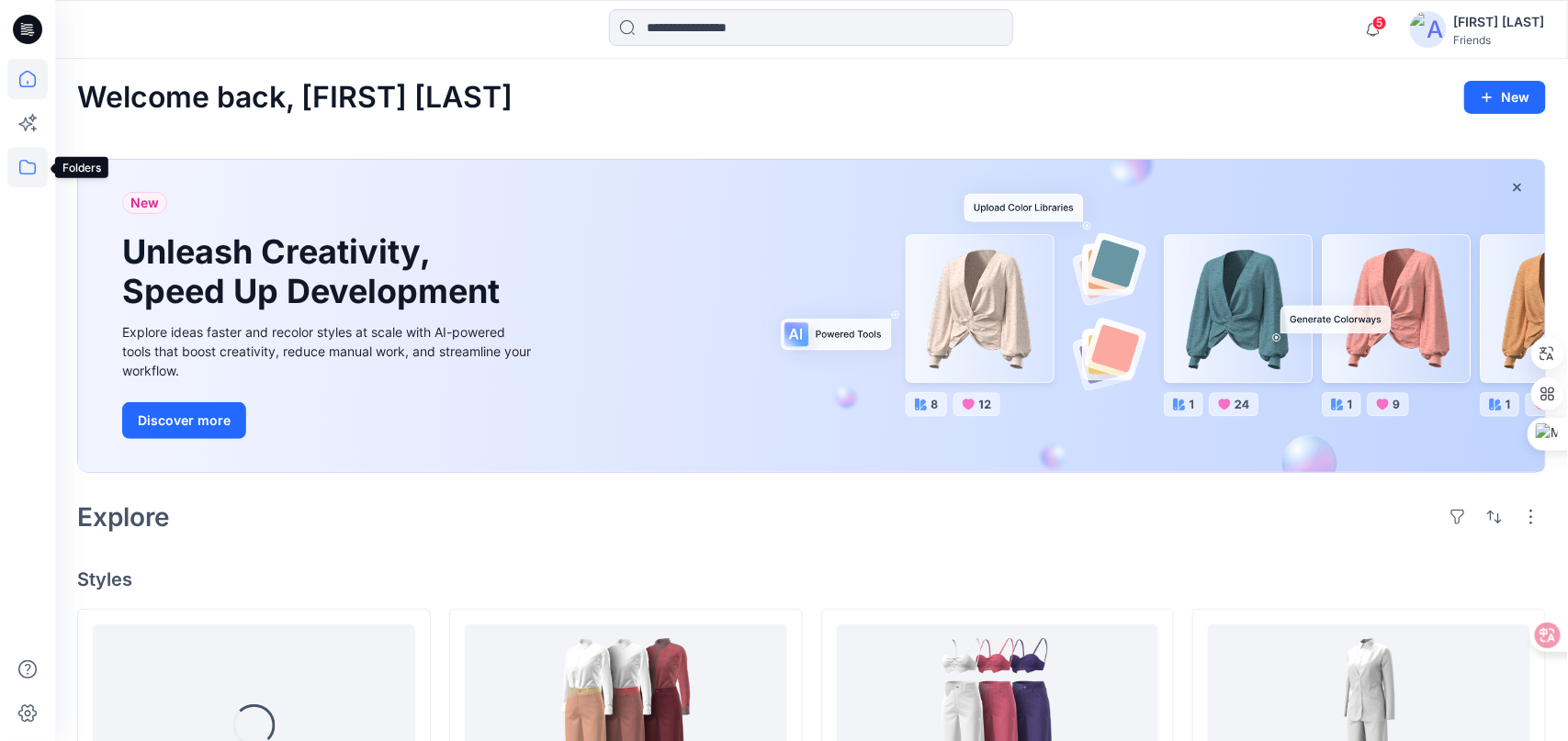 click 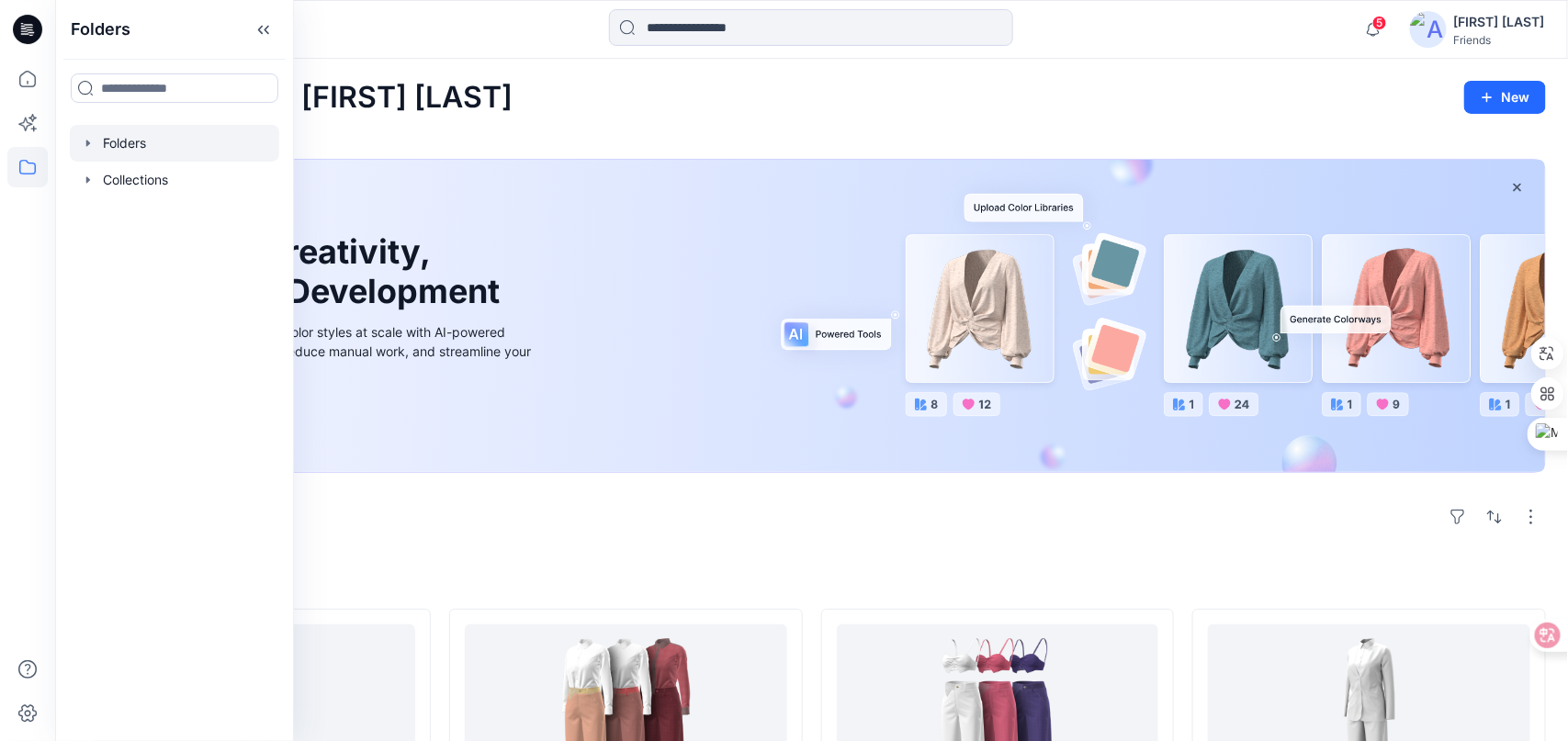click at bounding box center [175, 143] 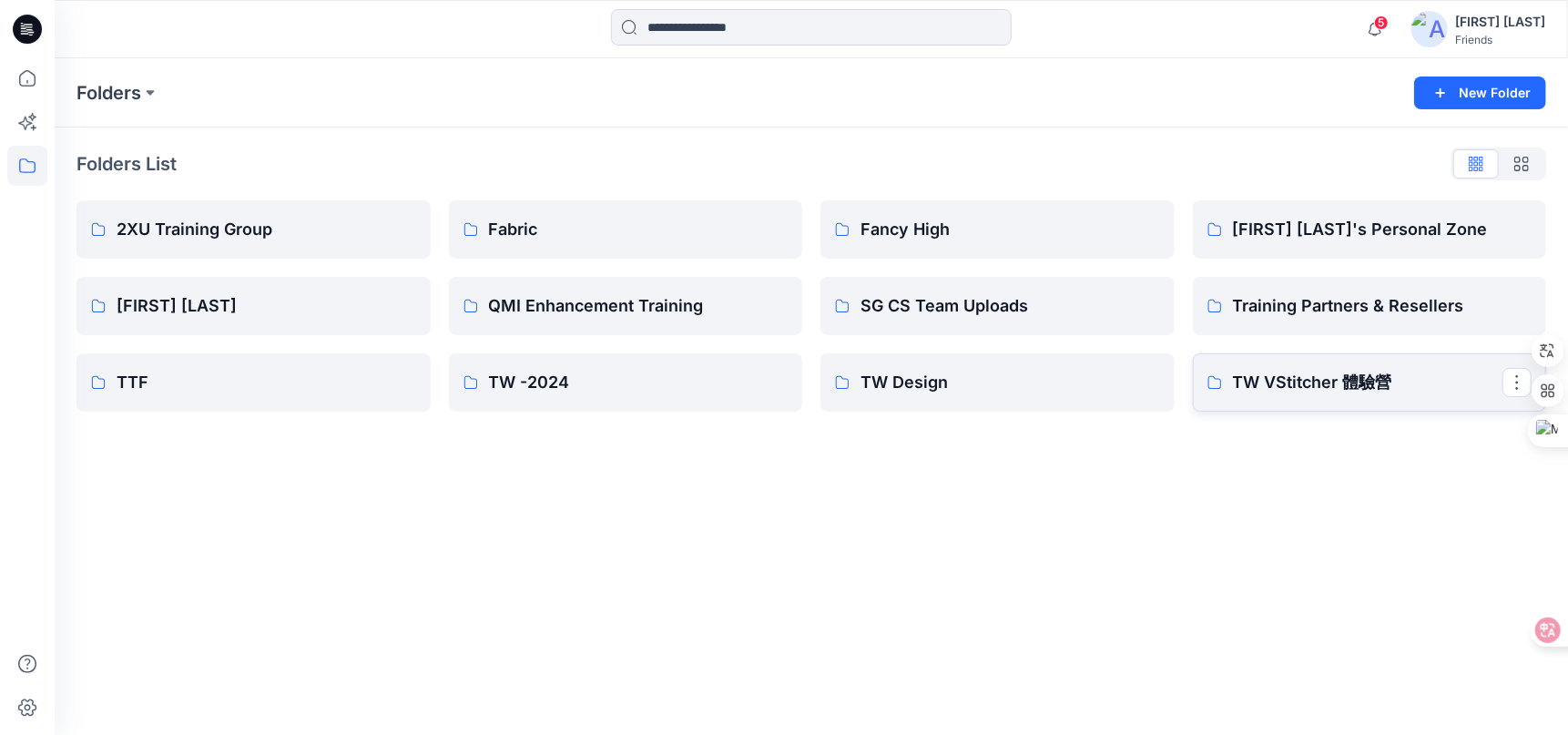 click on "TW VStitcher 體驗營" at bounding box center [1368, 383] 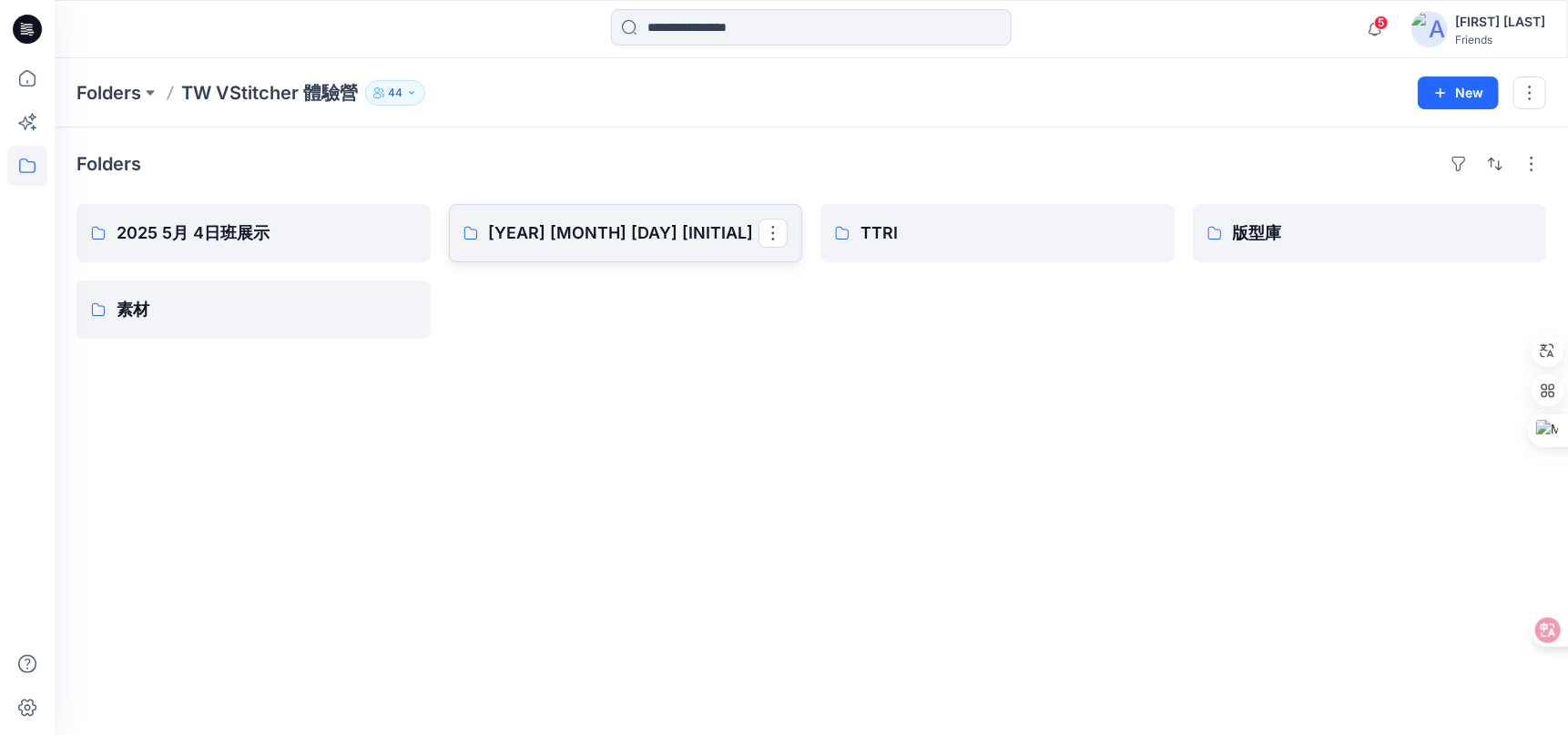 click on "2025 8月4日班展示" at bounding box center (624, 233) 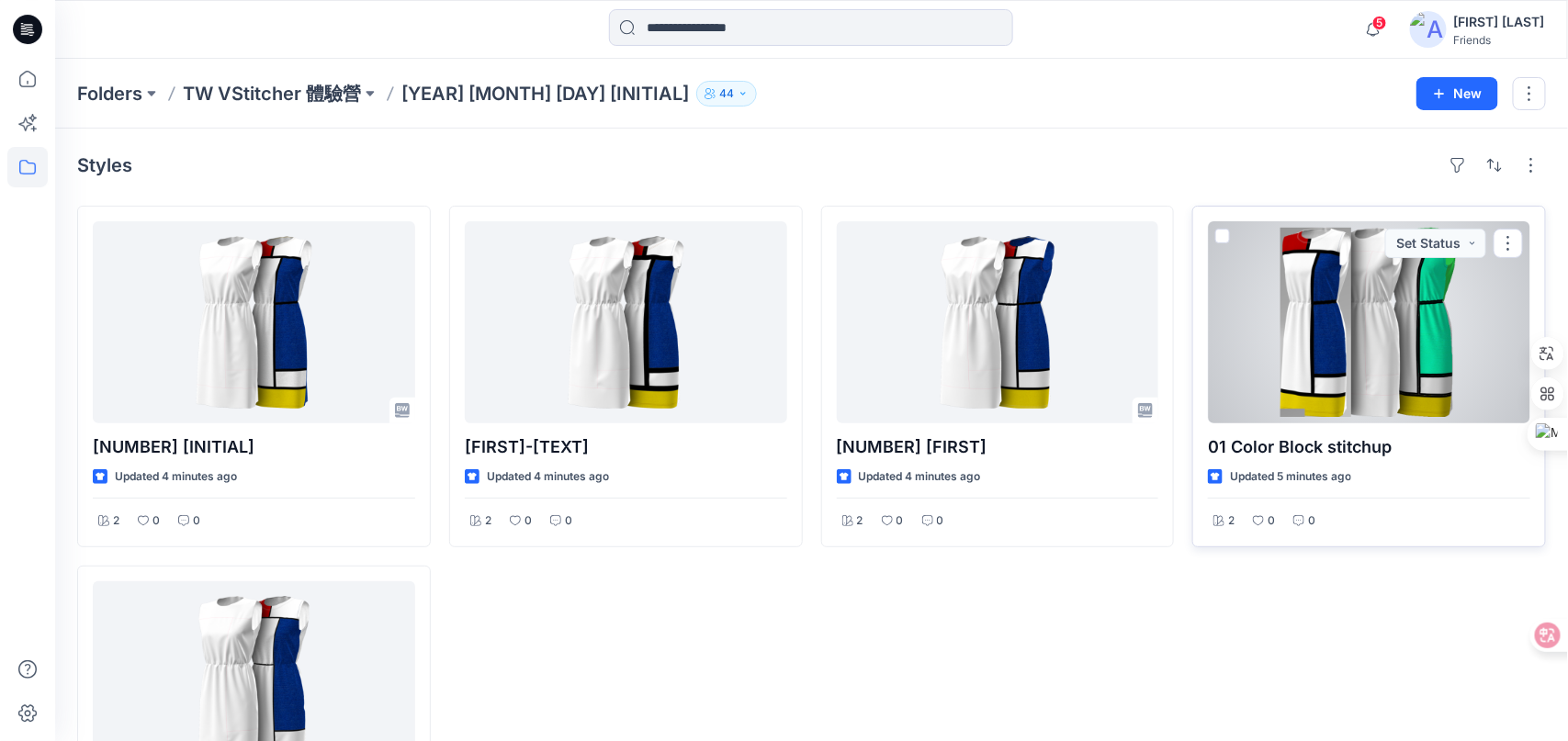 click at bounding box center (1369, 322) 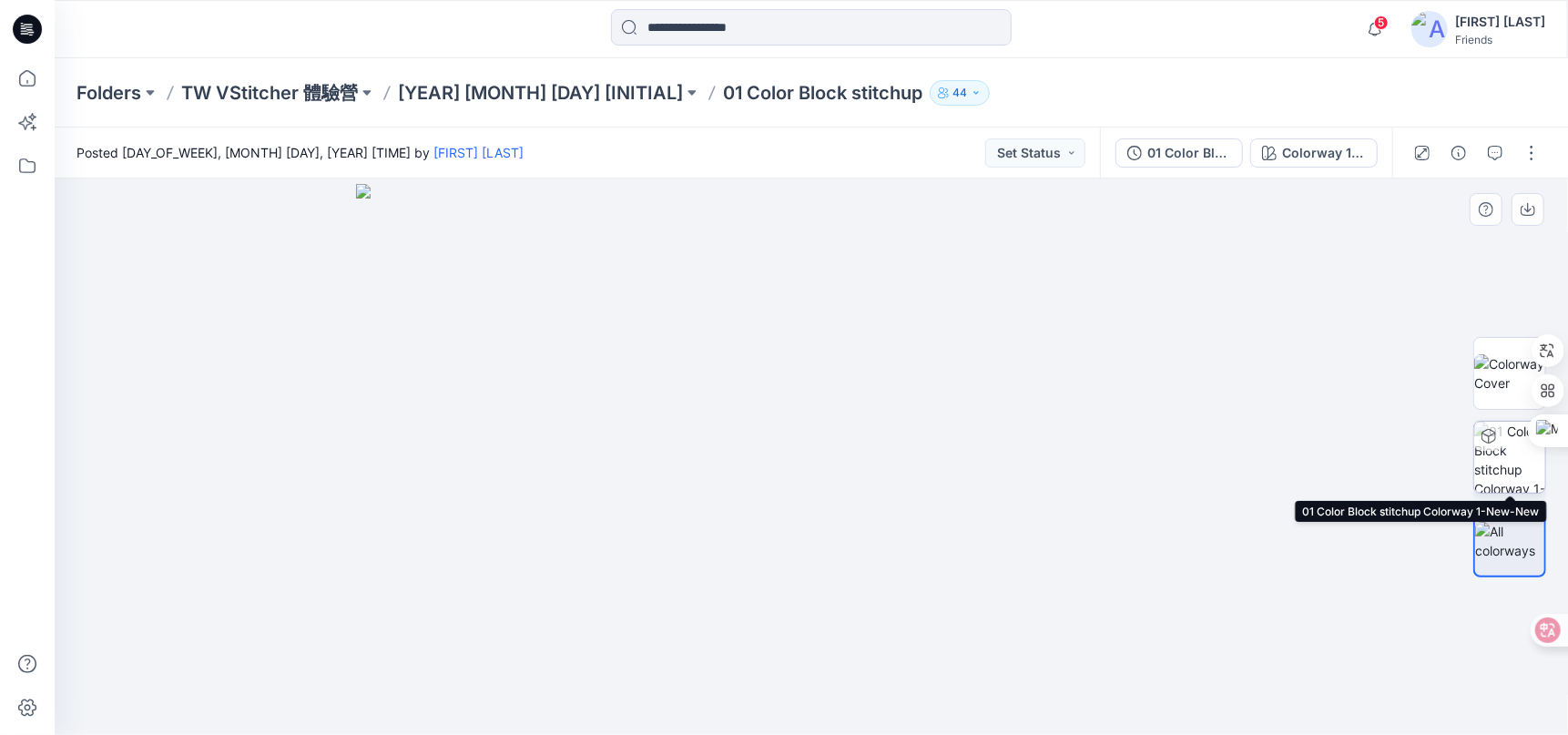 click at bounding box center [1510, 457] 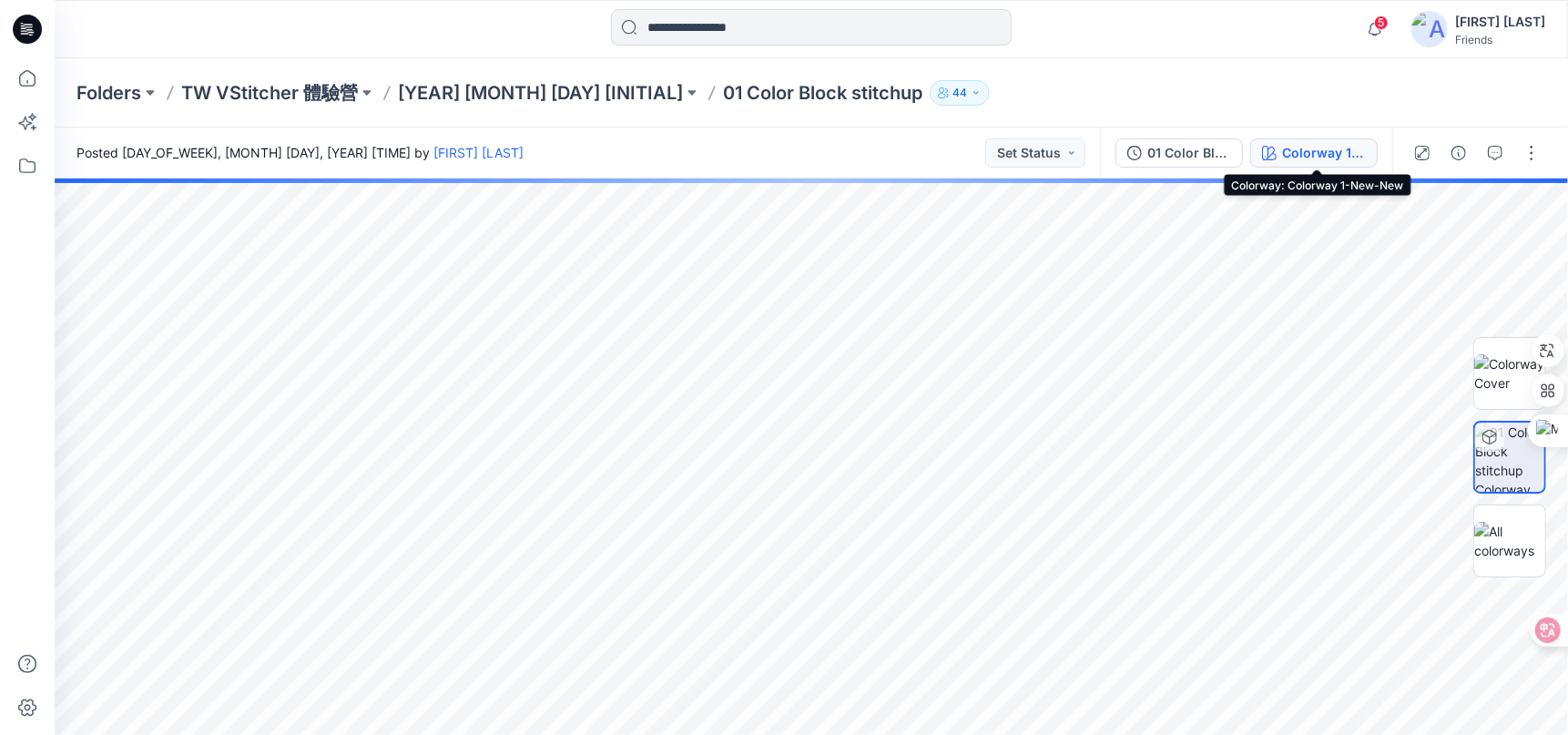 click on "Colorway 1-New-New" at bounding box center (1314, 153) 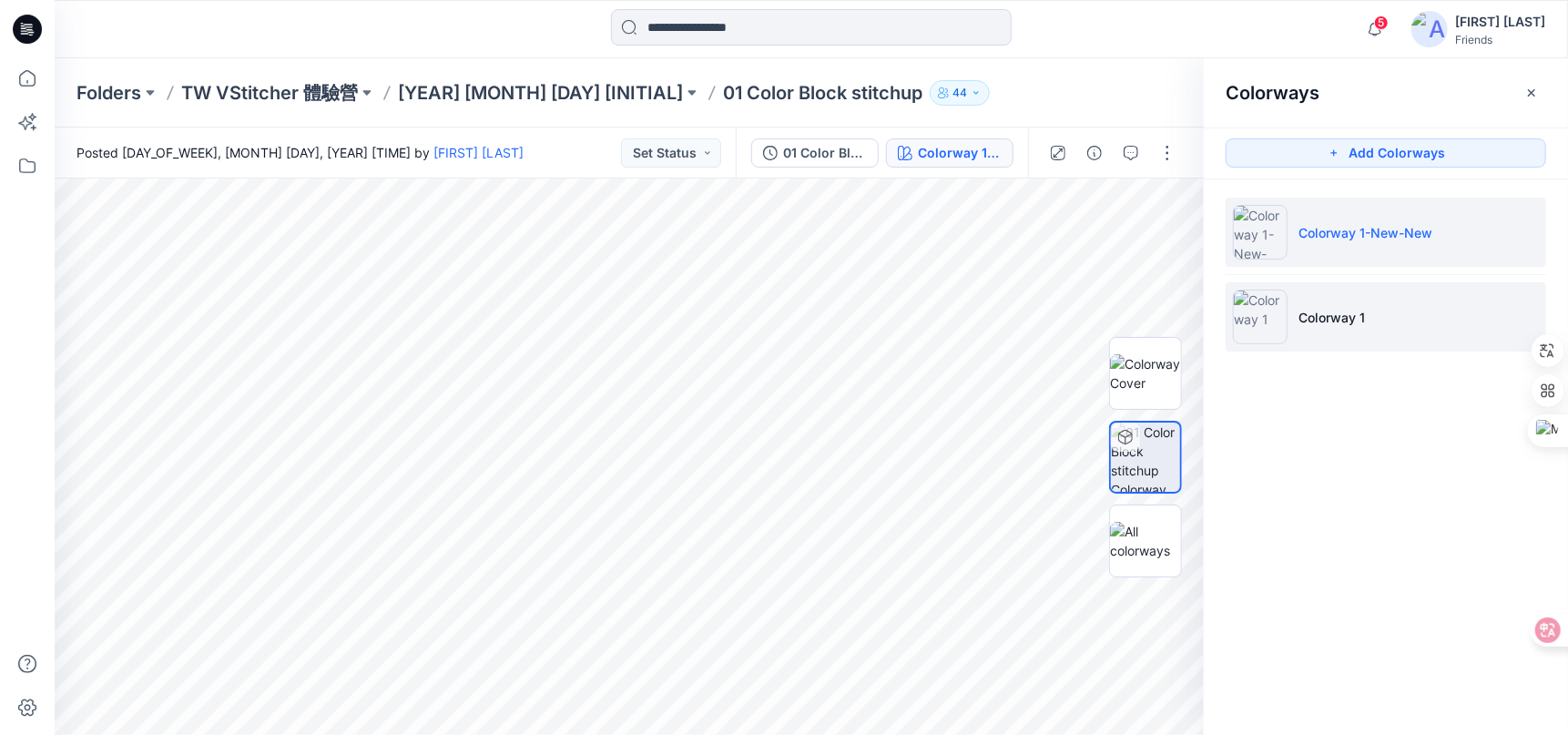 click on "Colorway 1" at bounding box center (1386, 317) 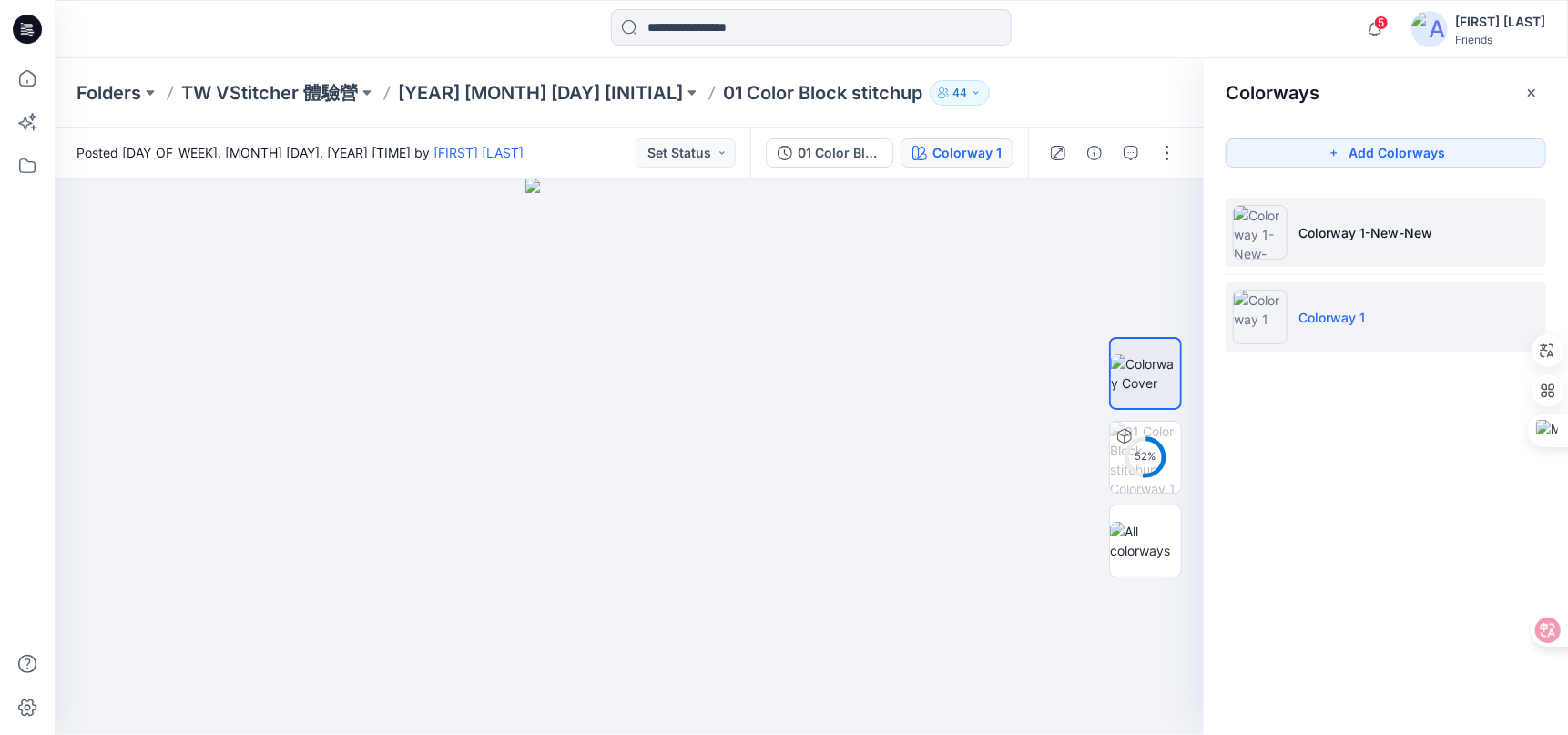 click on "Colorway 1-New-New" at bounding box center [1365, 232] 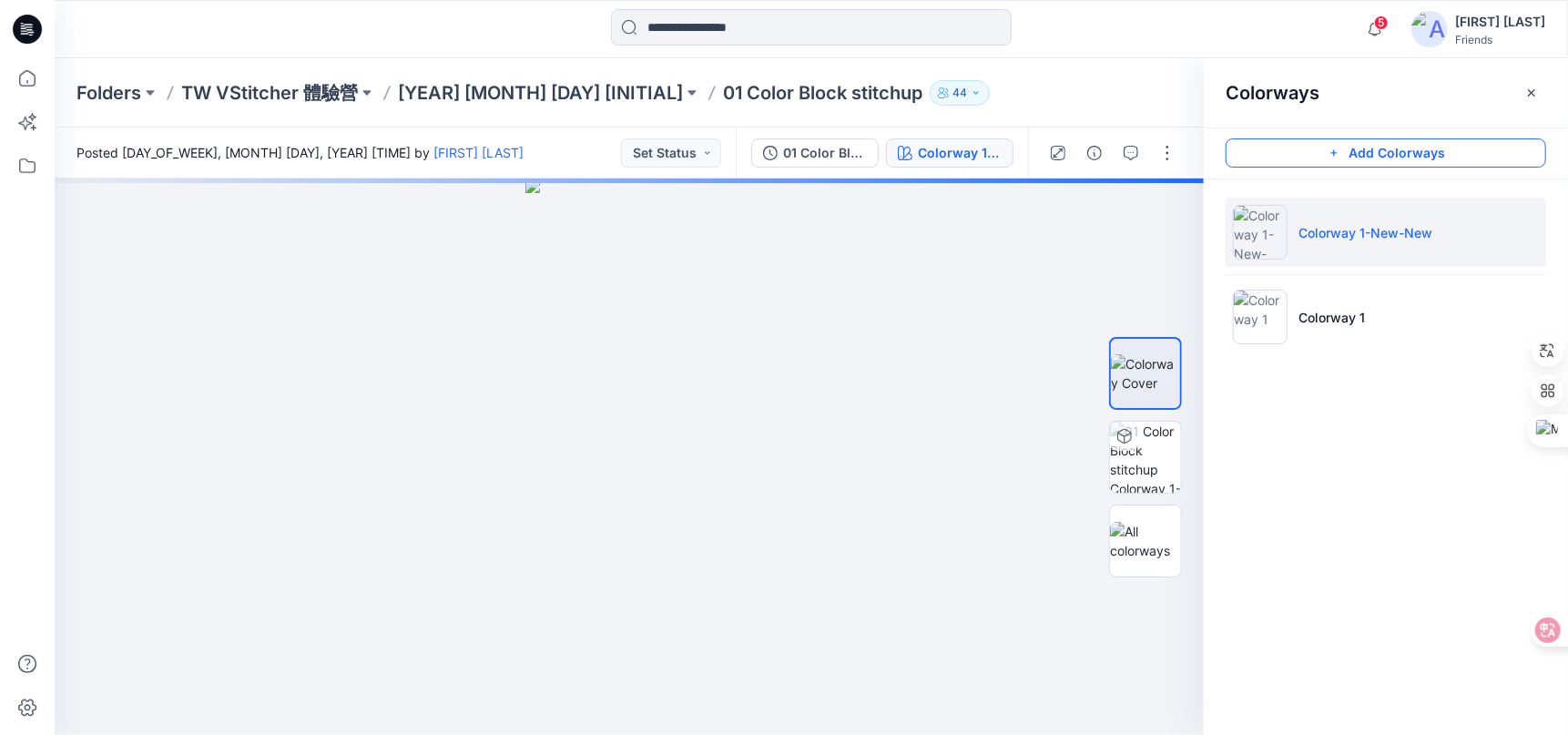 click on "Add Colorways" at bounding box center [1386, 153] 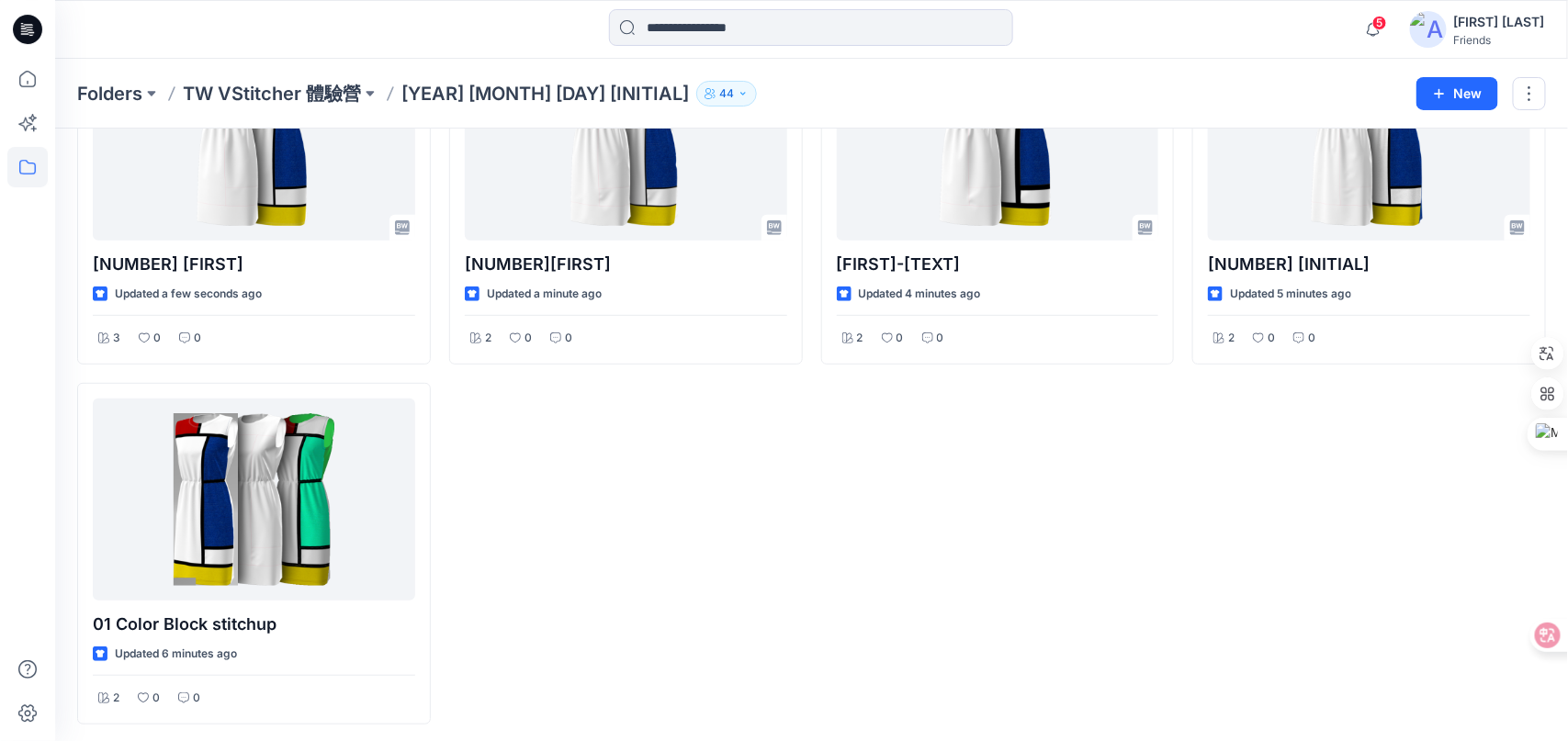 scroll, scrollTop: 184, scrollLeft: 0, axis: vertical 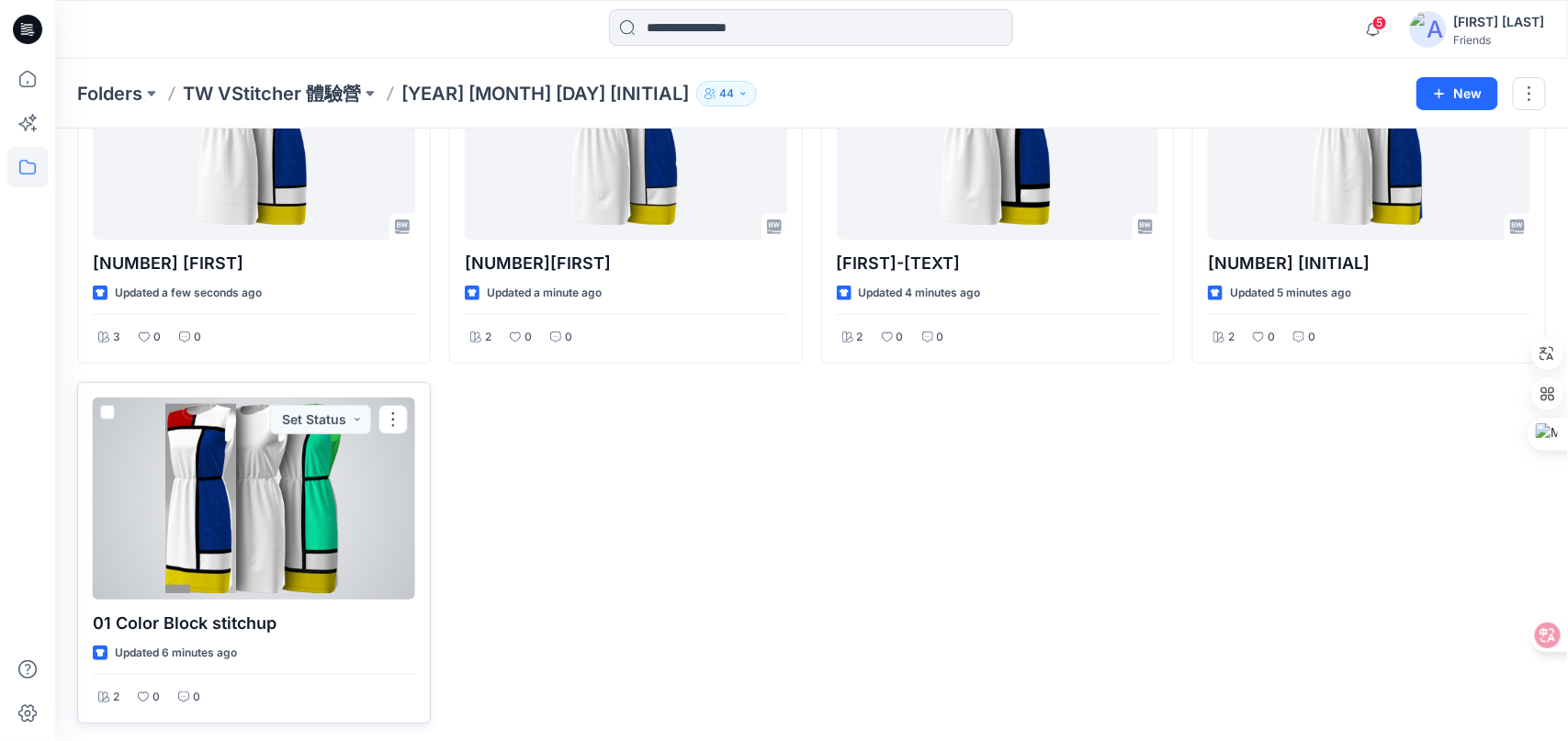 click at bounding box center (254, 499) 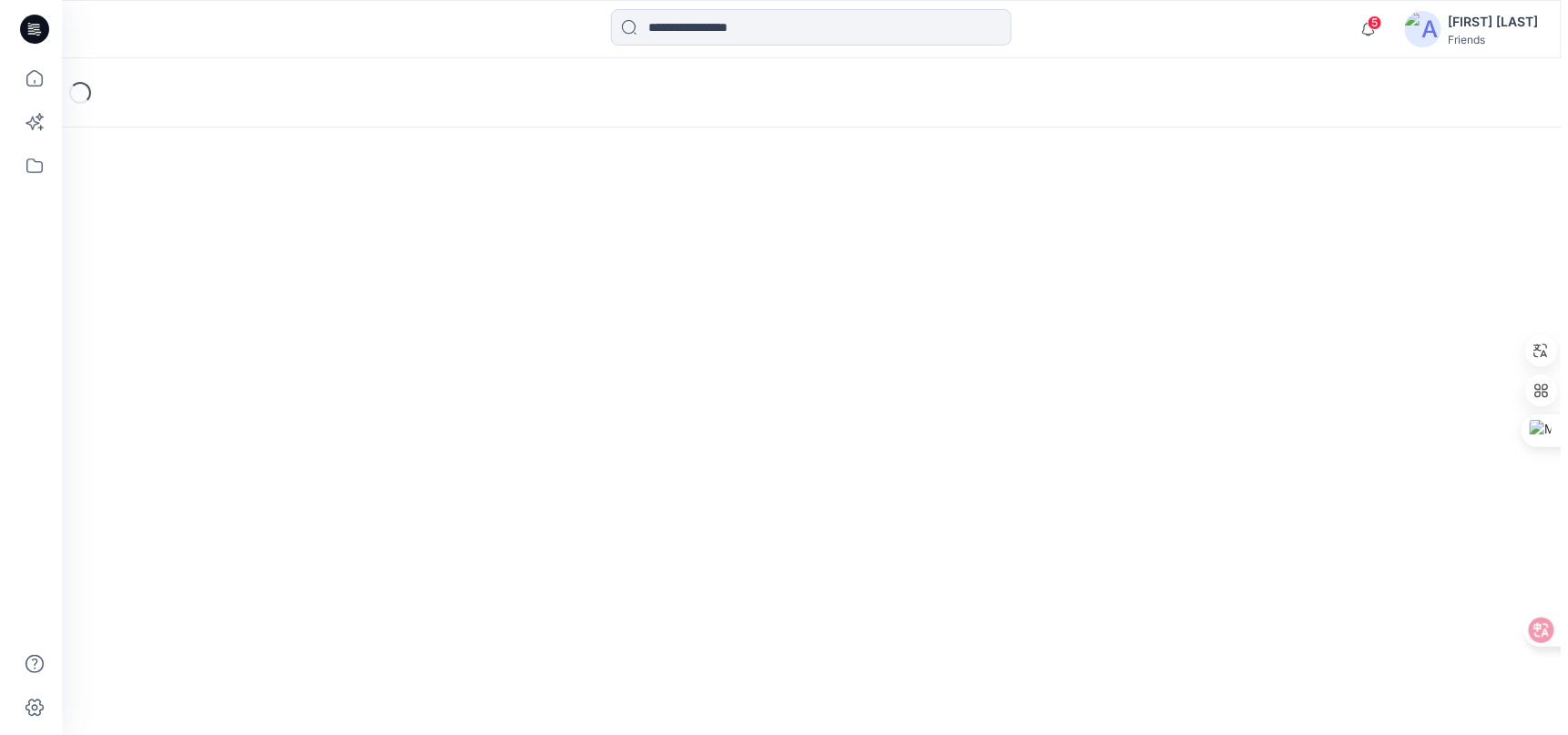 scroll, scrollTop: 0, scrollLeft: 0, axis: both 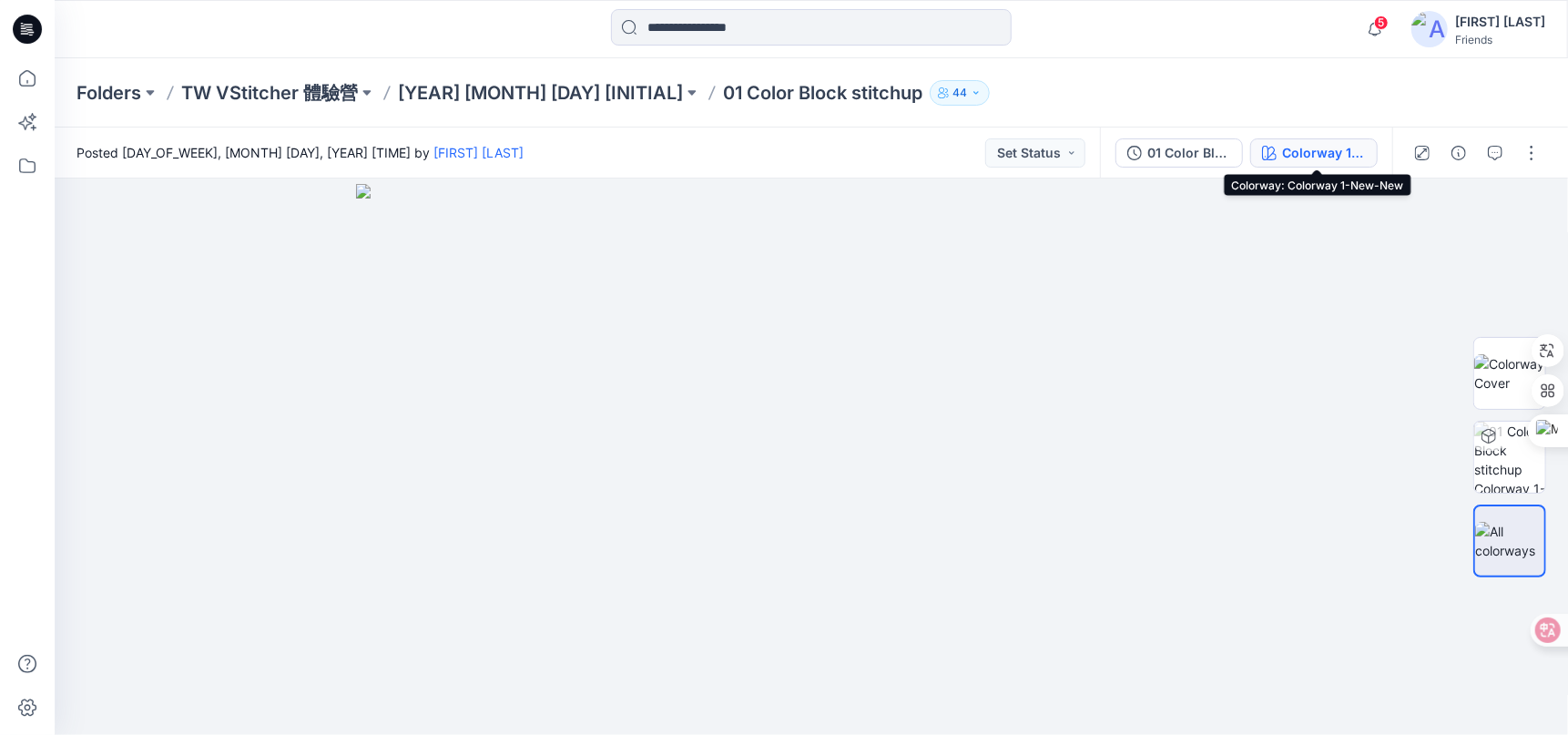 click on "Colorway 1-New-New" at bounding box center (1324, 153) 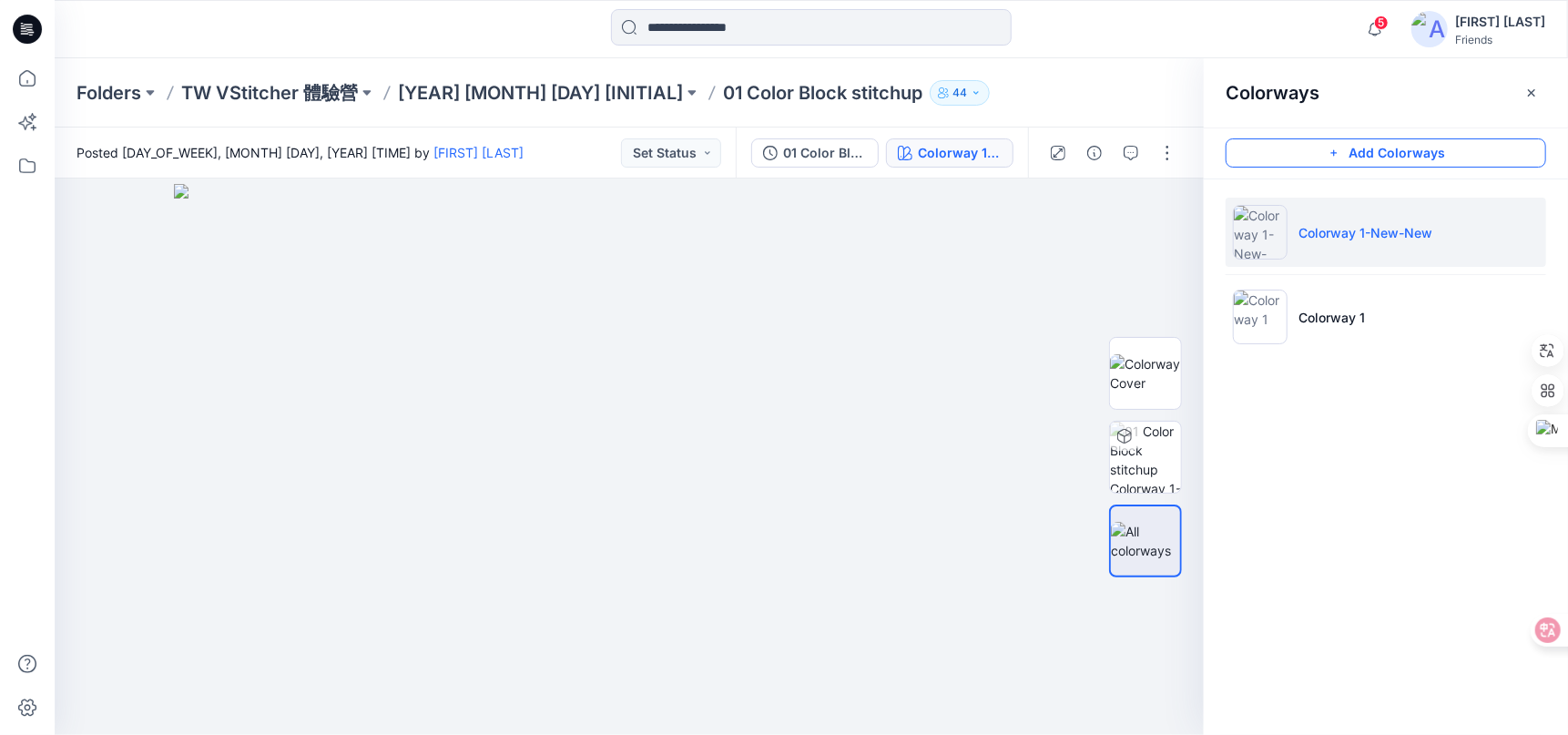 click on "Add Colorways" at bounding box center (1386, 153) 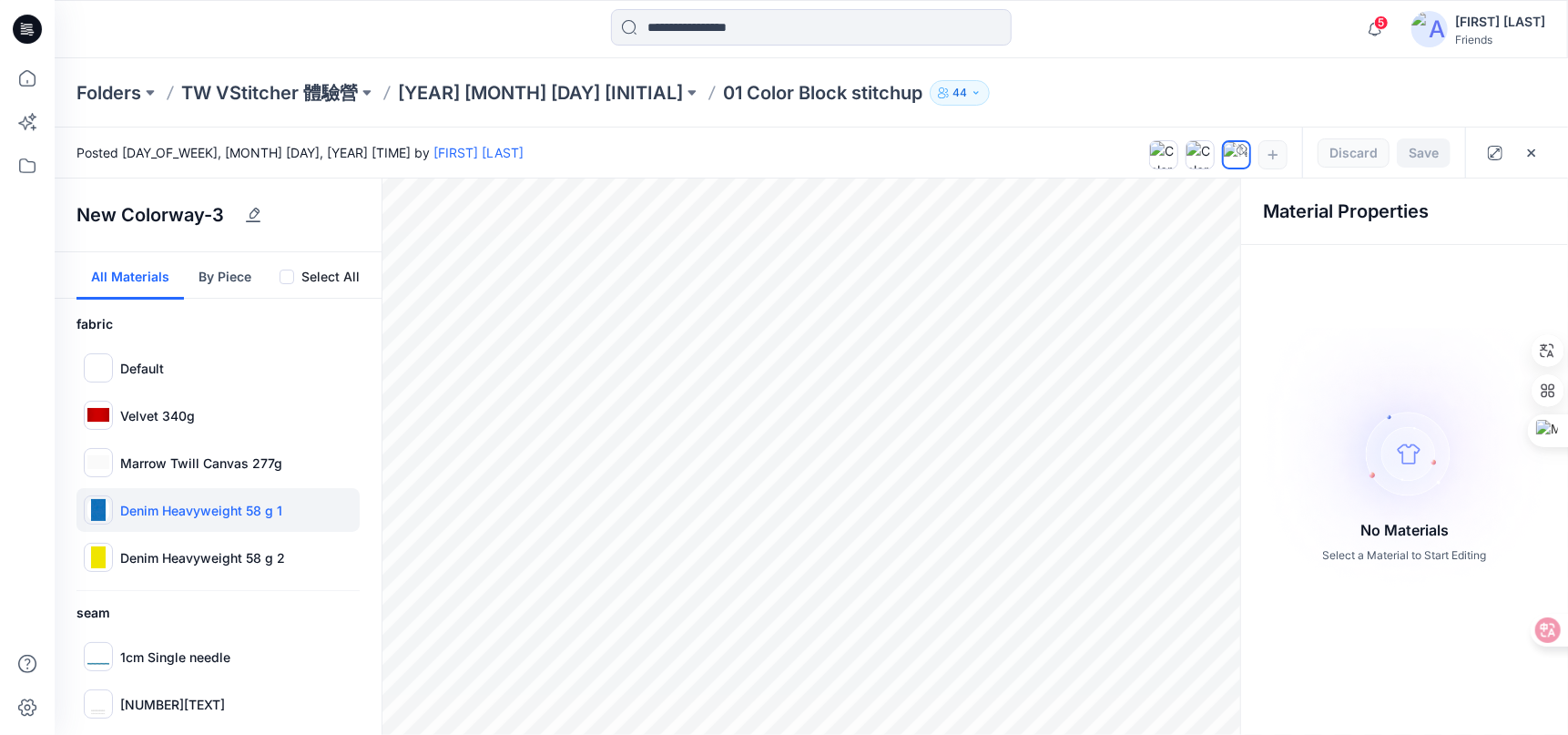 click on "Denim Heavyweight 58 g 1" at bounding box center (201, 510) 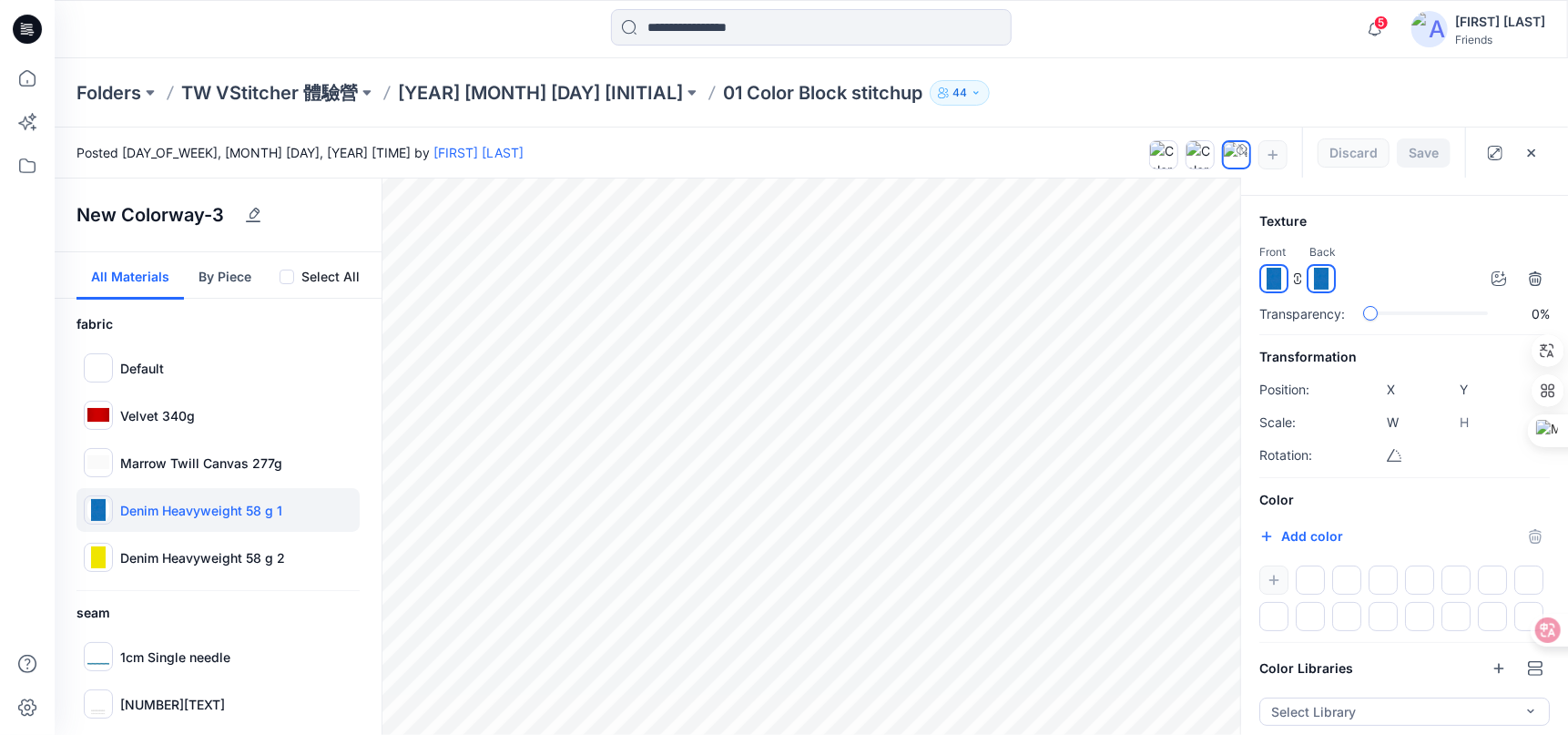 scroll, scrollTop: 93, scrollLeft: 0, axis: vertical 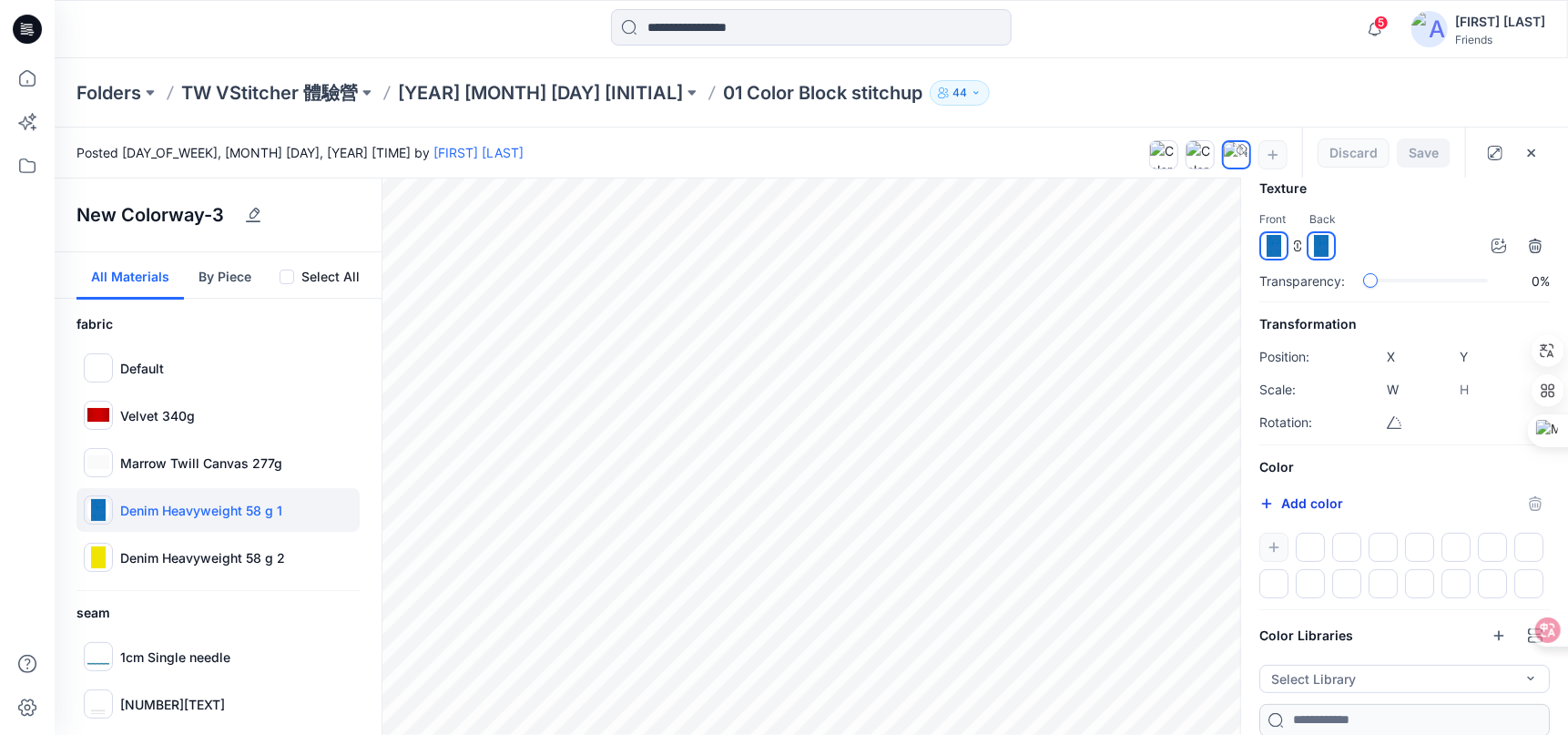 click on "Add color" at bounding box center (1301, 504) 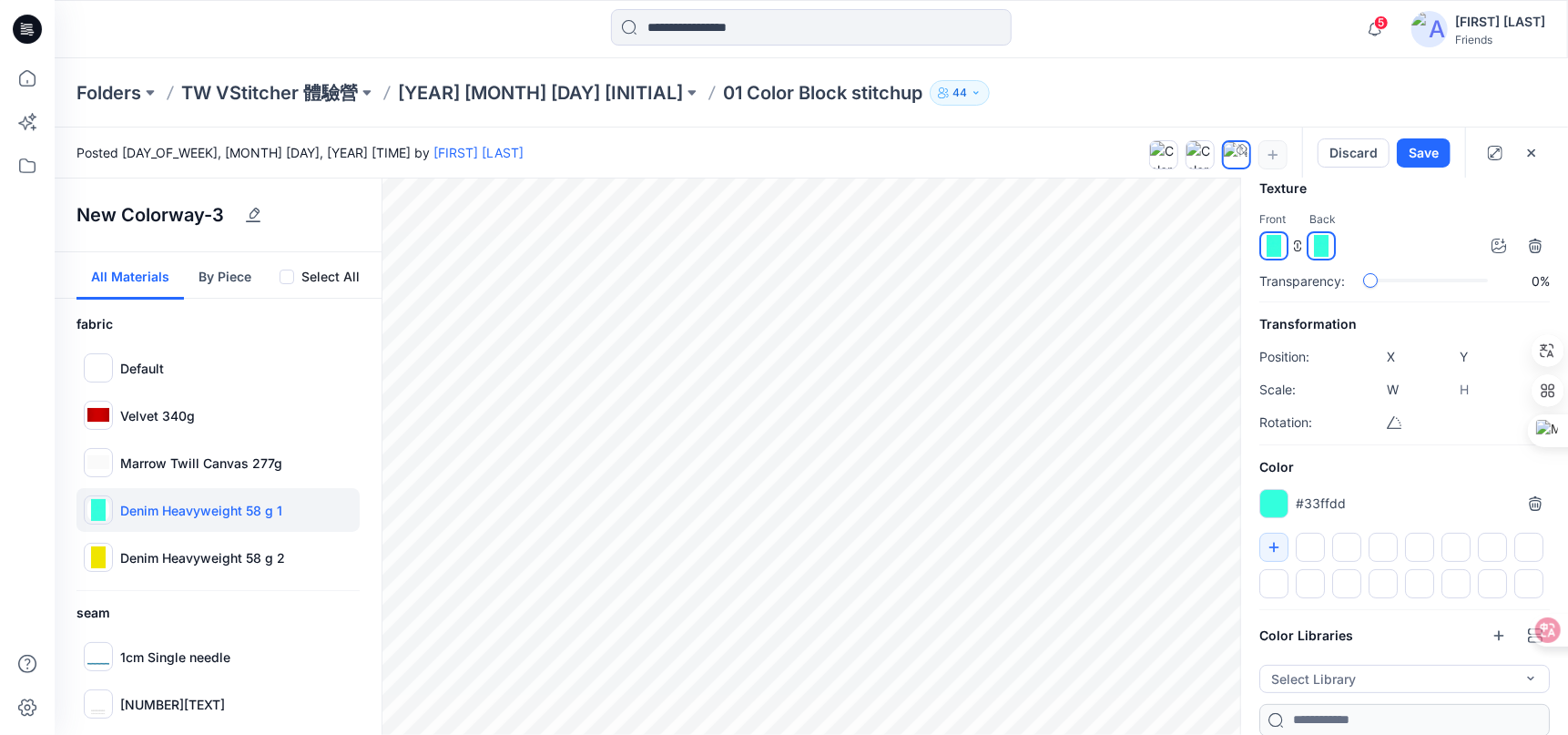 type on "*******" 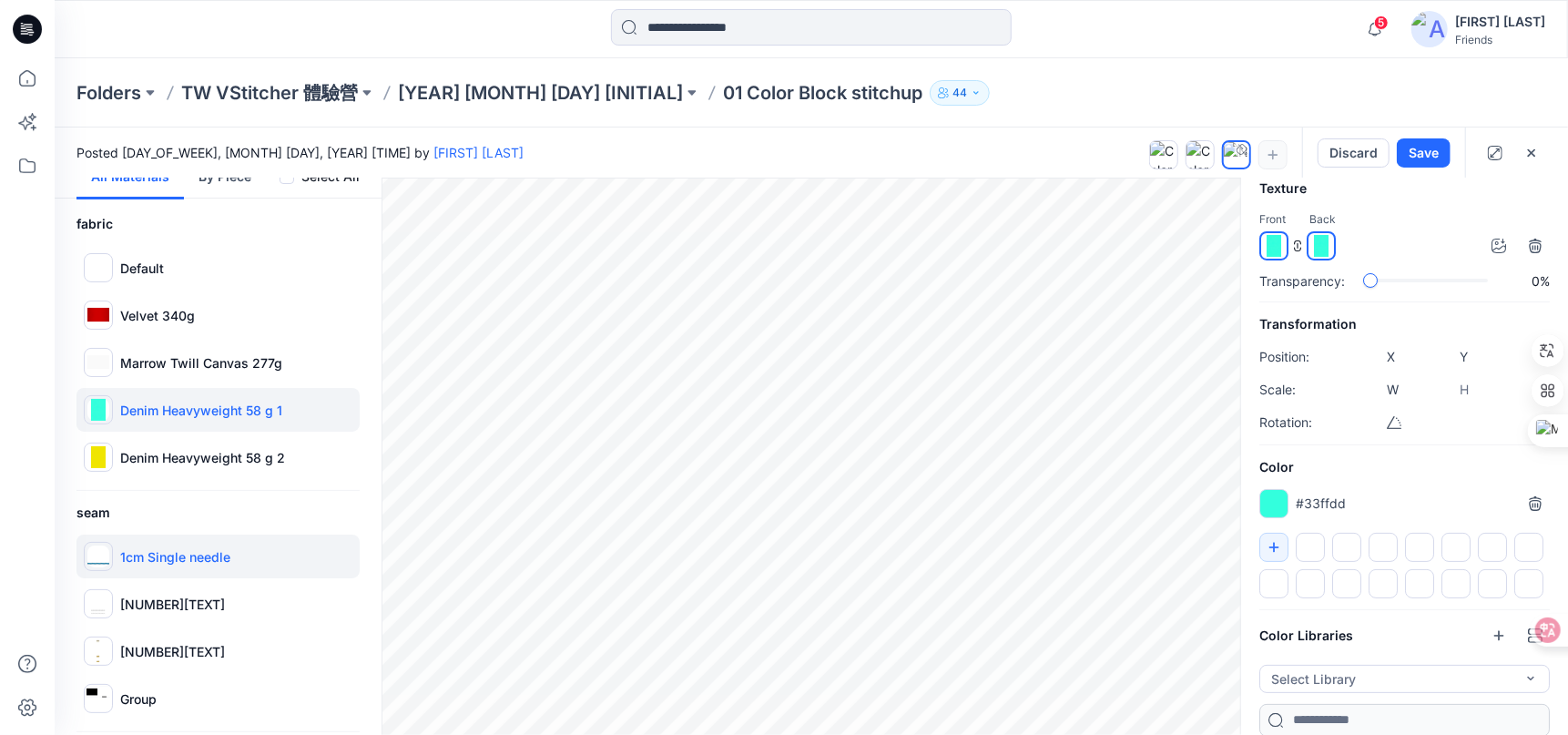 scroll, scrollTop: 106, scrollLeft: 0, axis: vertical 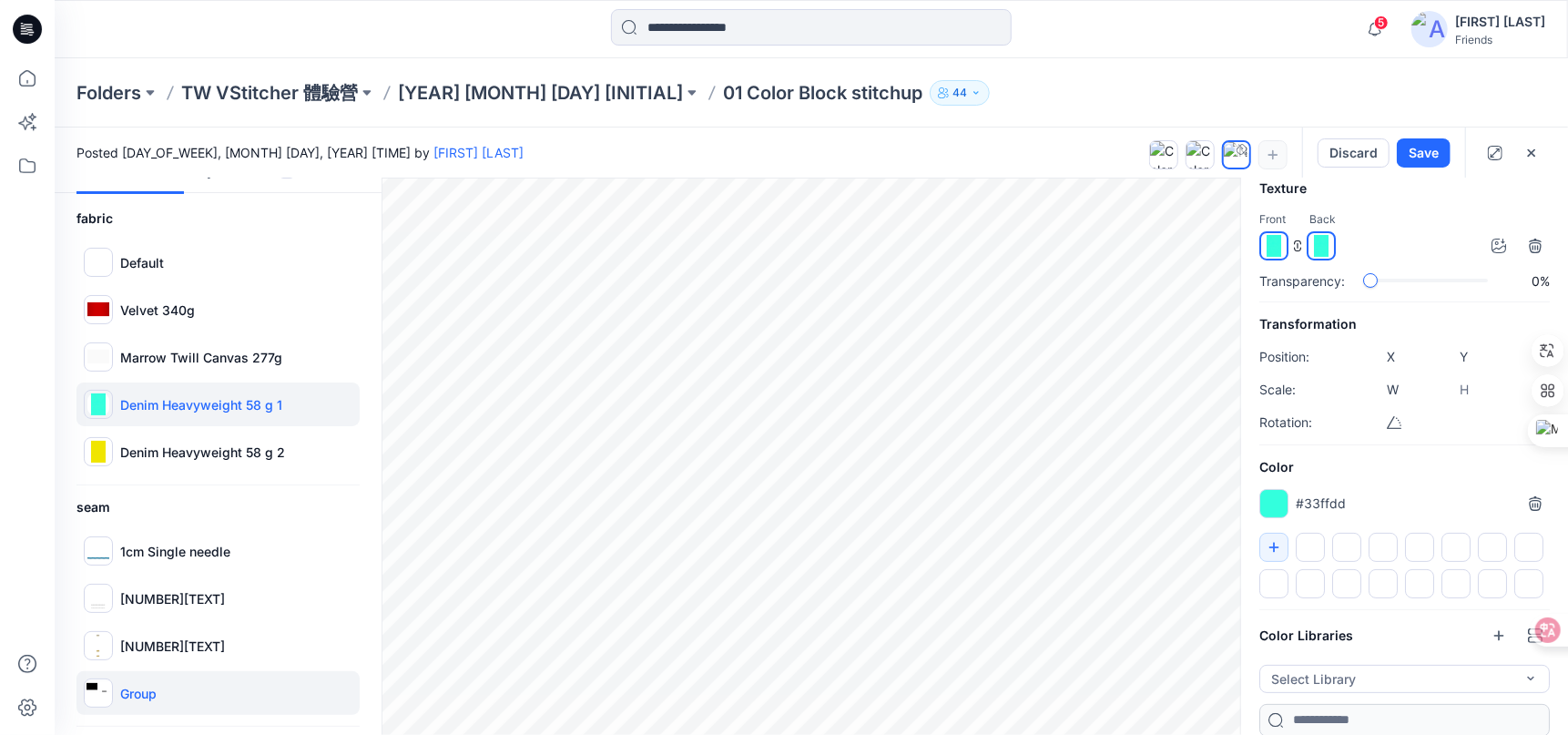 click on "Group" at bounding box center (138, 693) 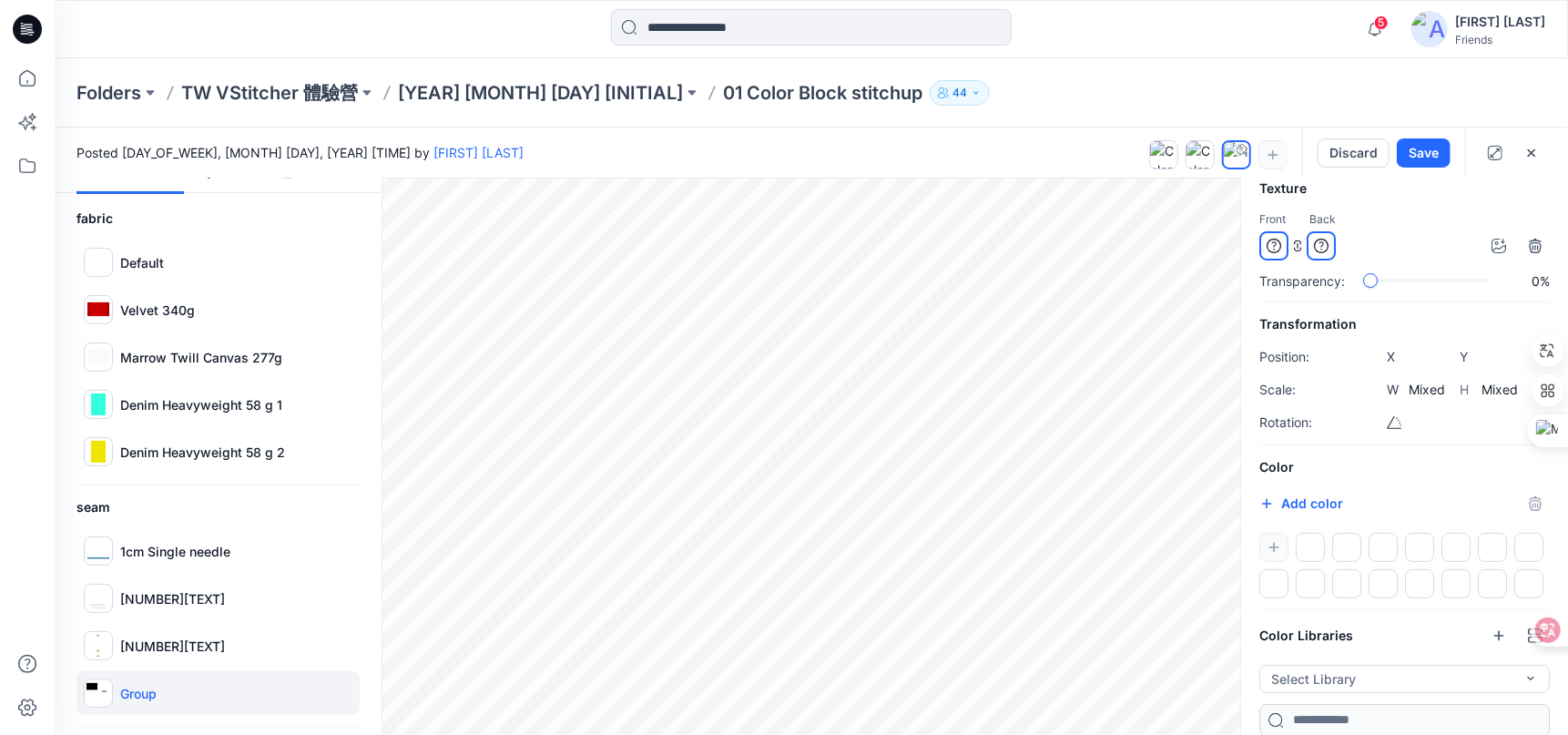 click at bounding box center [98, 693] 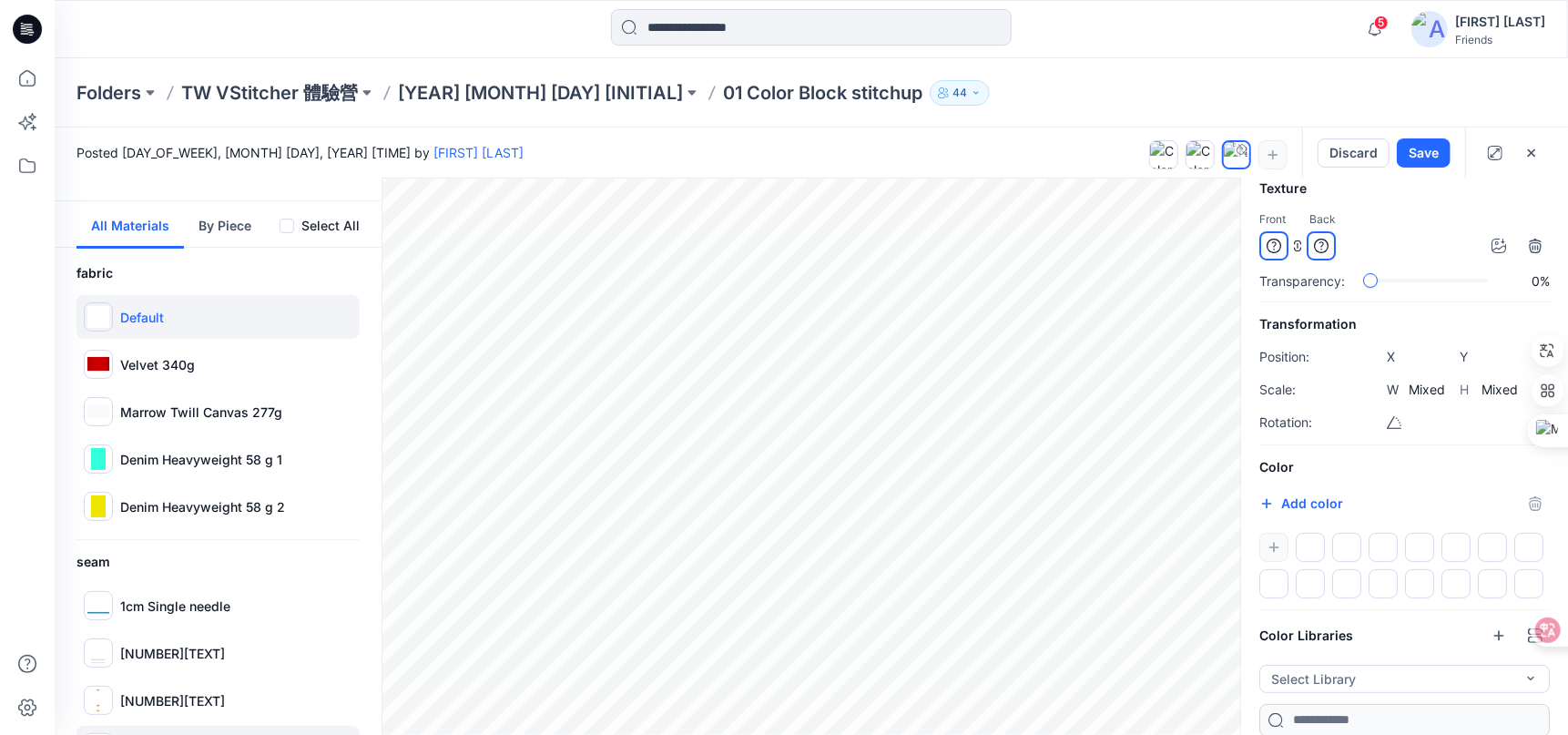 scroll, scrollTop: 0, scrollLeft: 0, axis: both 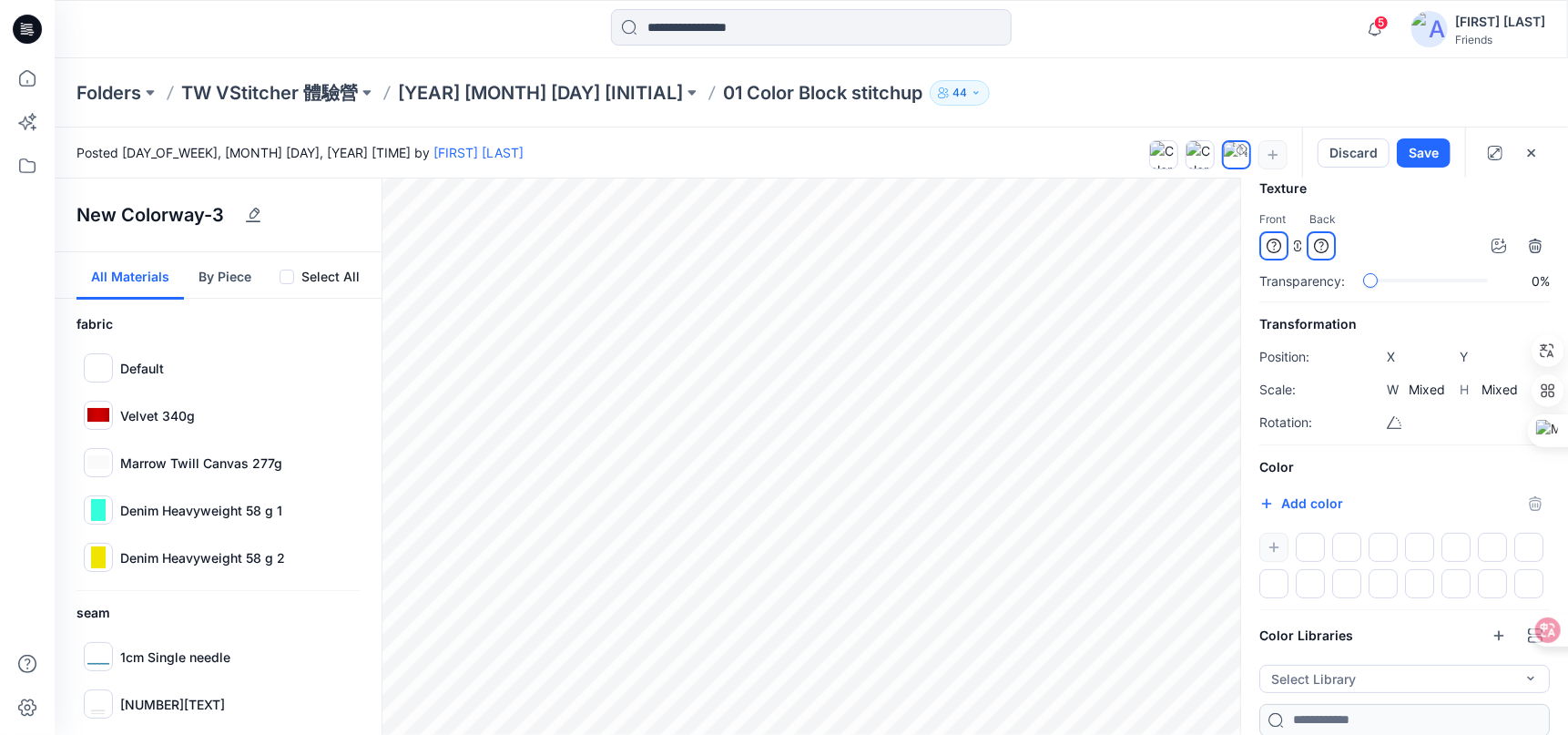click on "By Piece" at bounding box center [225, 276] 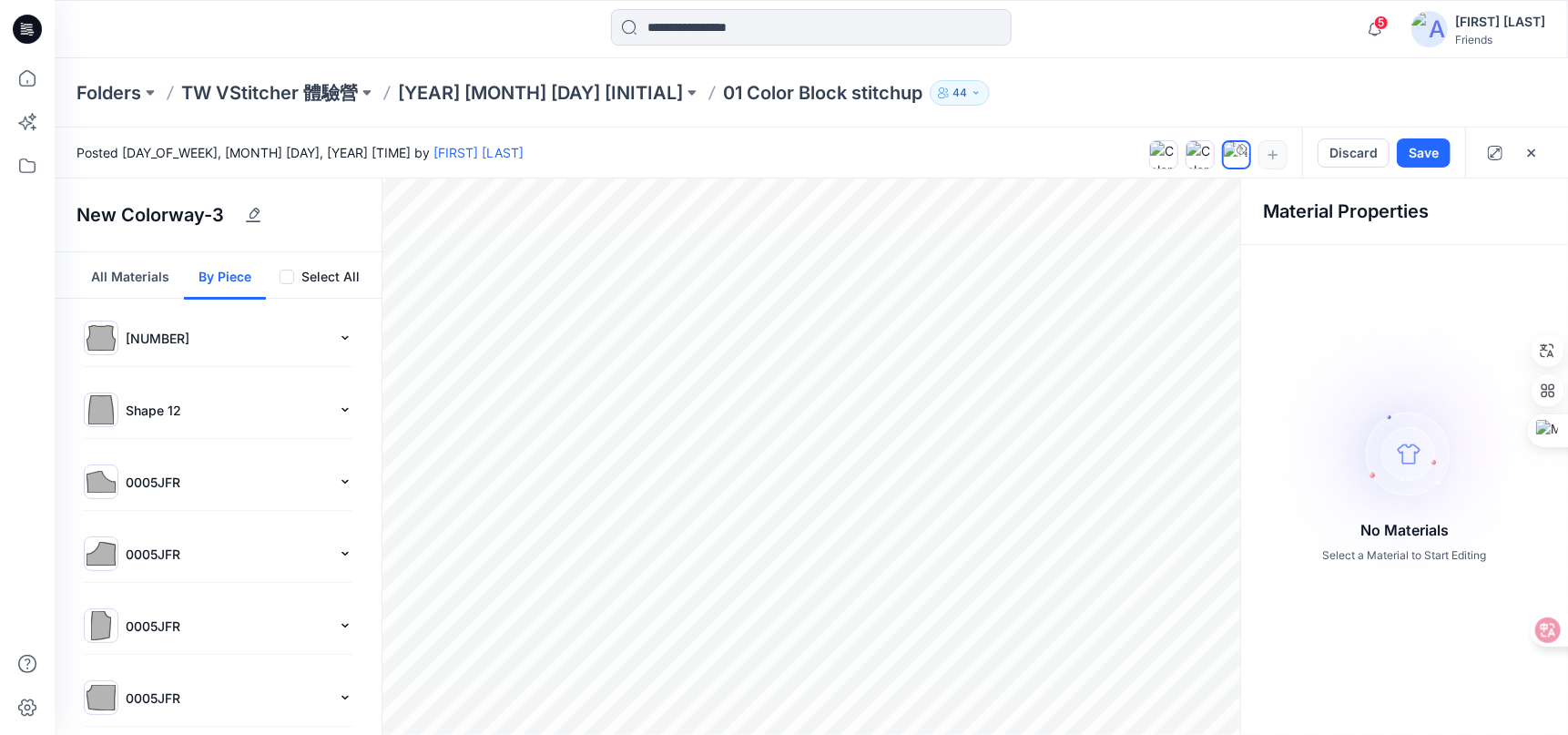 click on "0005JBK" at bounding box center [218, 338] 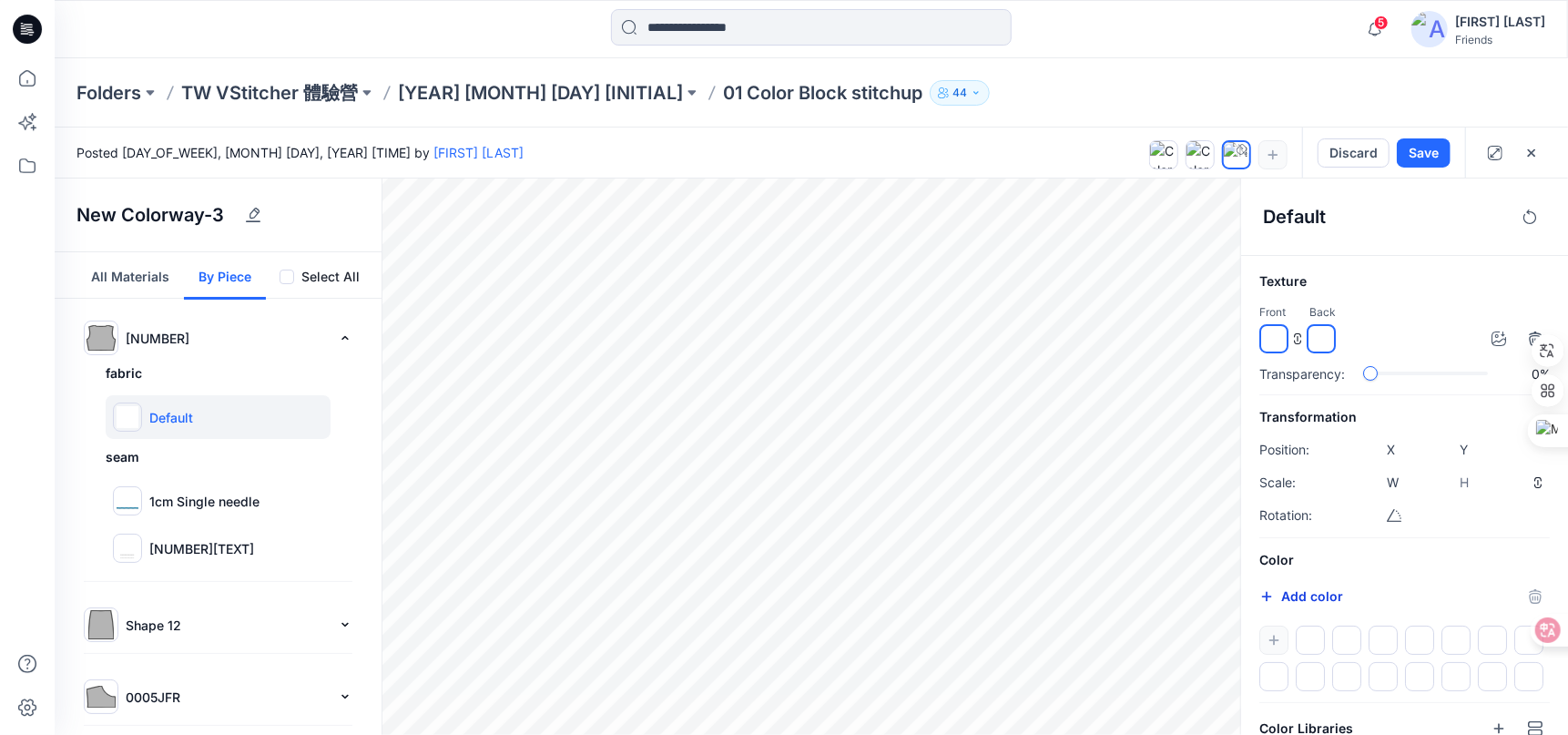 click on "Add color" at bounding box center (1301, 597) 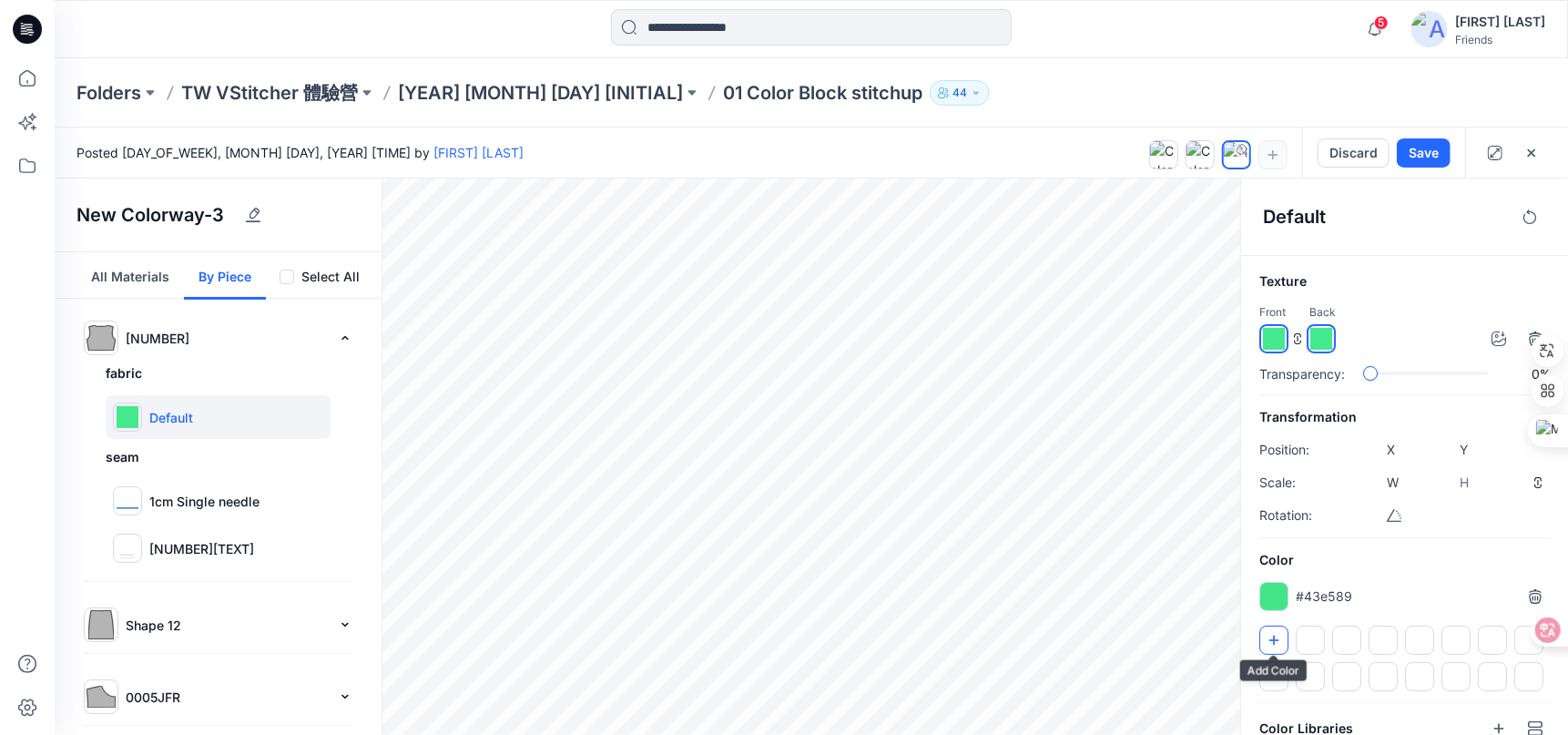 type on "*******" 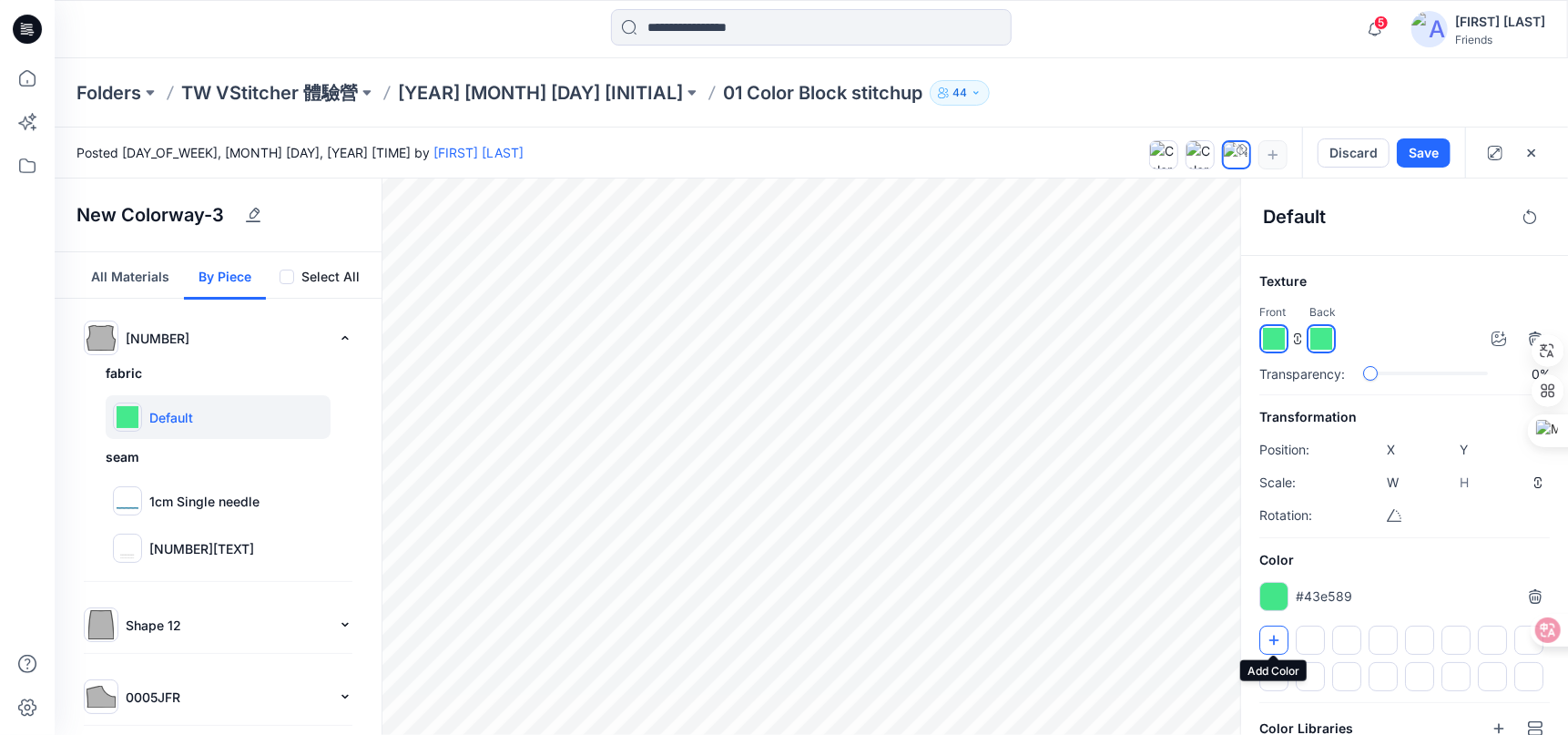 click 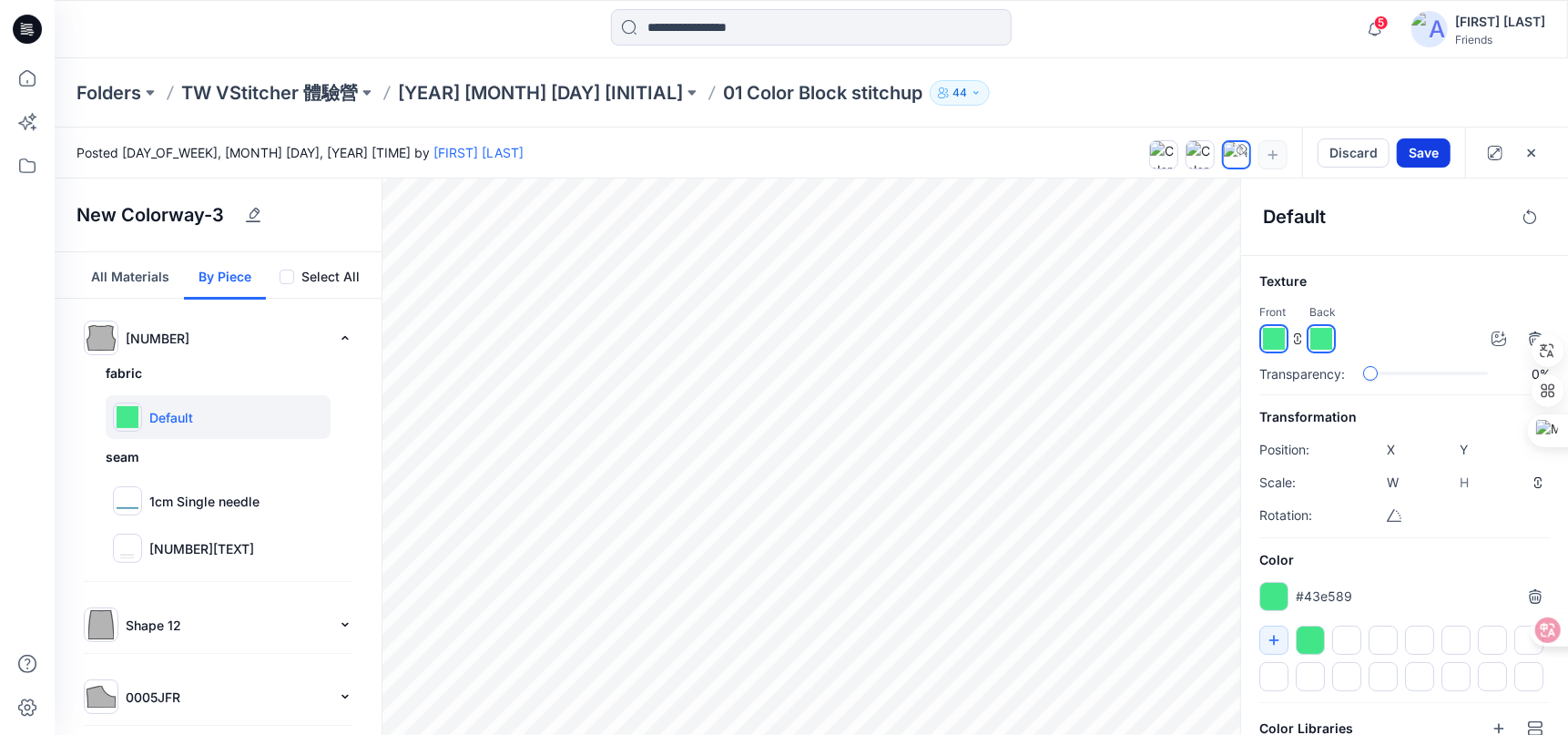 click on "Save" at bounding box center [1423, 153] 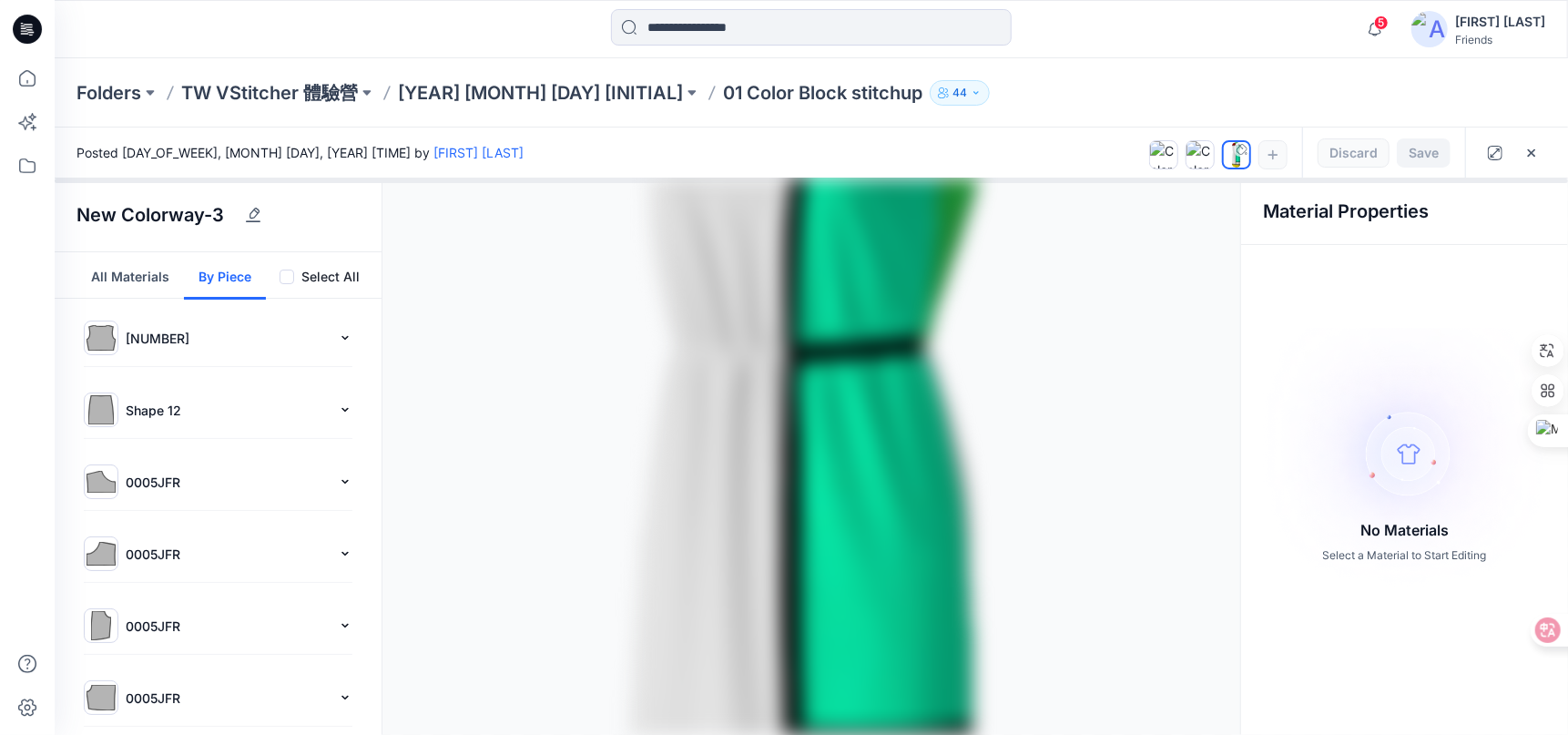 click 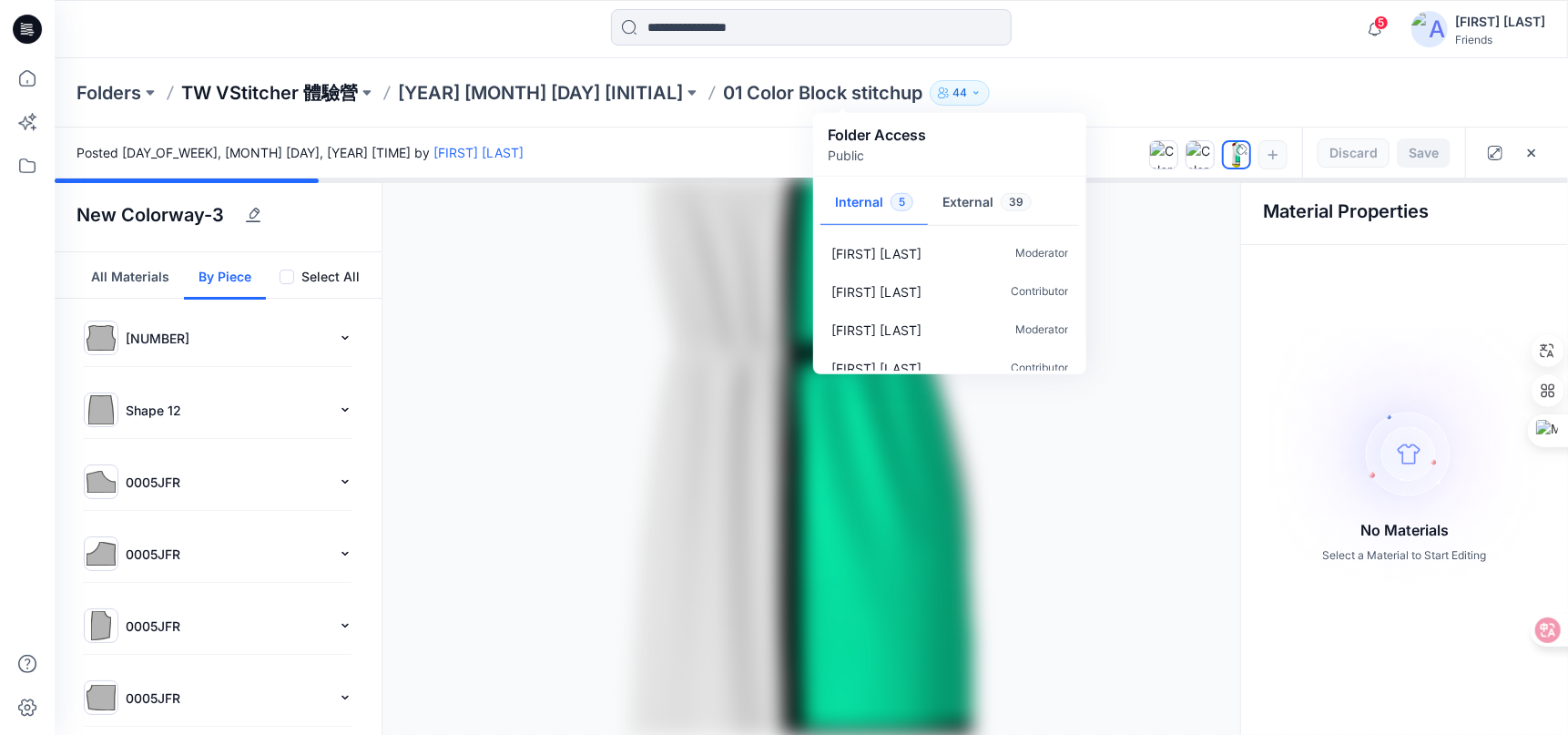 click on "TW VStitcher 體驗營" at bounding box center [270, 93] 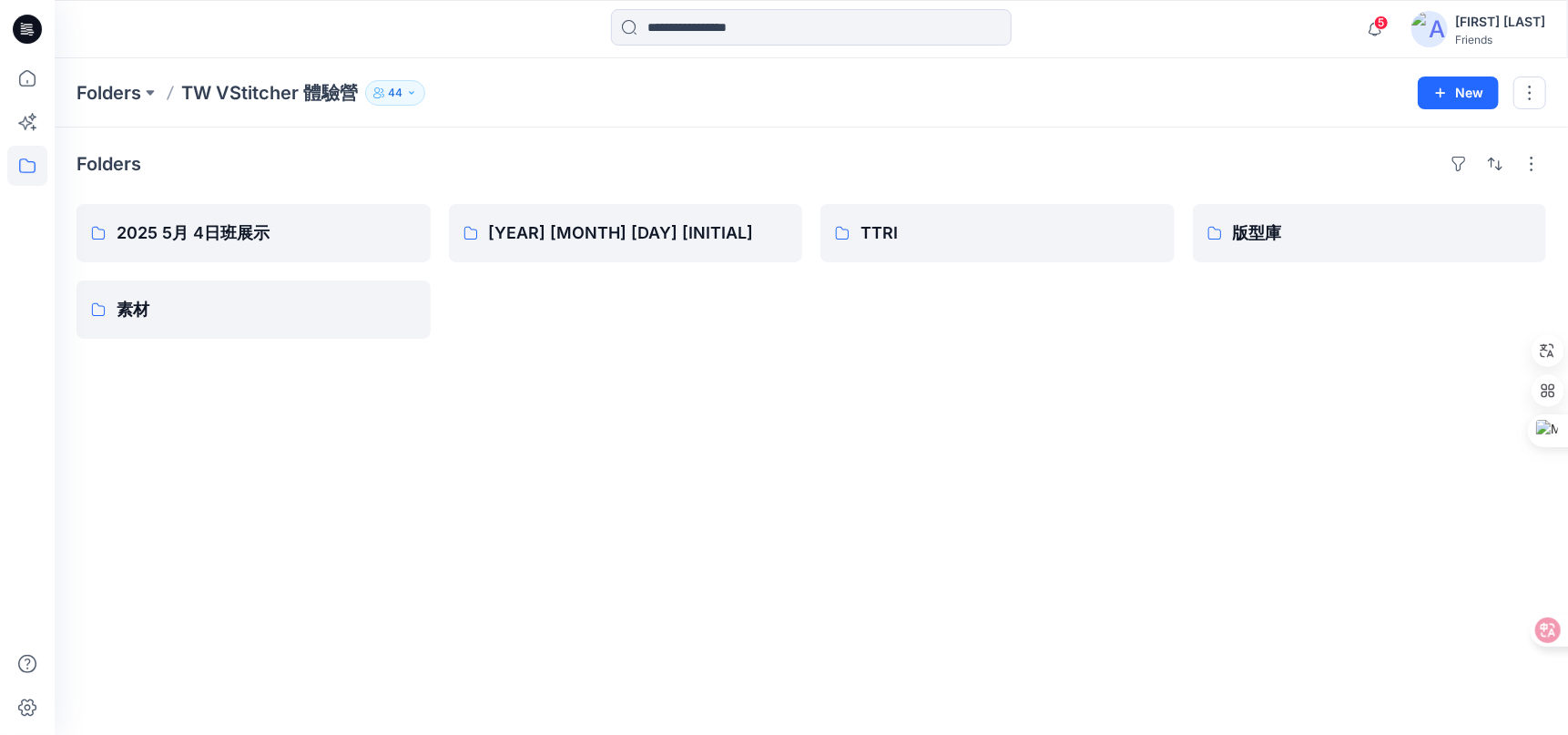 click 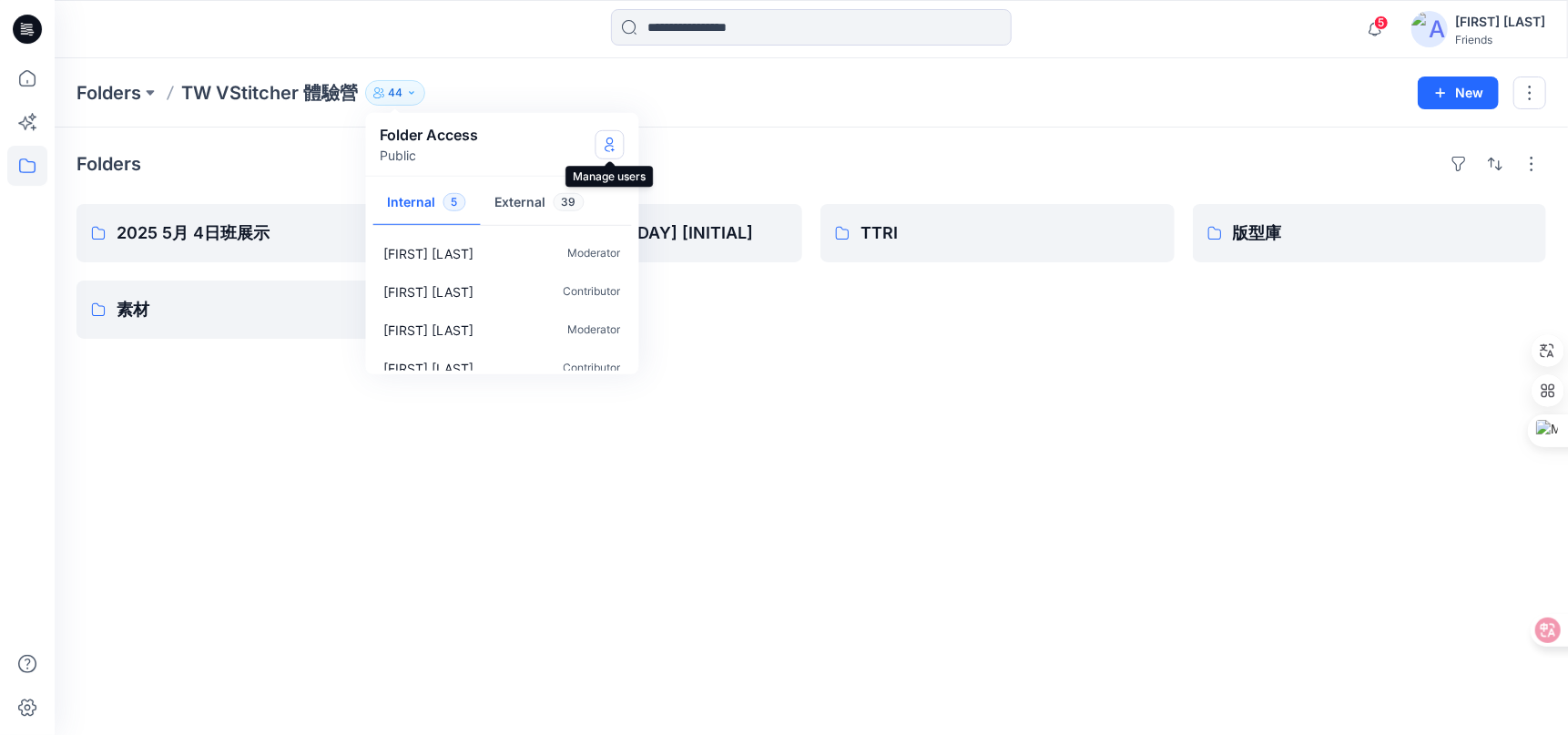 click 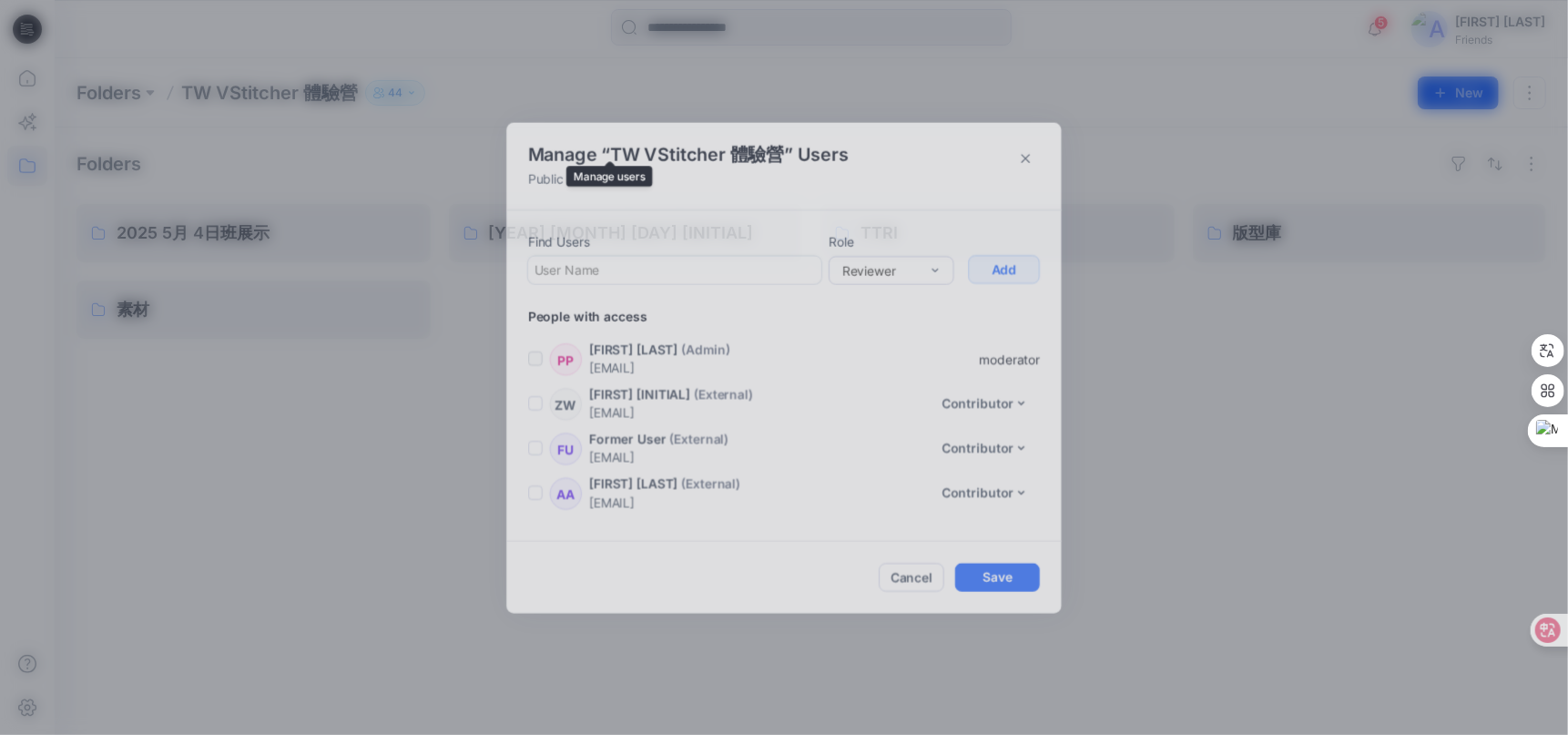 scroll, scrollTop: 1813, scrollLeft: 0, axis: vertical 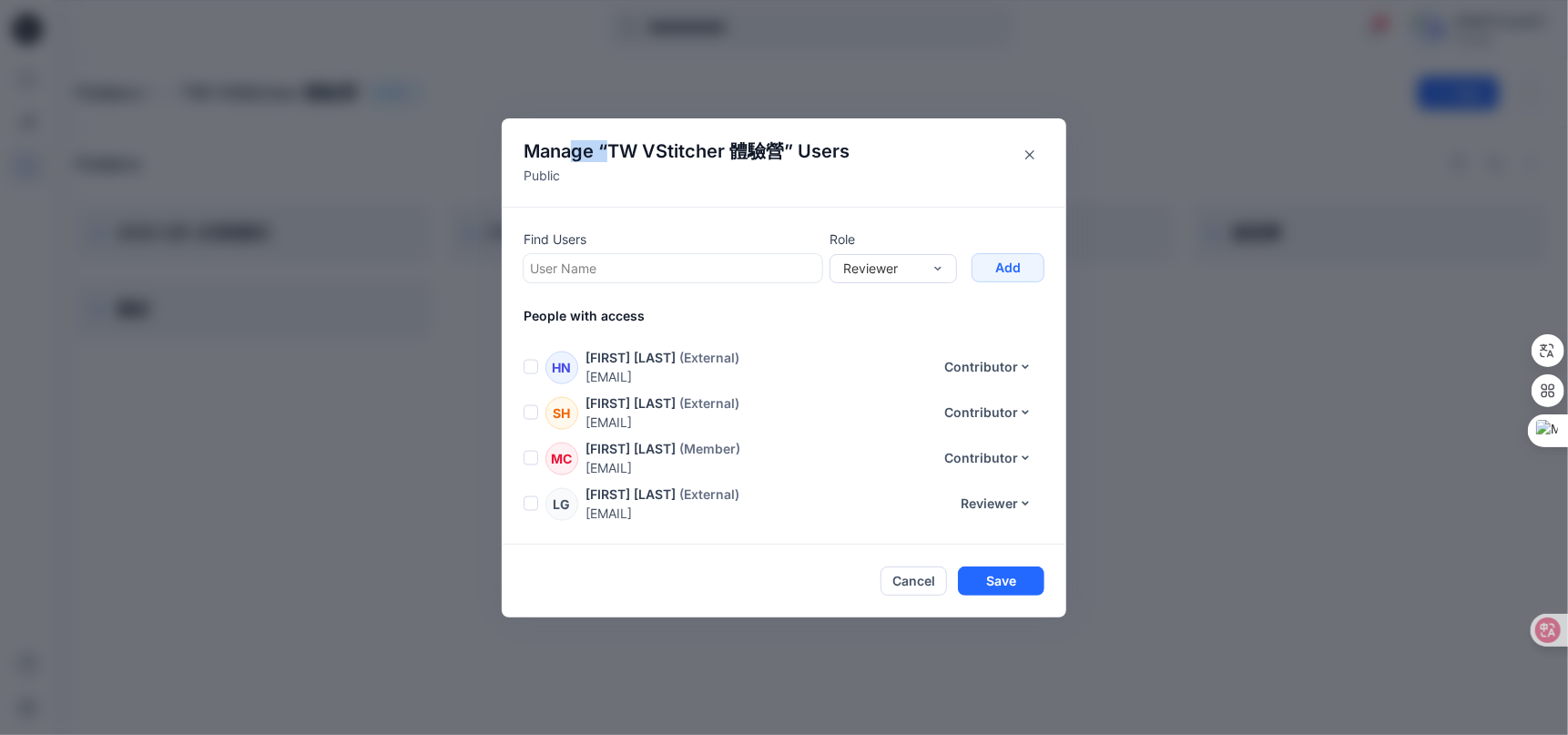drag, startPoint x: 701, startPoint y: 138, endPoint x: 672, endPoint y: 179, distance: 50.2195 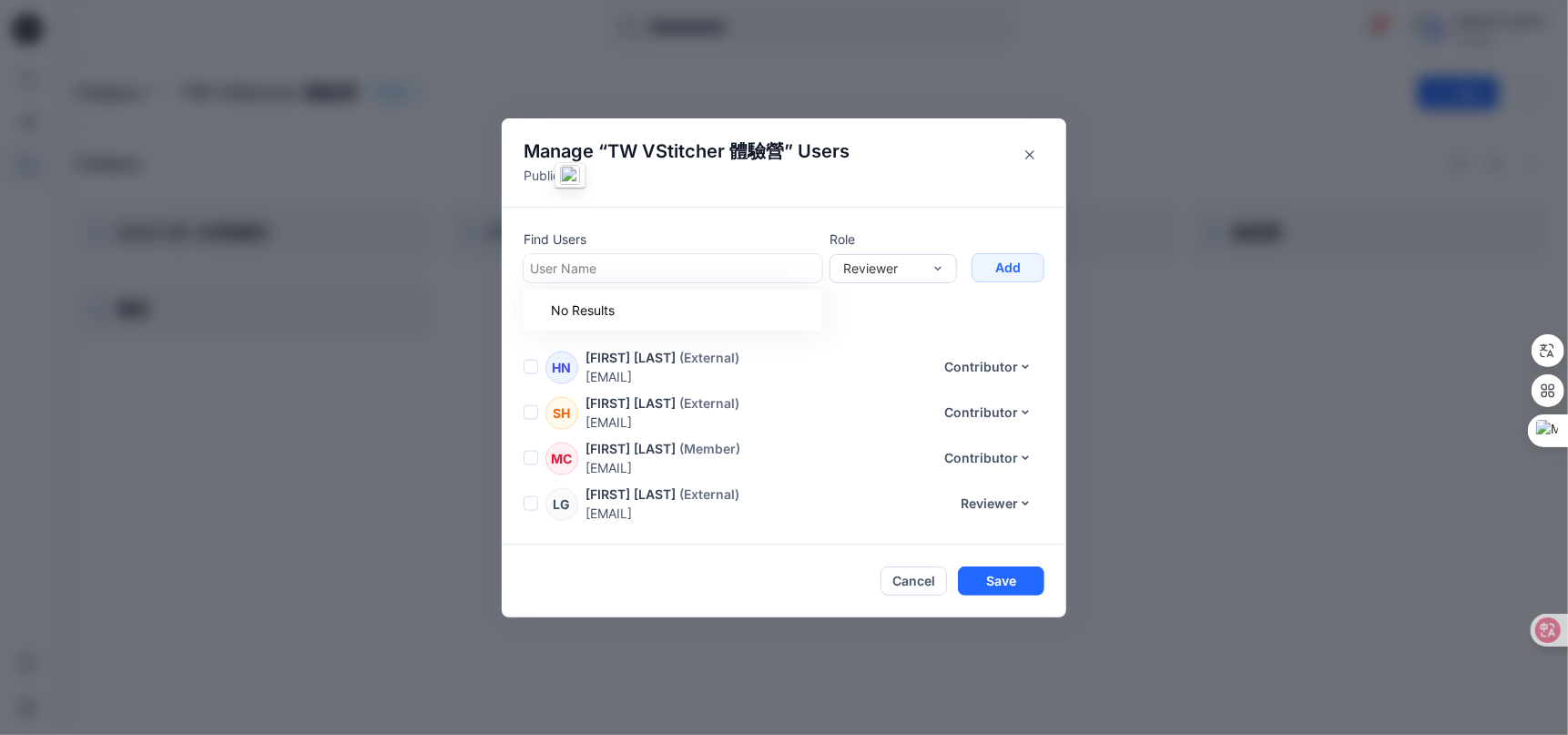 click at bounding box center (673, 268) 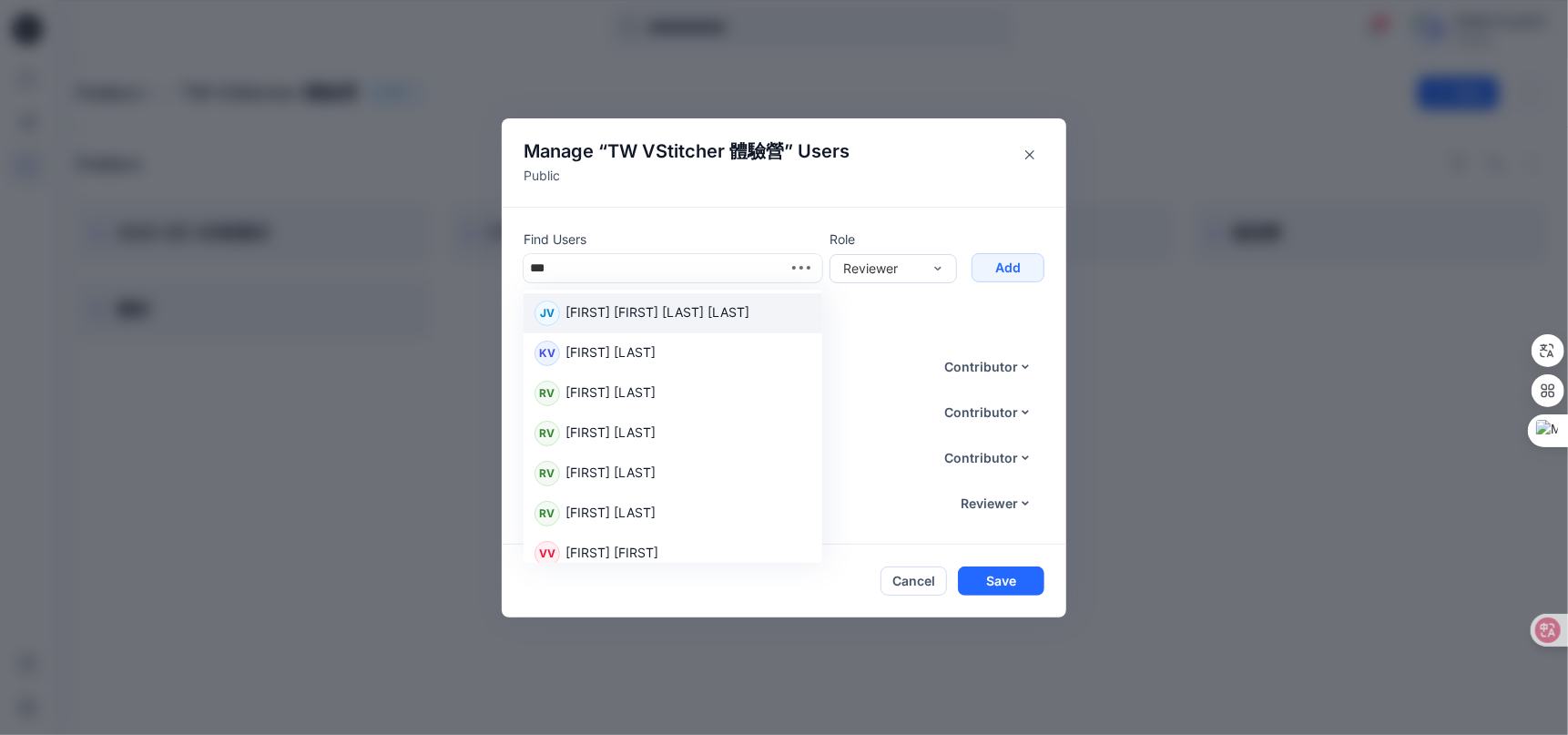 type on "****" 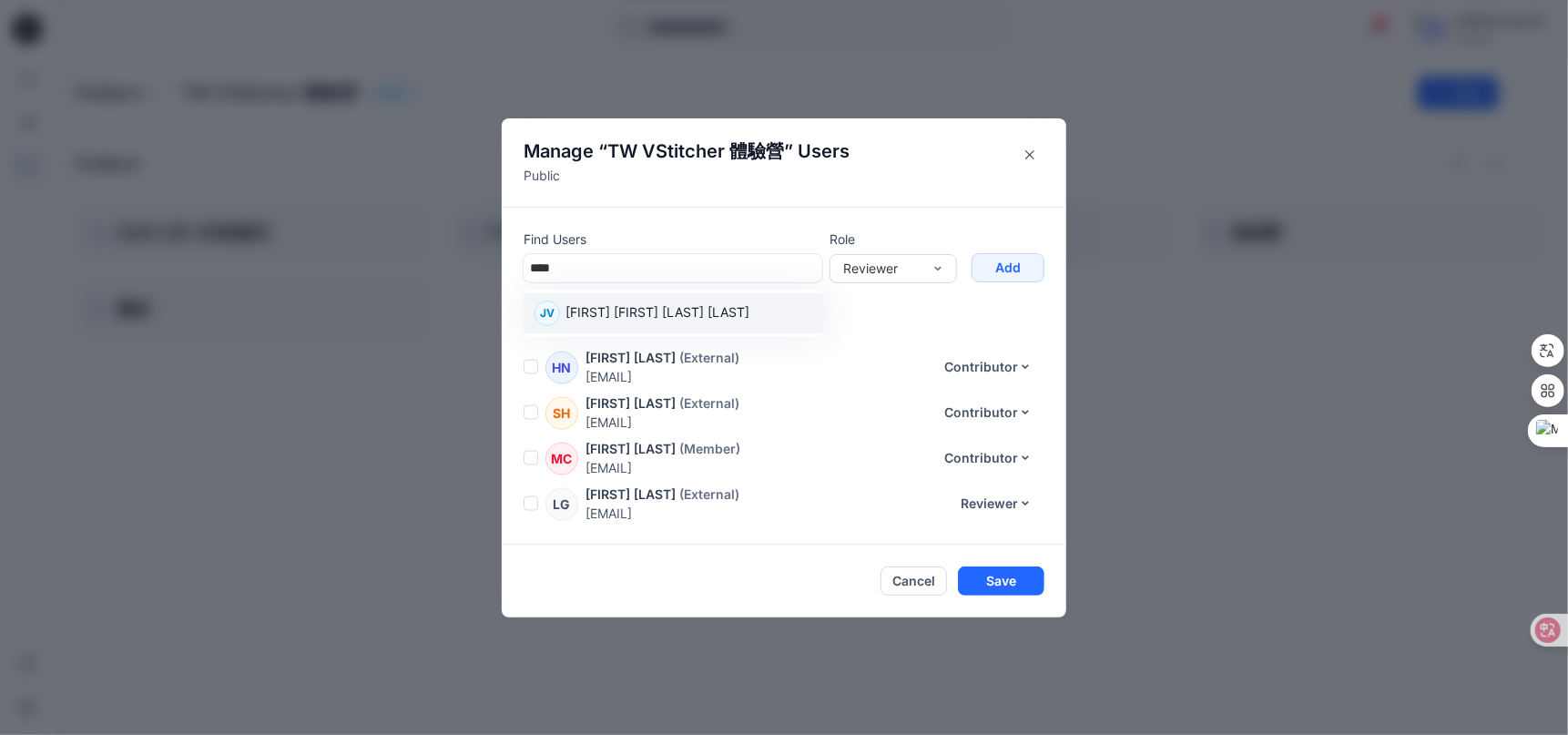 click on "Julie Vera Bryder Damm" at bounding box center (657, 314) 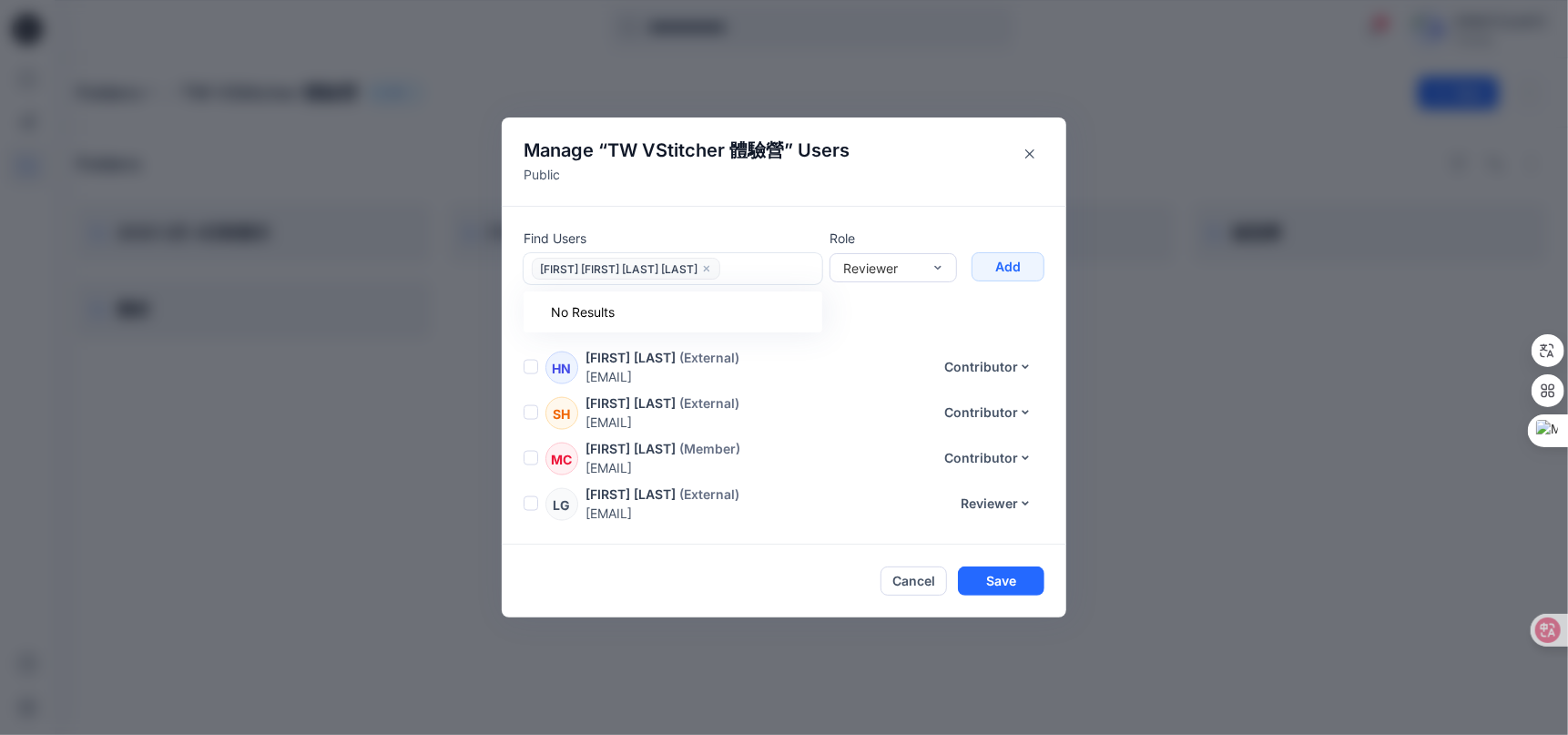 click at bounding box center (770, 269) 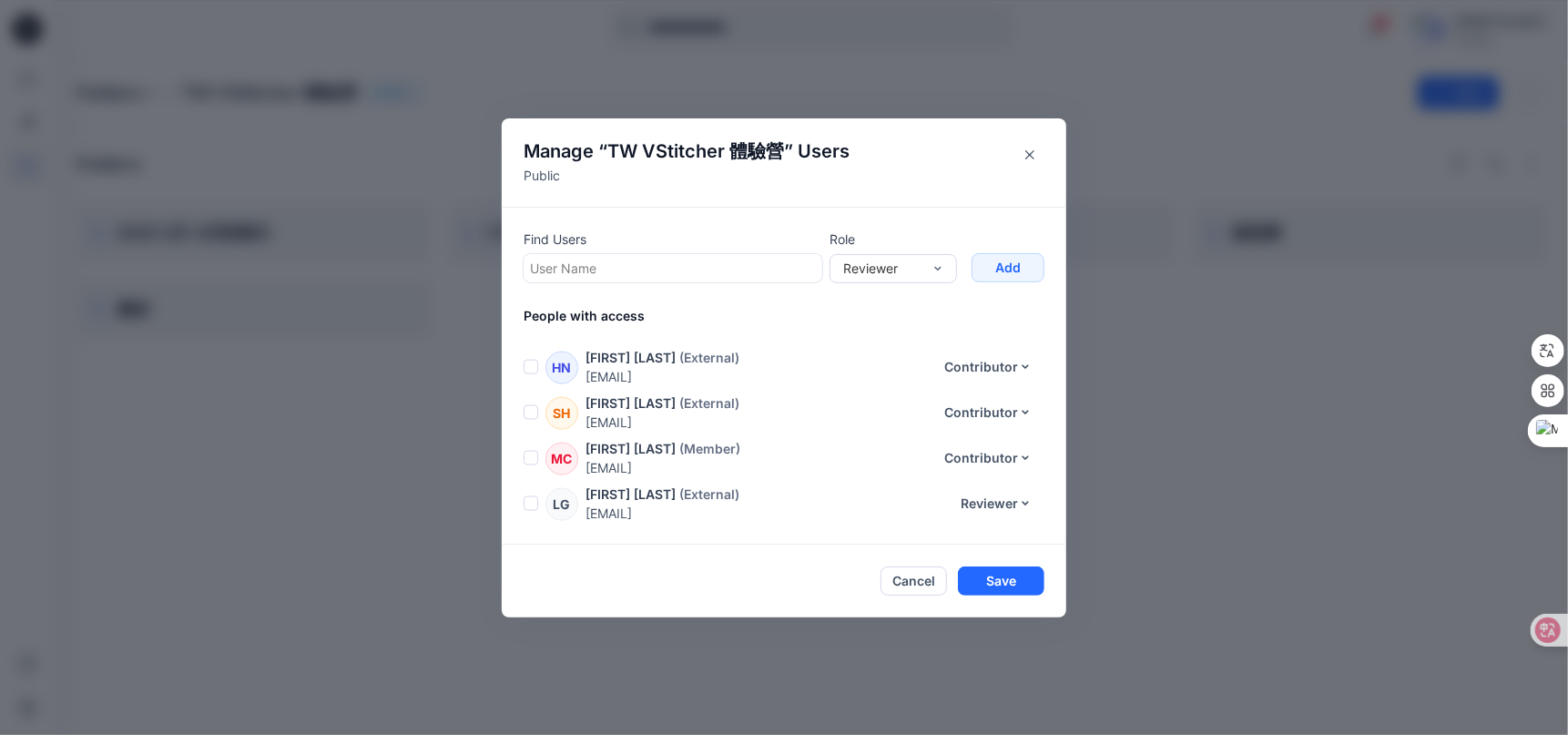 scroll, scrollTop: 1631, scrollLeft: 0, axis: vertical 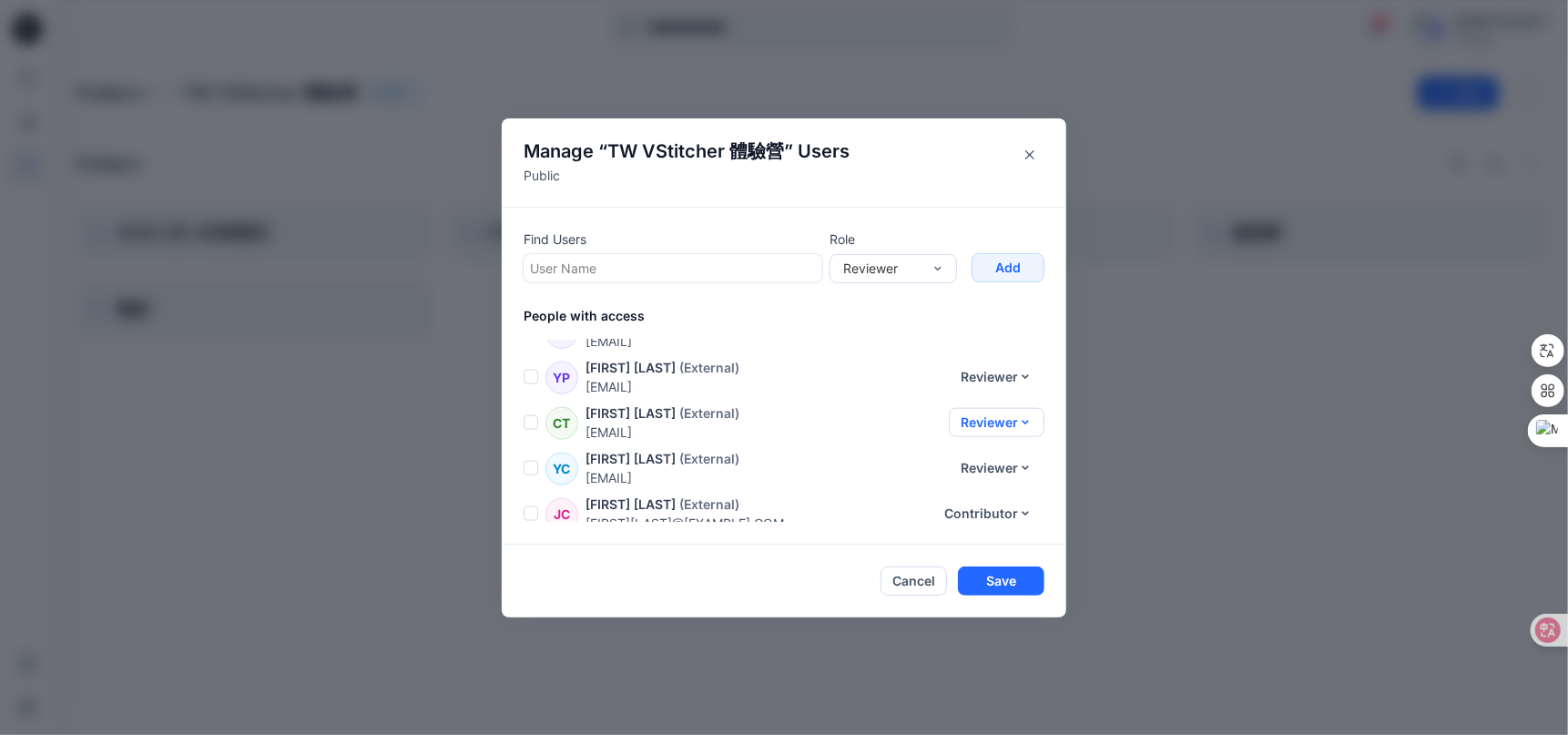 click on "Reviewer" at bounding box center [996, 423] 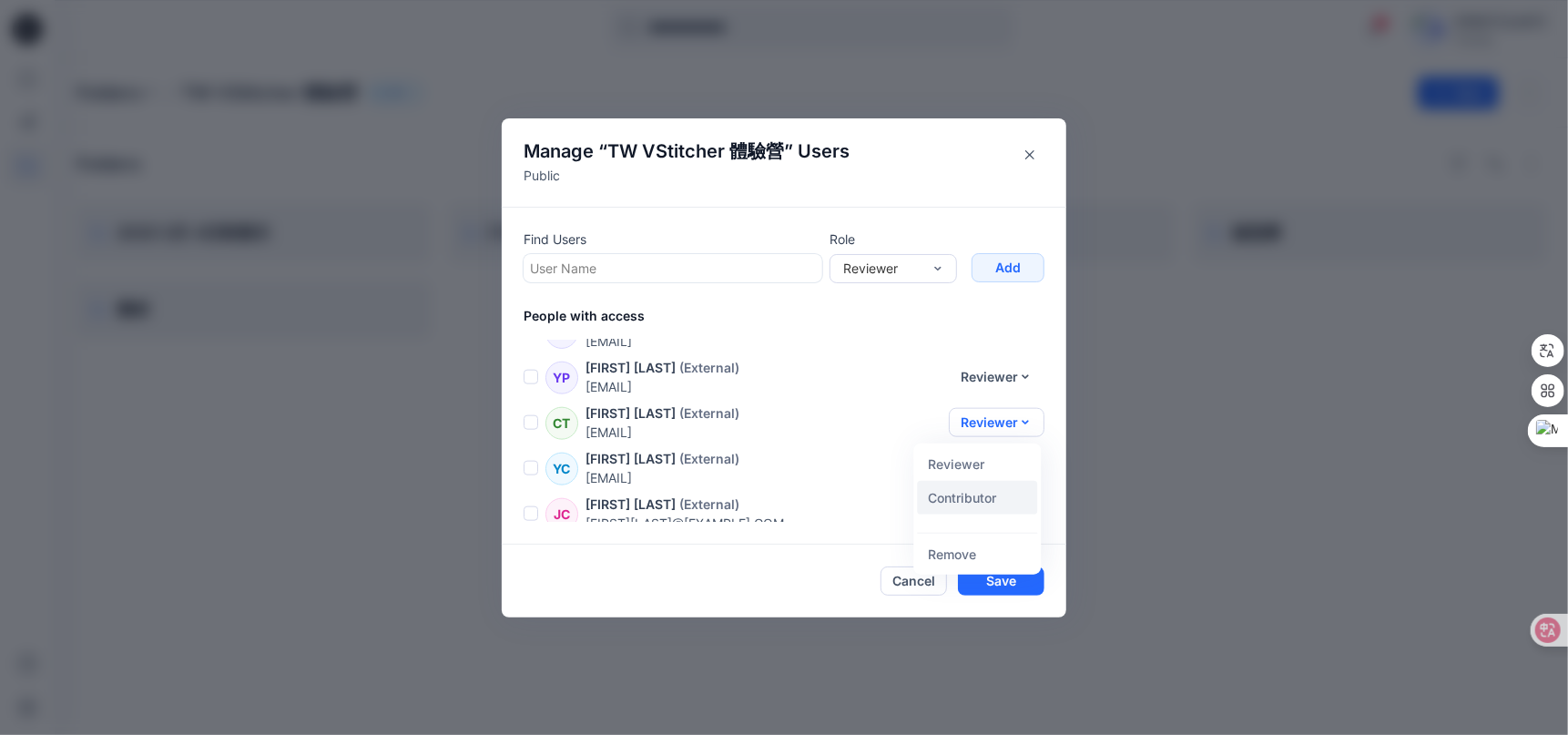 click on "Contributor" at bounding box center [977, 496] 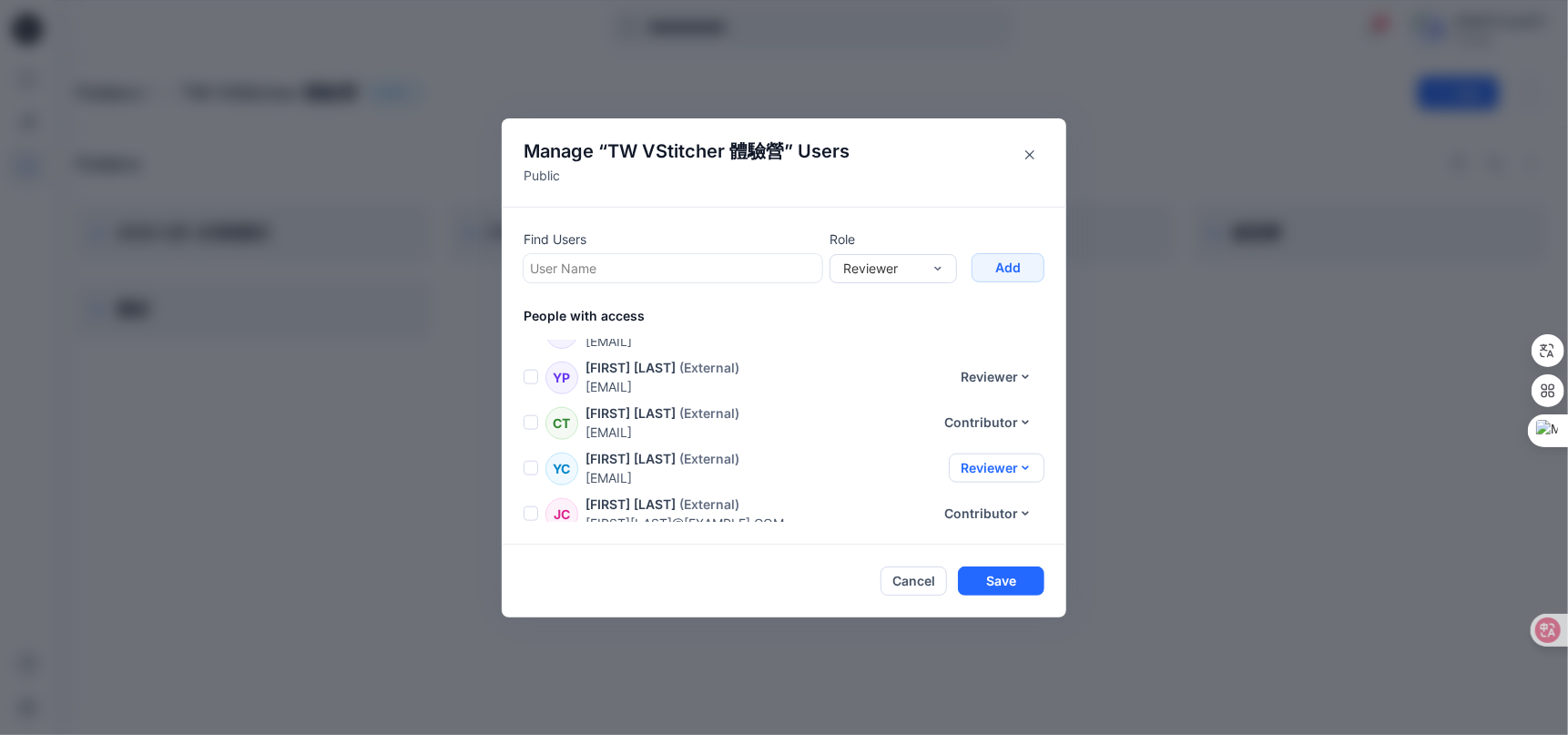 click on "Reviewer" at bounding box center [996, 468] 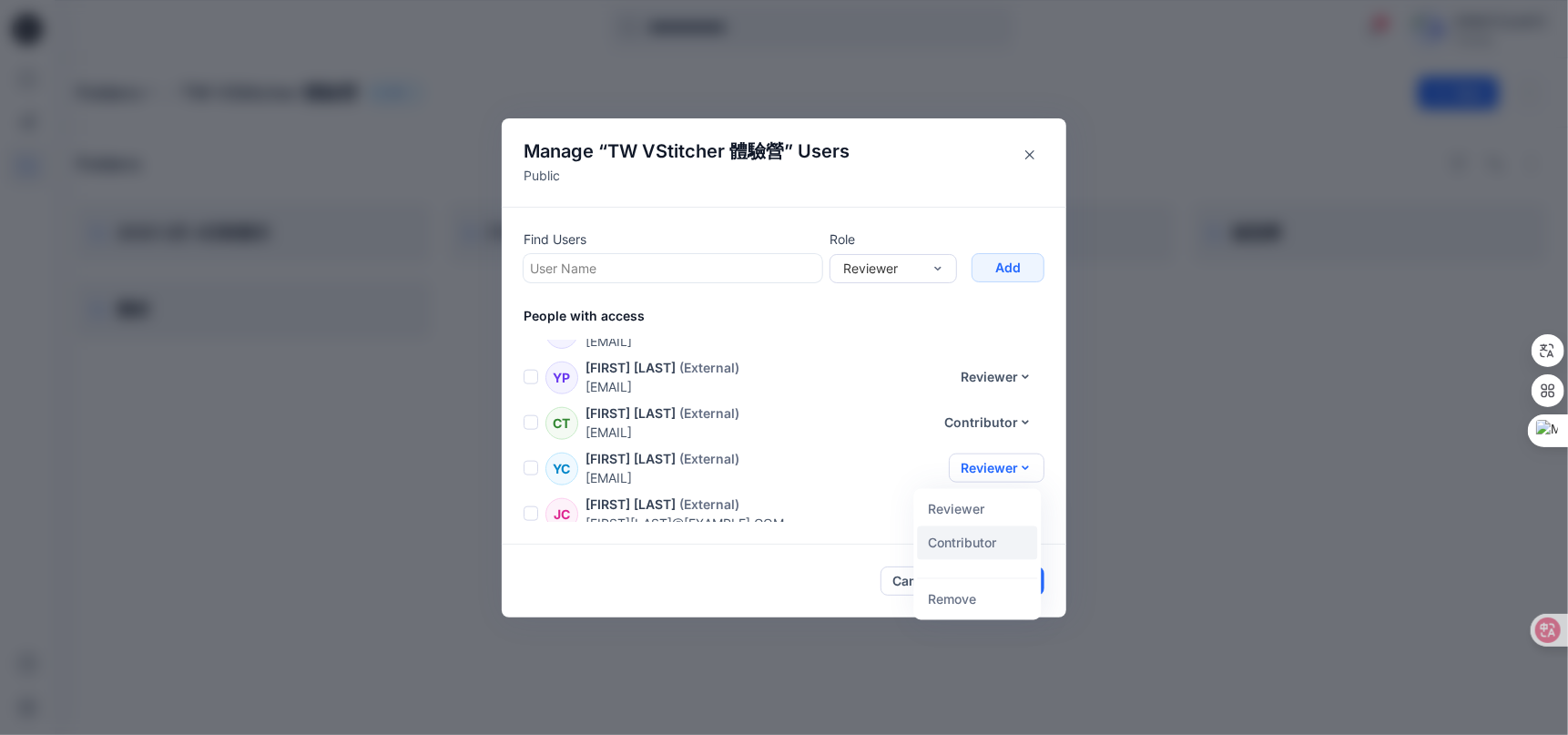 drag, startPoint x: 987, startPoint y: 541, endPoint x: 1013, endPoint y: 490, distance: 57.24509 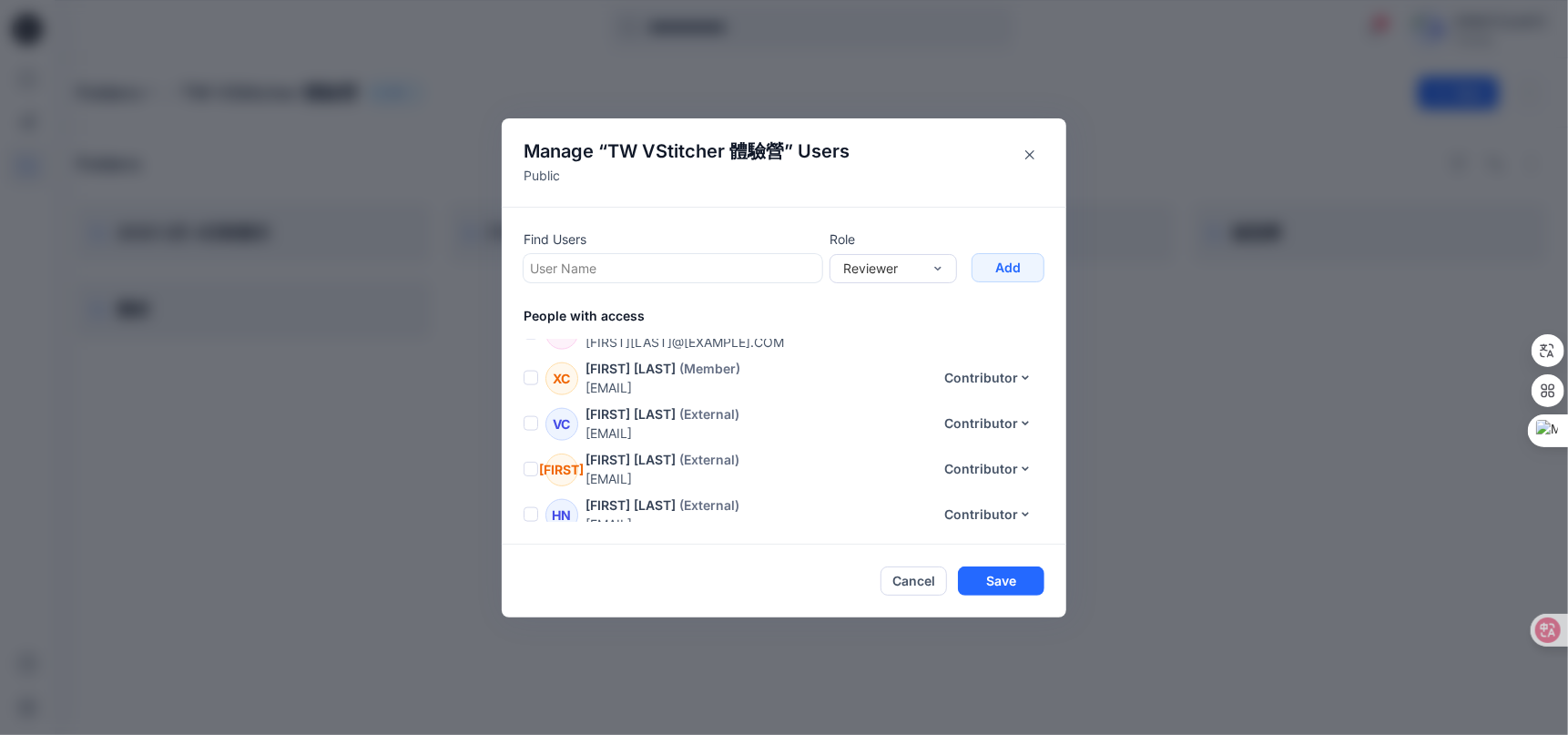 scroll, scrollTop: 1210, scrollLeft: 0, axis: vertical 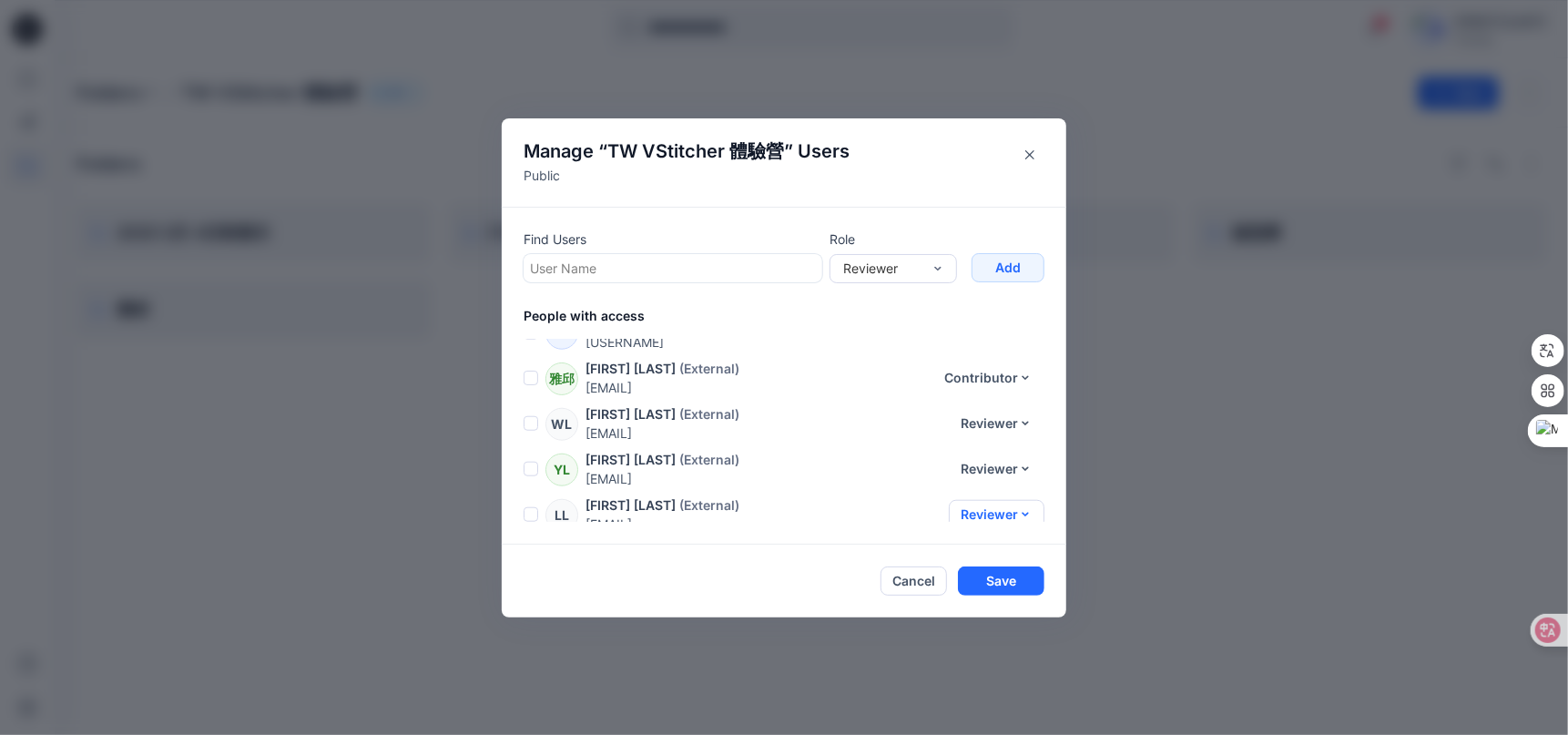 click on "Reviewer" at bounding box center (996, 515) 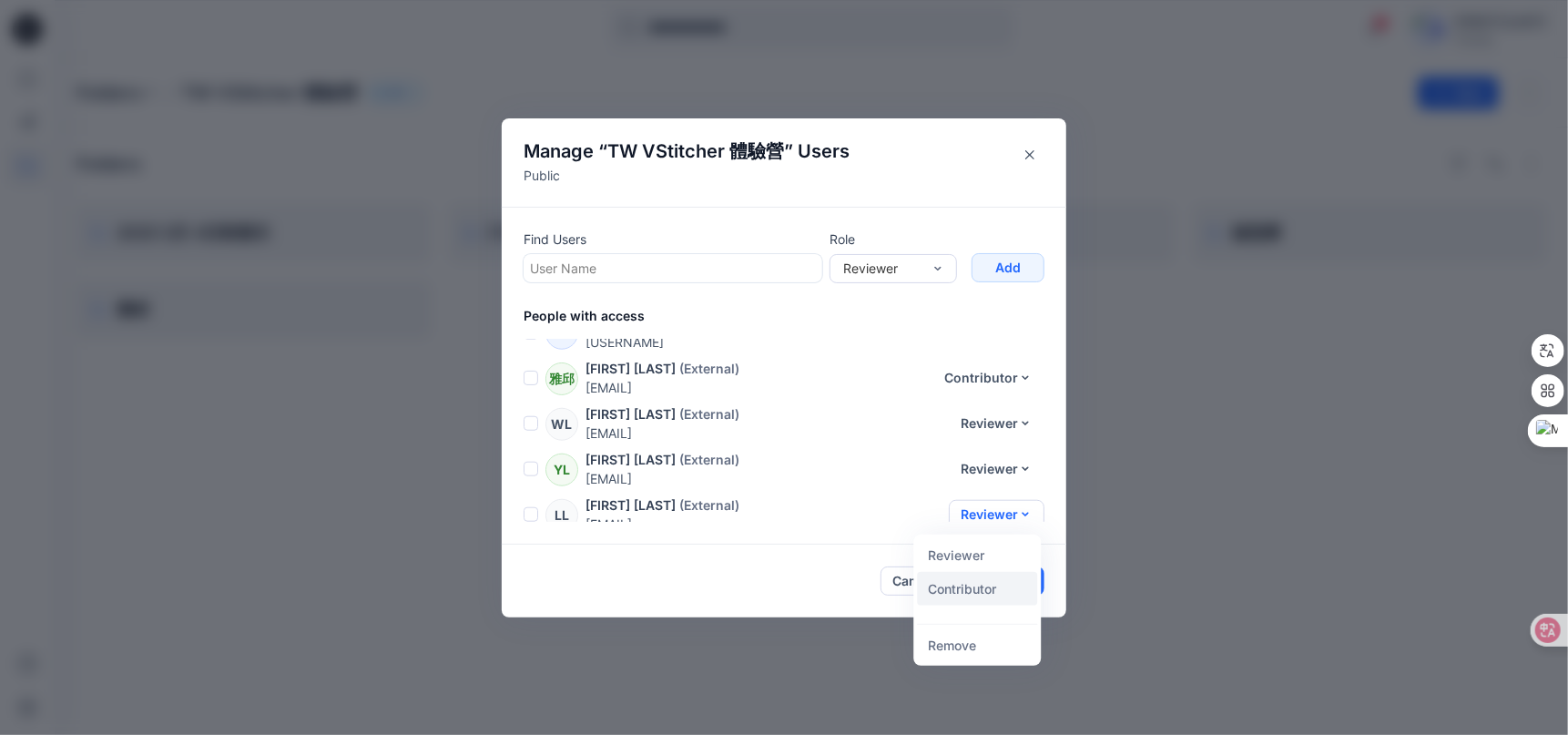 click on "Contributor" at bounding box center (977, 587) 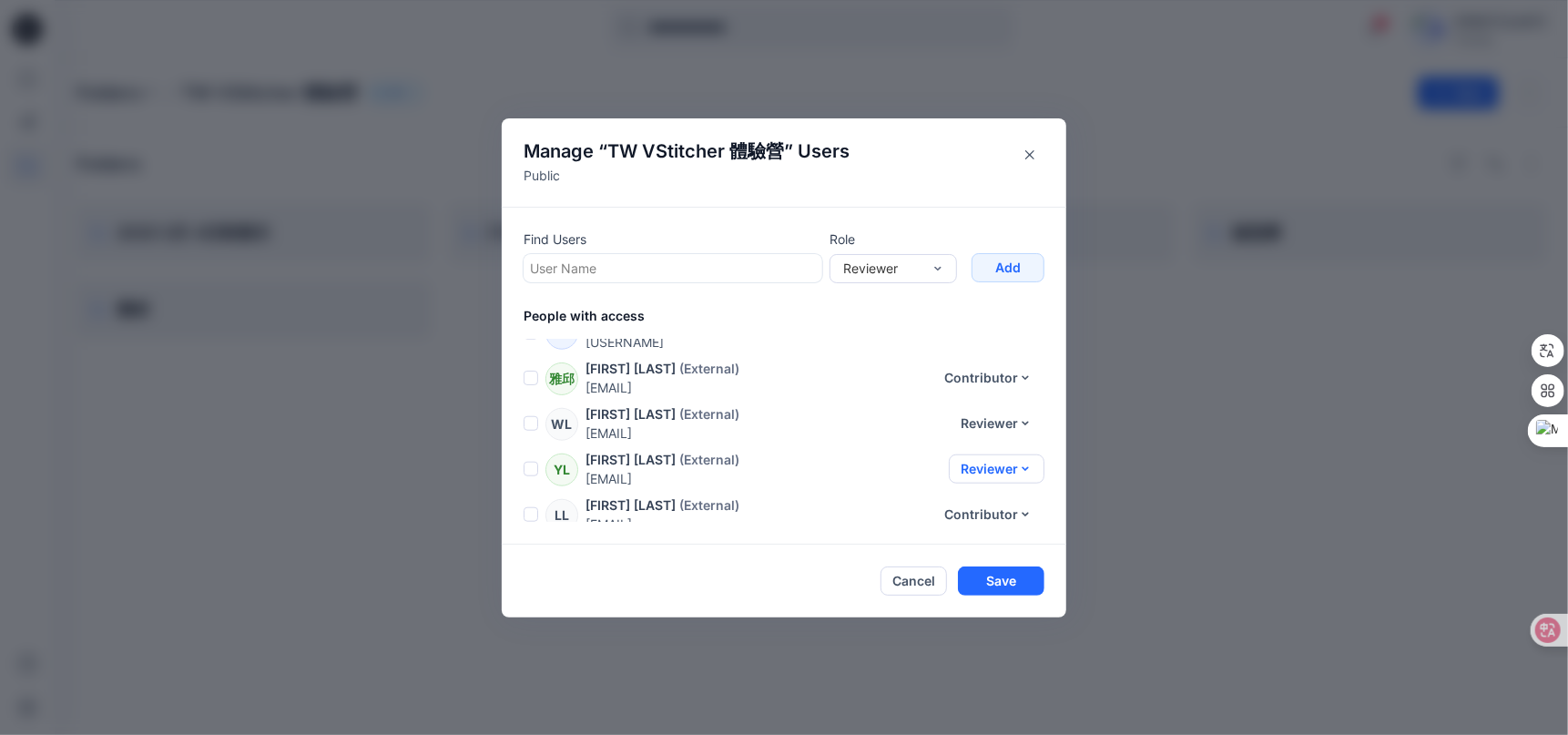click on "Reviewer" at bounding box center [996, 469] 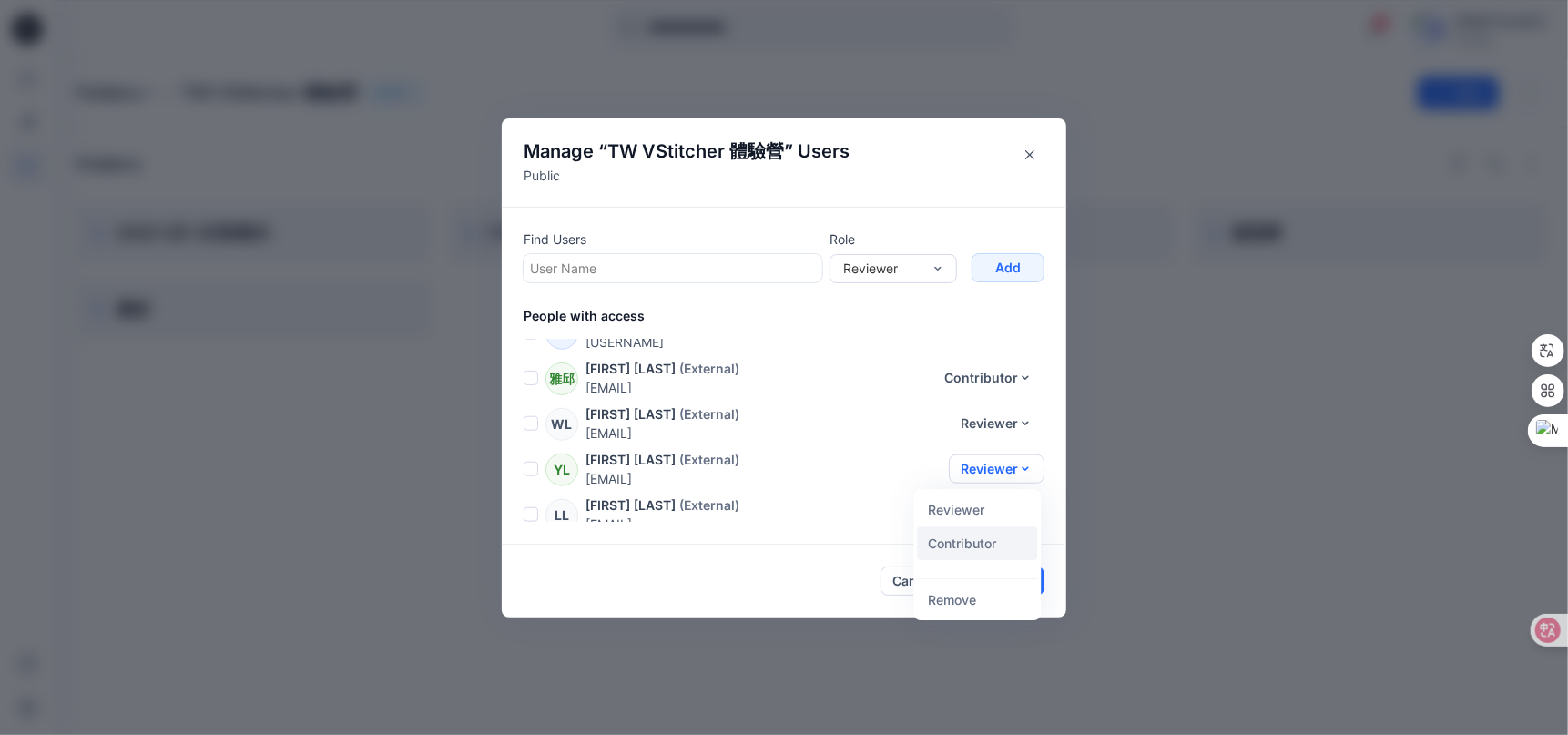 click on "Contributor" at bounding box center [977, 543] 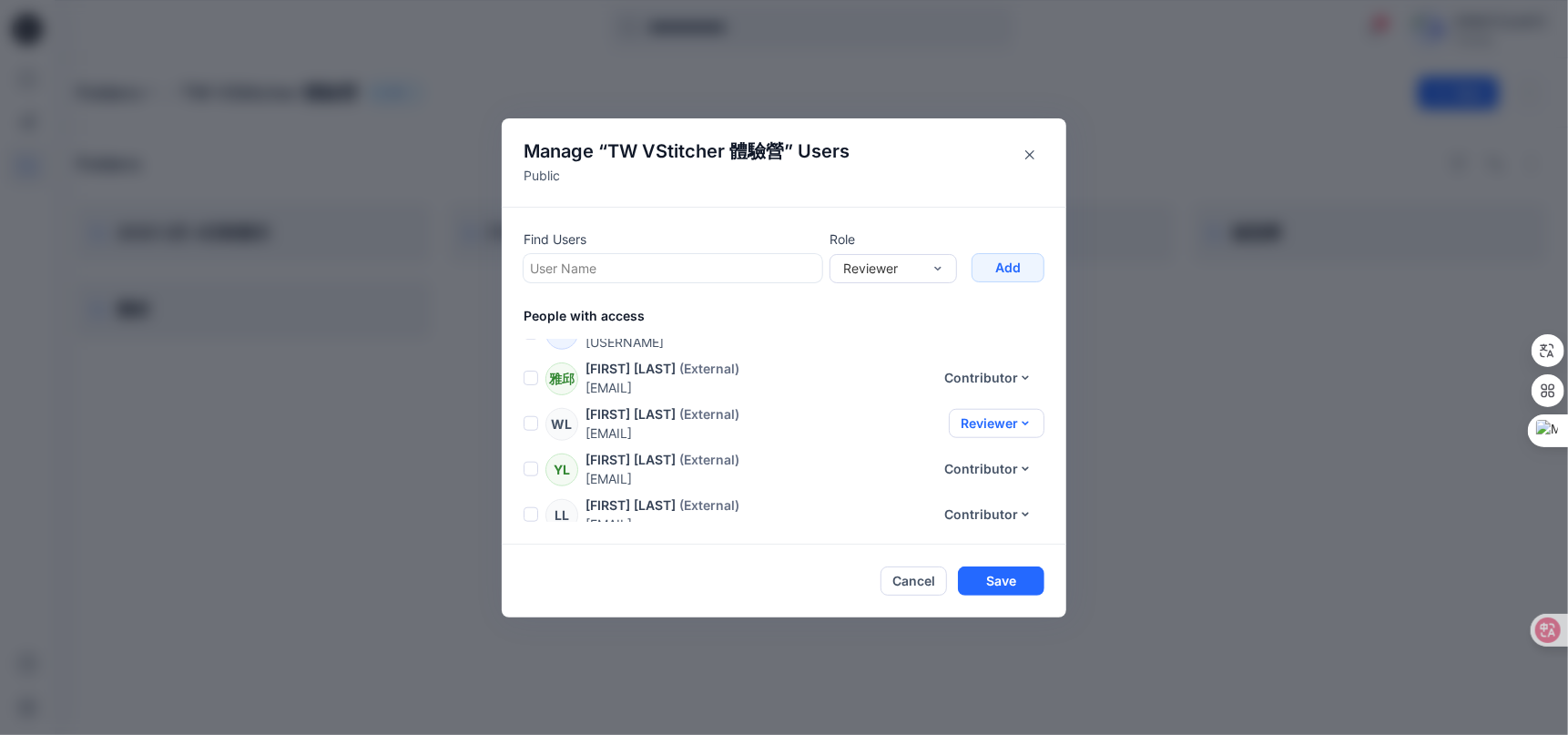 click on "Reviewer" at bounding box center [996, 424] 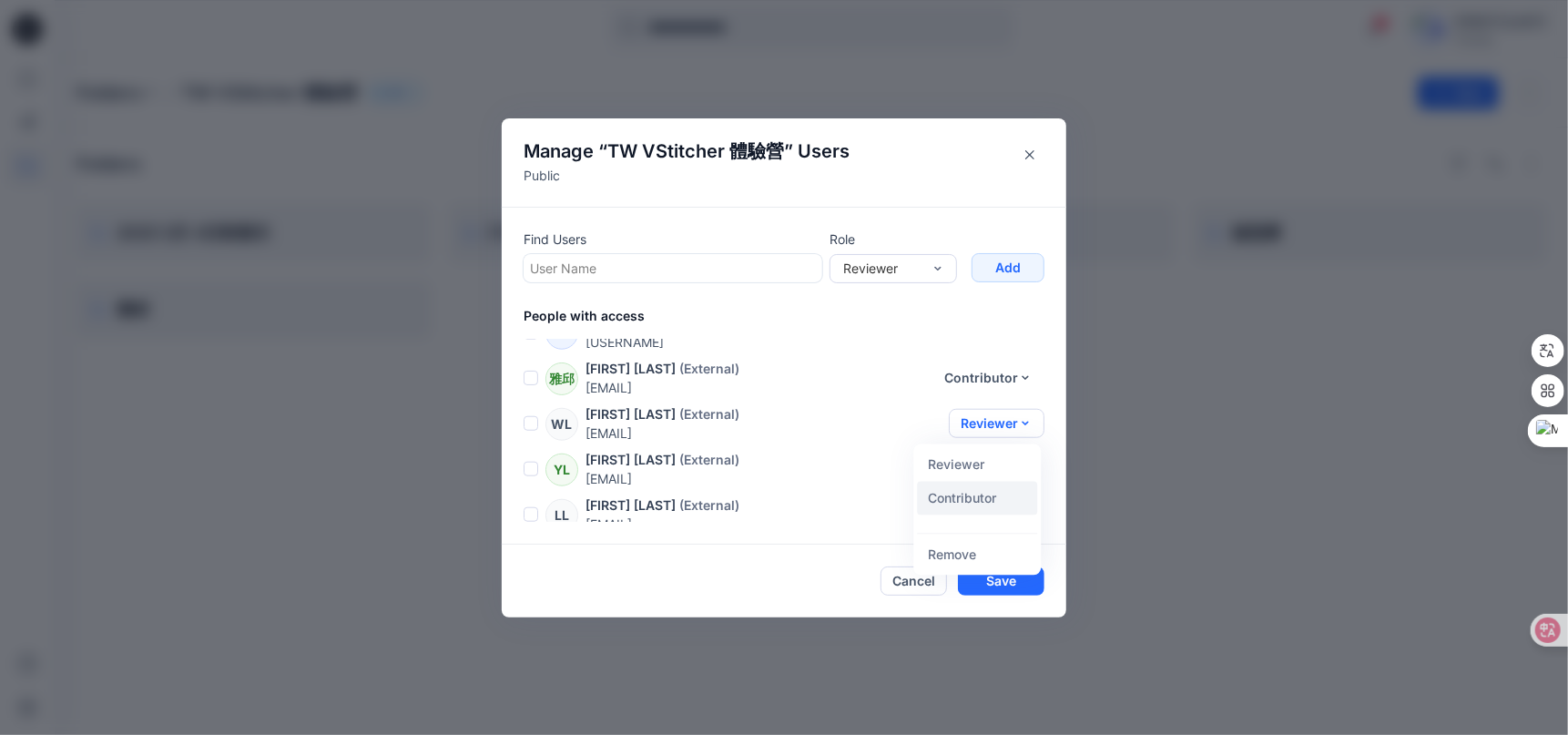 click on "Contributor" at bounding box center (977, 497) 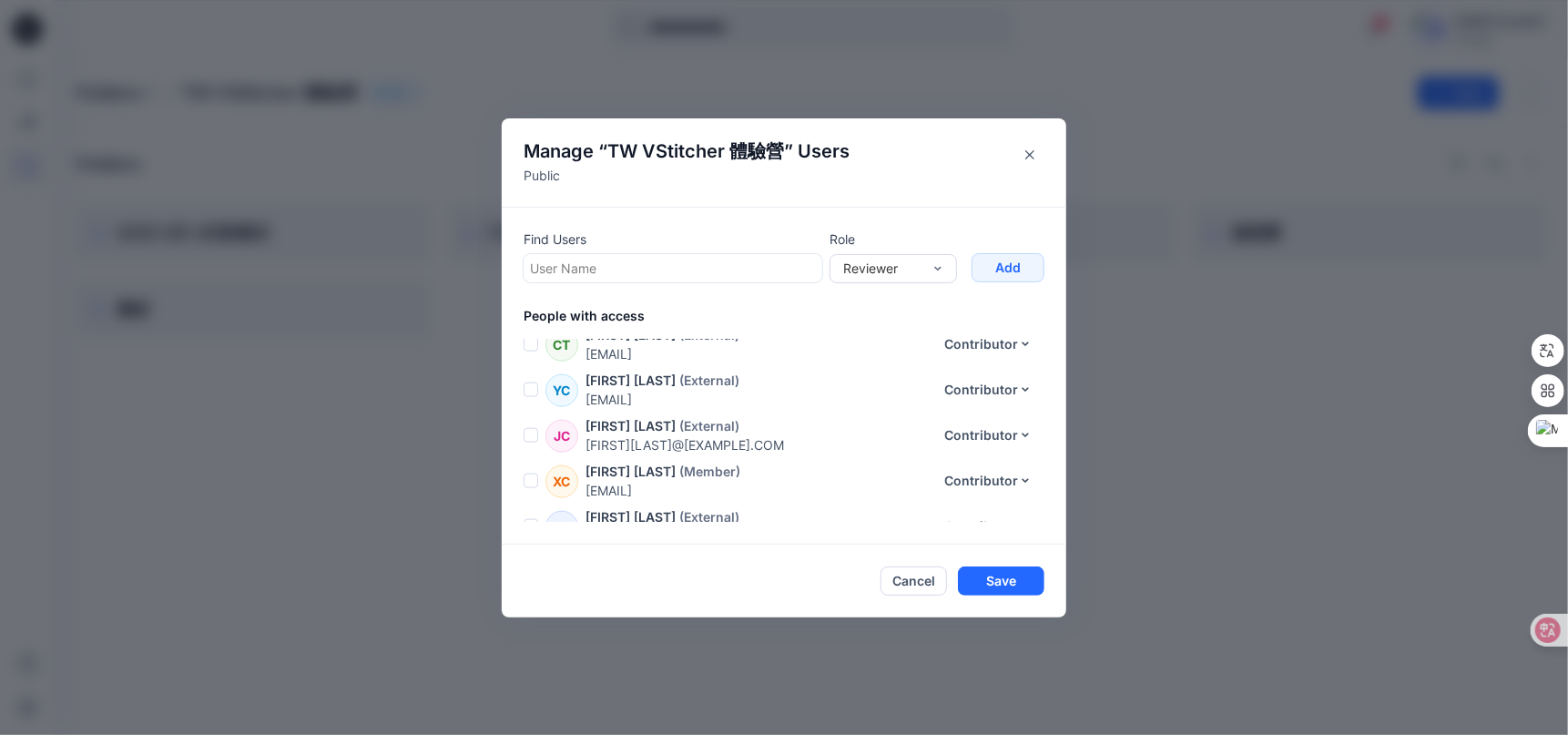 scroll, scrollTop: 1485, scrollLeft: 0, axis: vertical 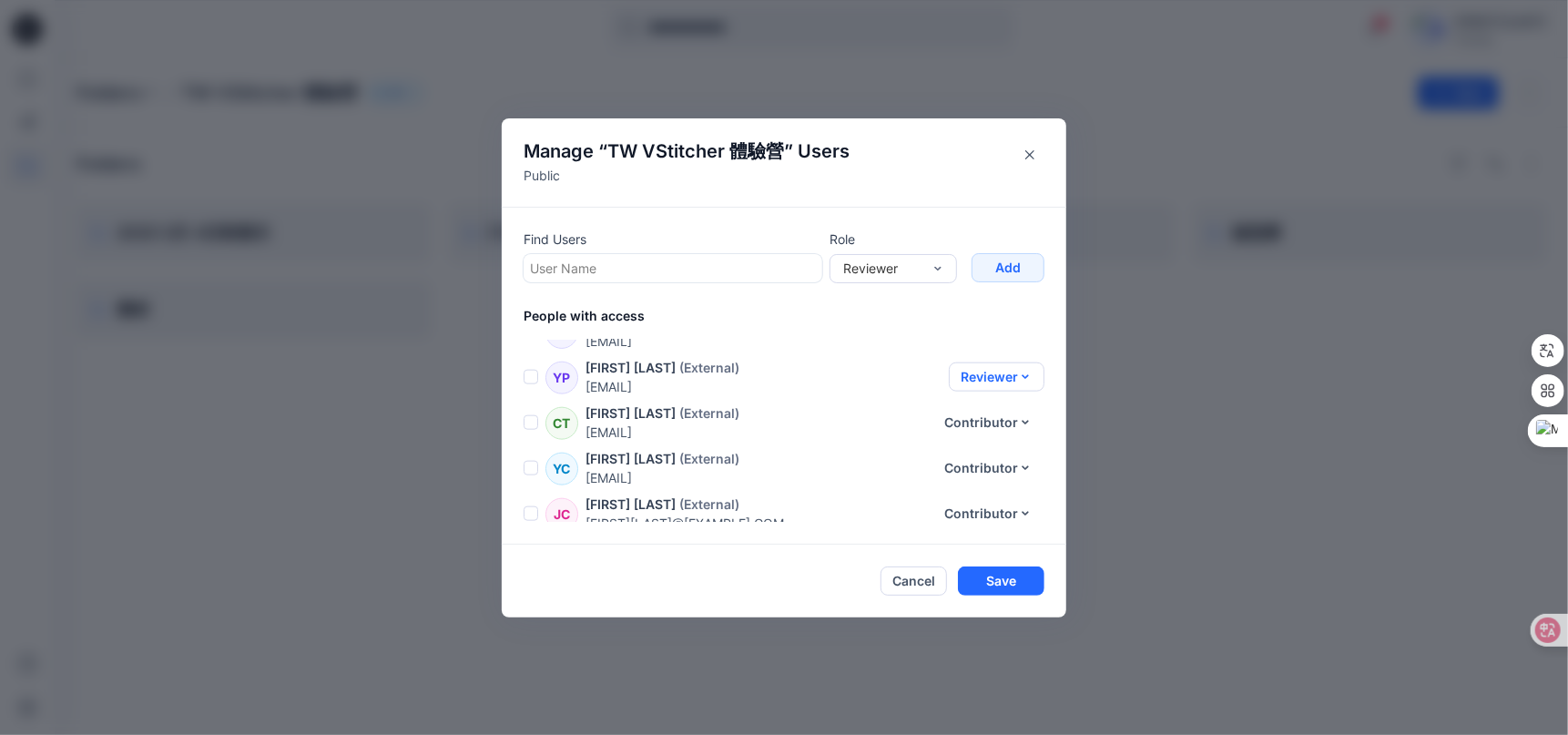 click on "Reviewer" at bounding box center (996, 377) 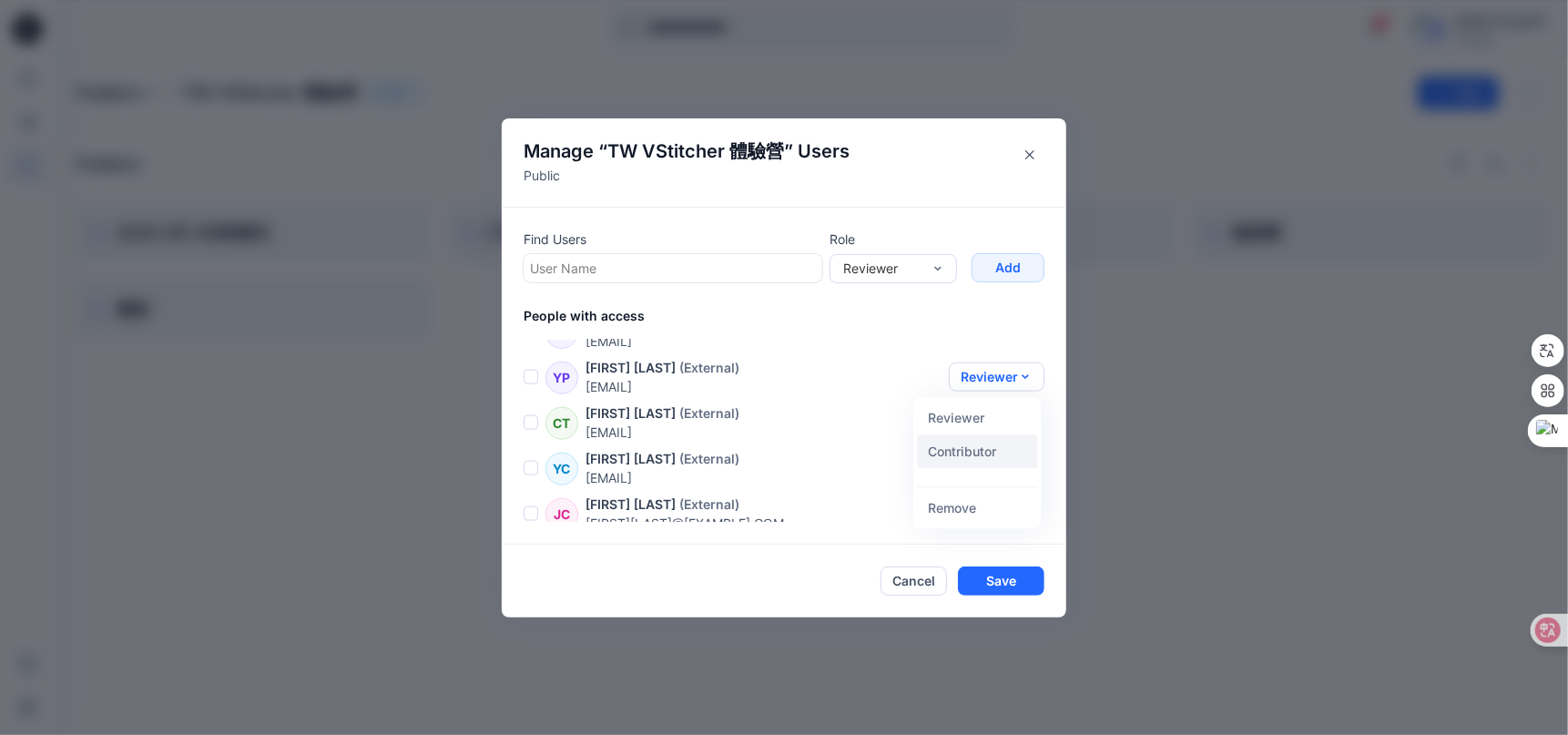click on "Contributor" at bounding box center [977, 451] 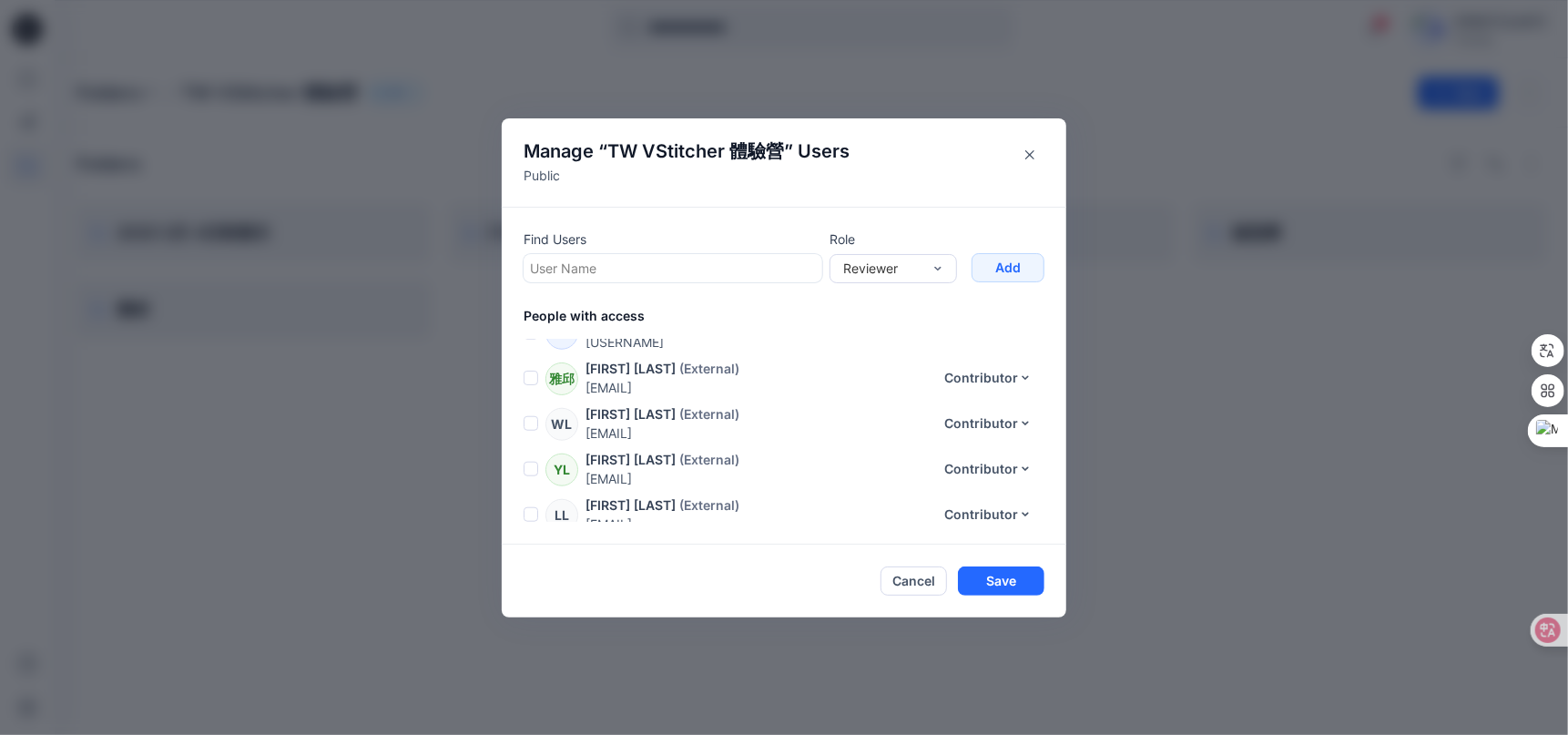 scroll, scrollTop: 1302, scrollLeft: 0, axis: vertical 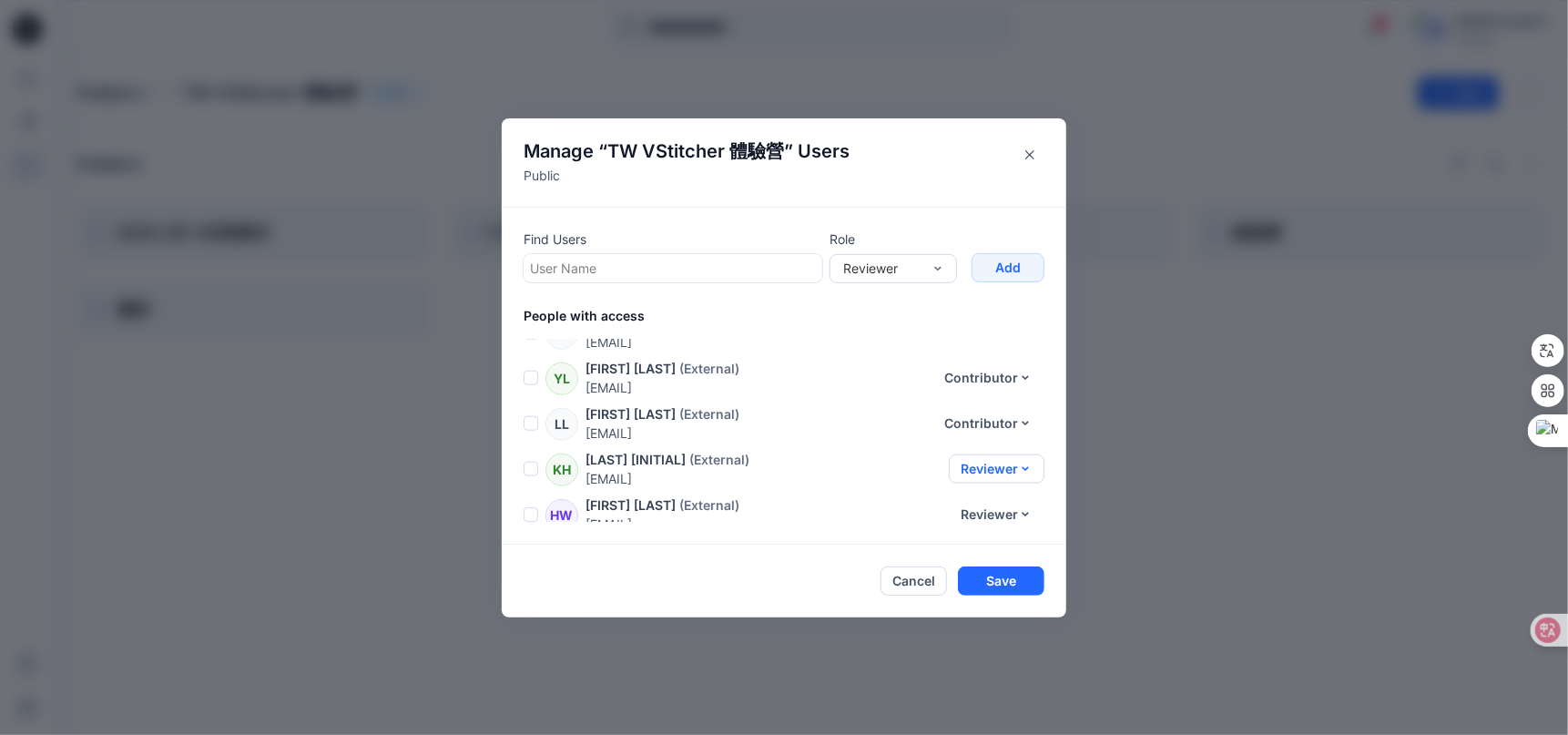 click on "Reviewer" at bounding box center [996, 469] 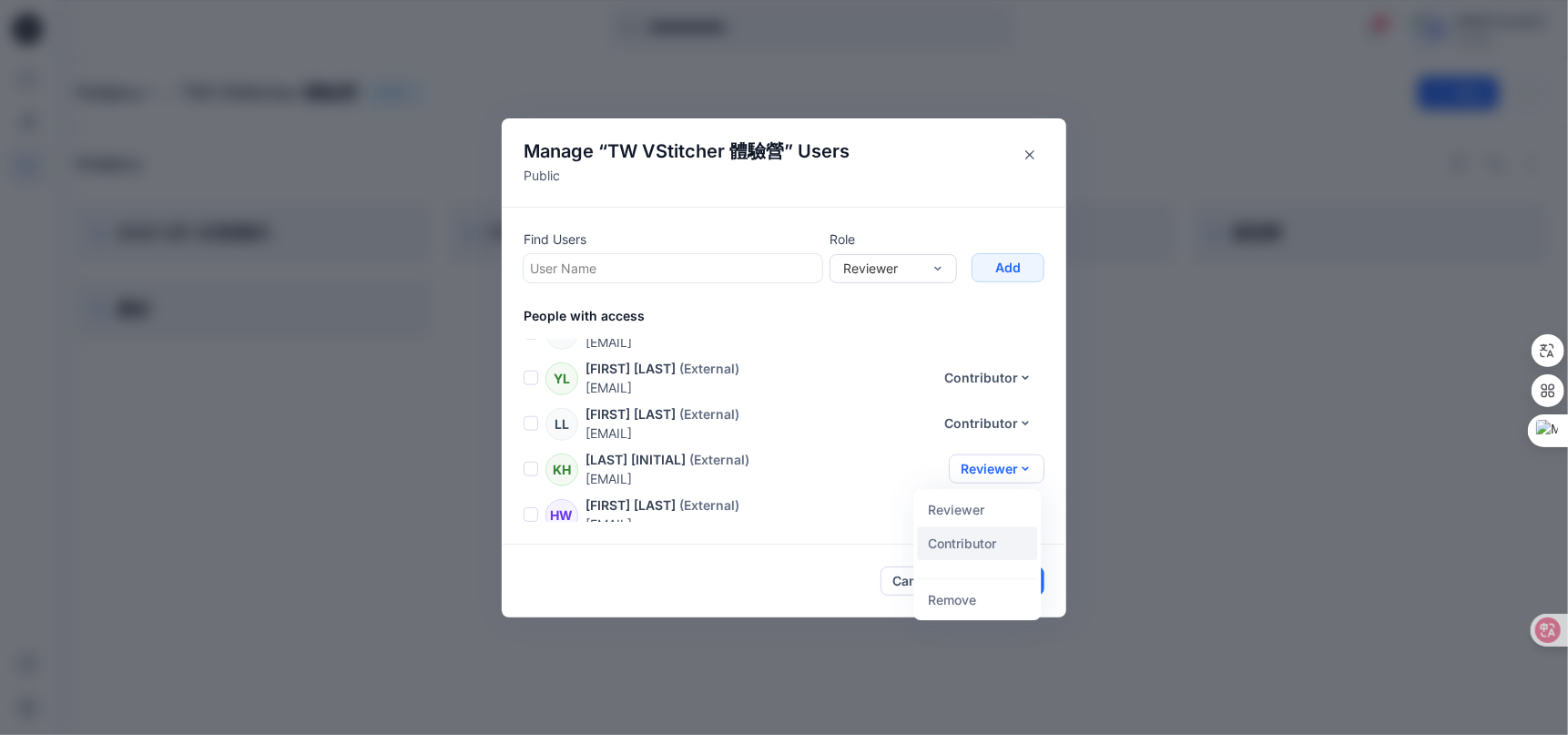 click on "Contributor" at bounding box center [977, 543] 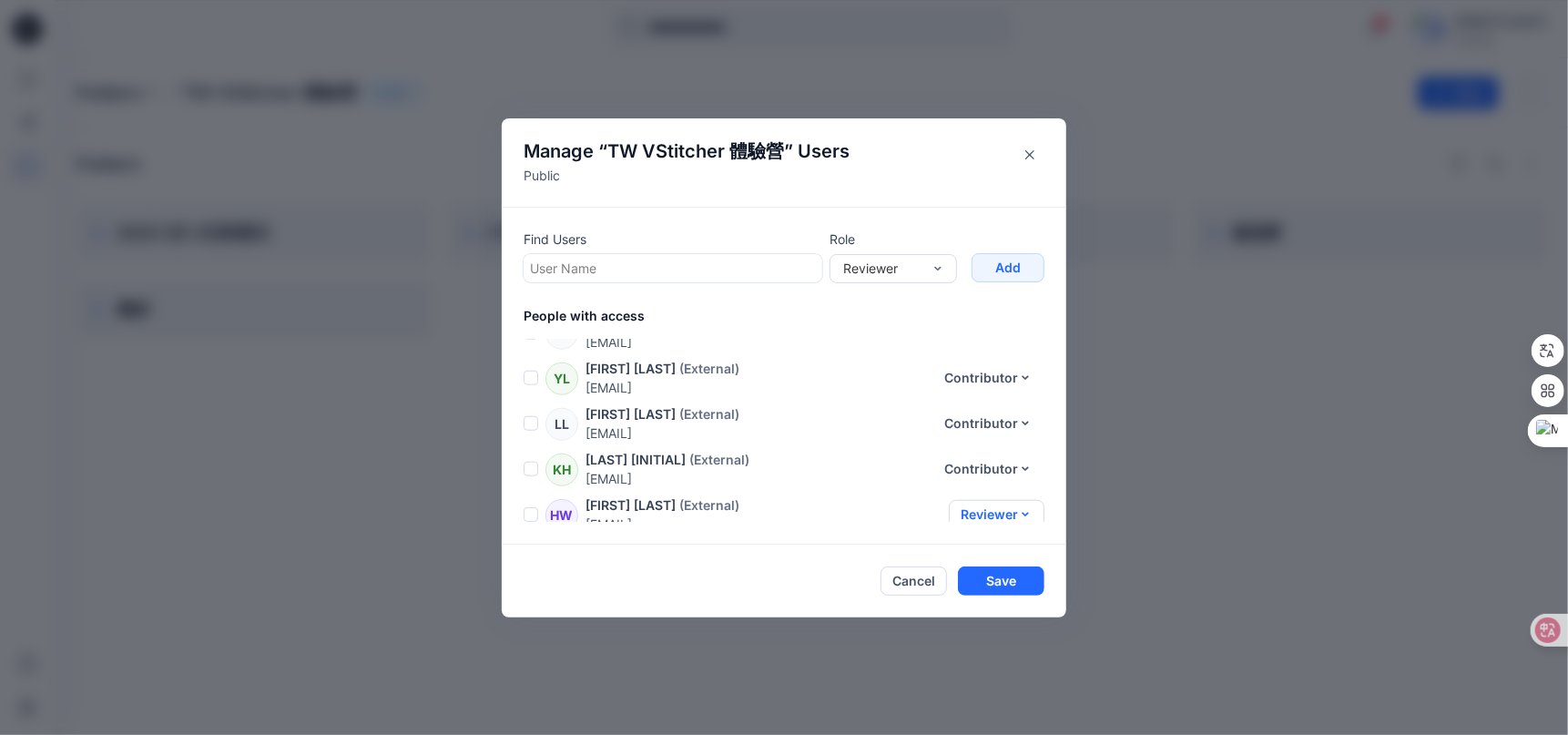 click on "Reviewer" at bounding box center (996, 515) 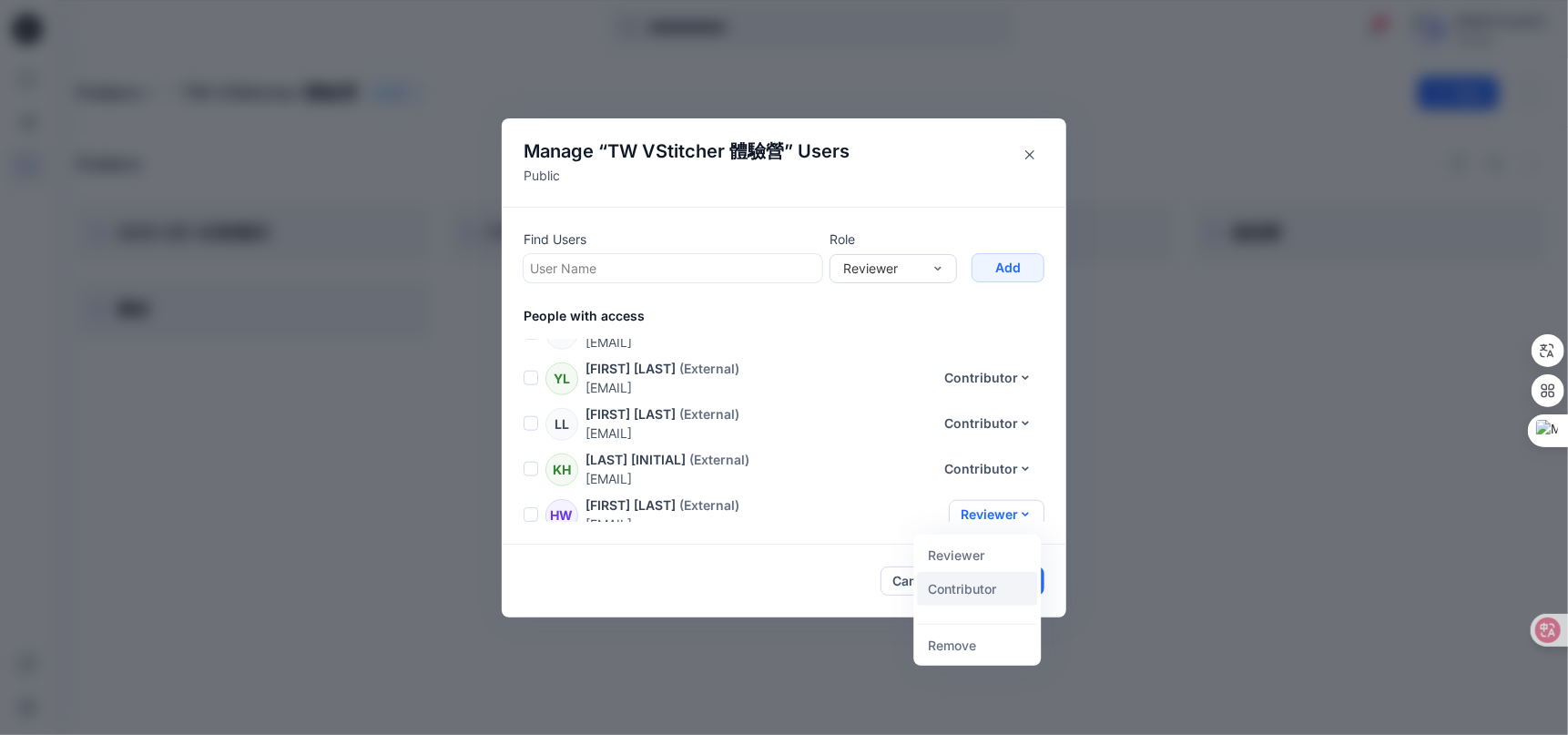 click on "Contributor" at bounding box center [977, 587] 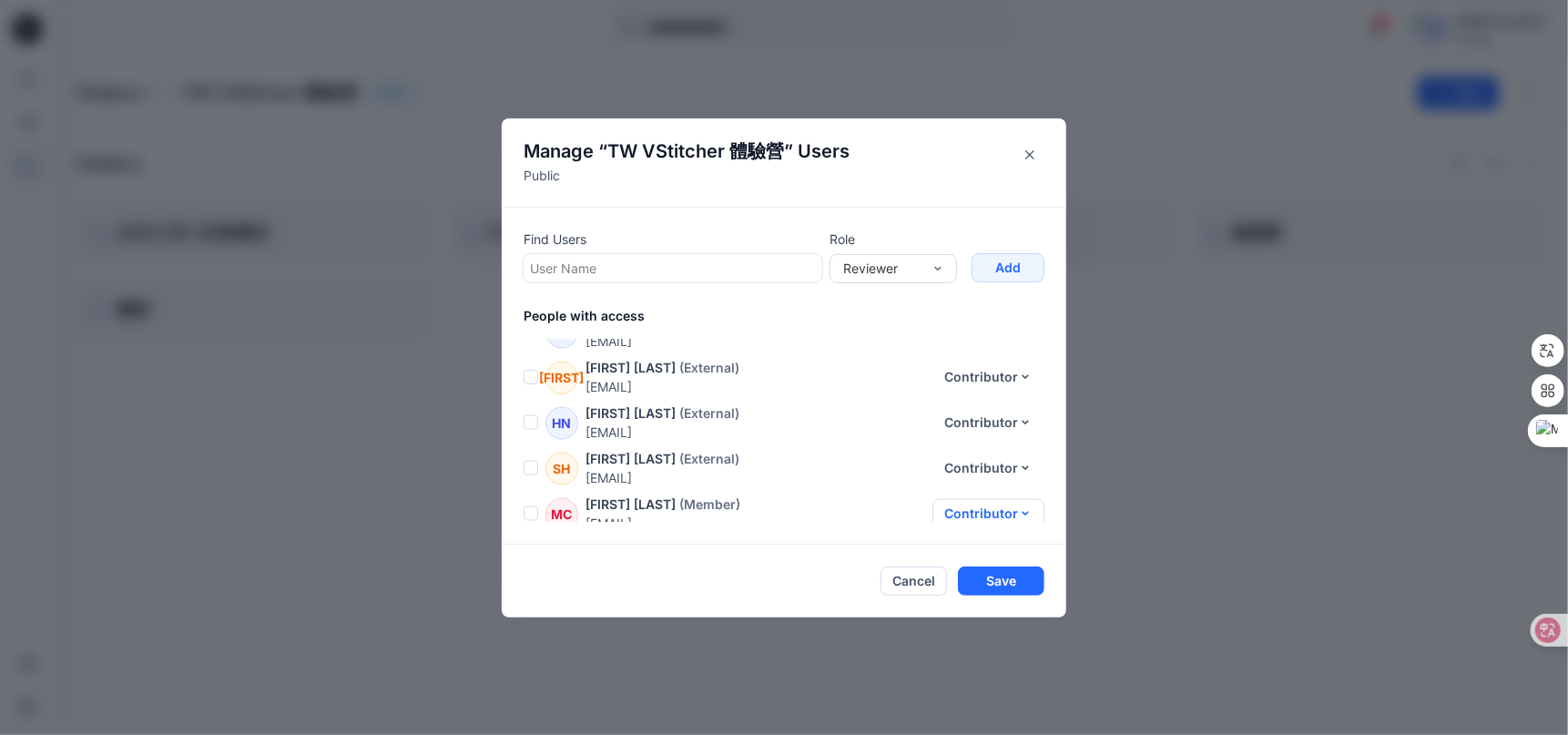 scroll, scrollTop: 1813, scrollLeft: 0, axis: vertical 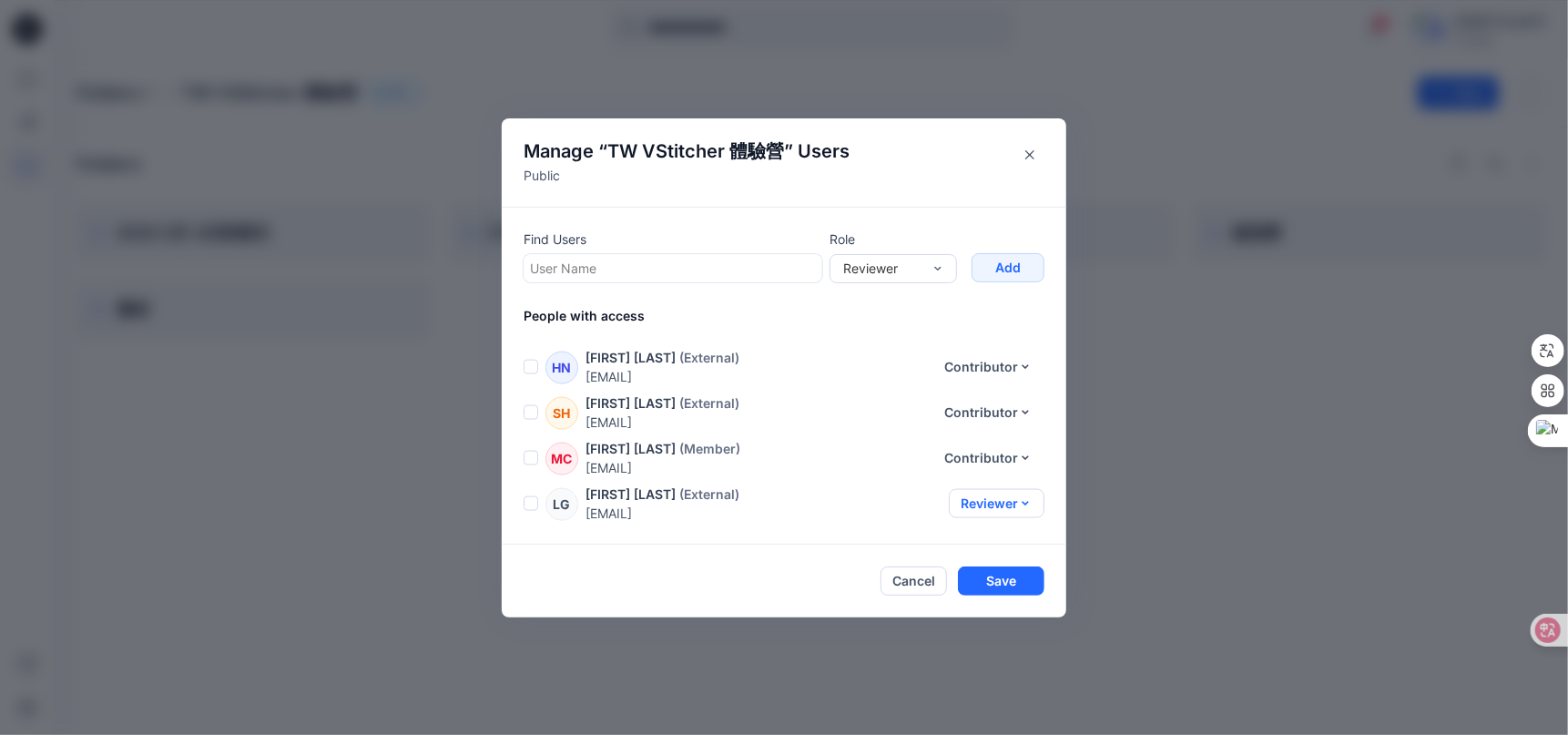 click on "Reviewer" at bounding box center (996, 504) 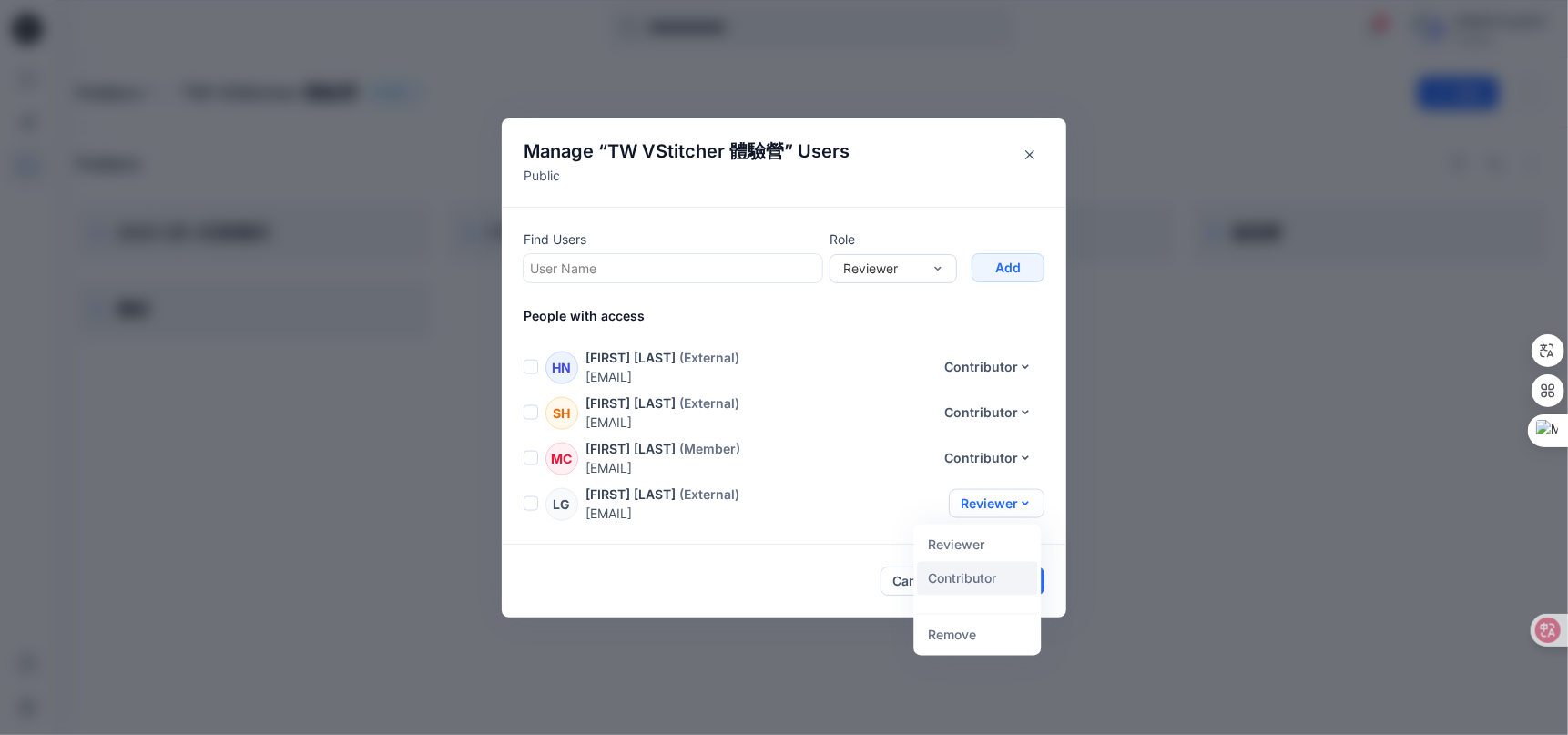 click on "Contributor" at bounding box center (977, 577) 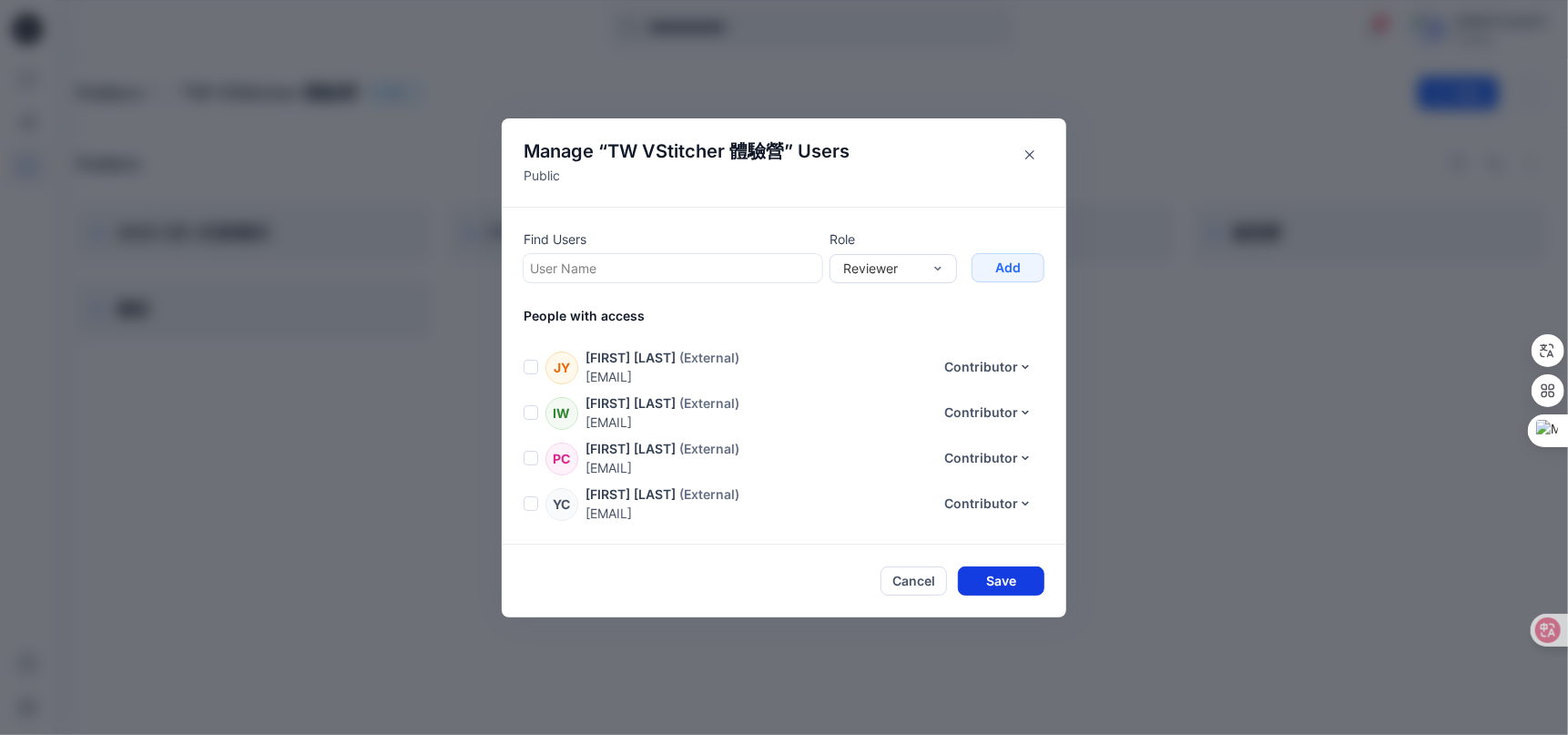 scroll, scrollTop: 0, scrollLeft: 0, axis: both 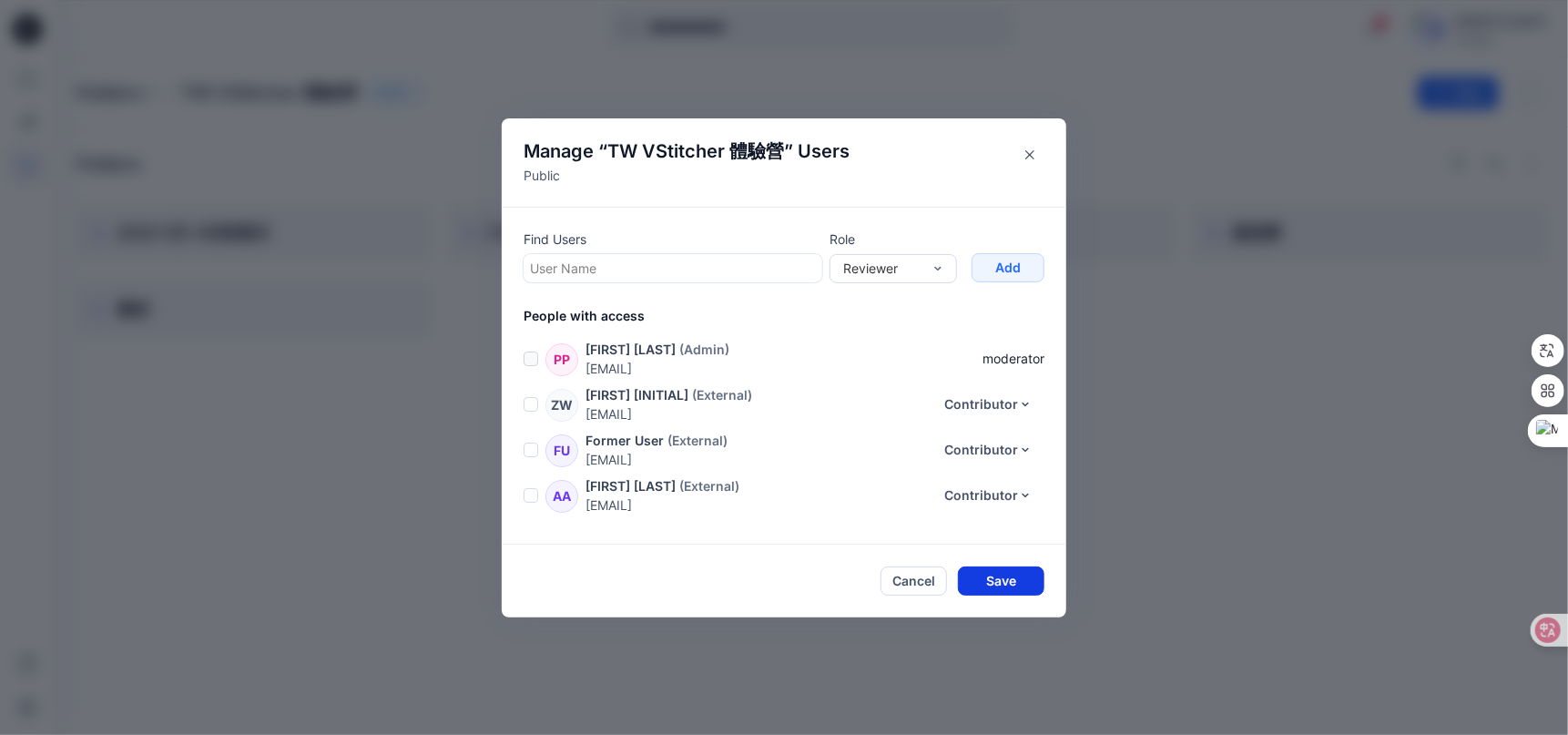 click on "Save" at bounding box center (1001, 581) 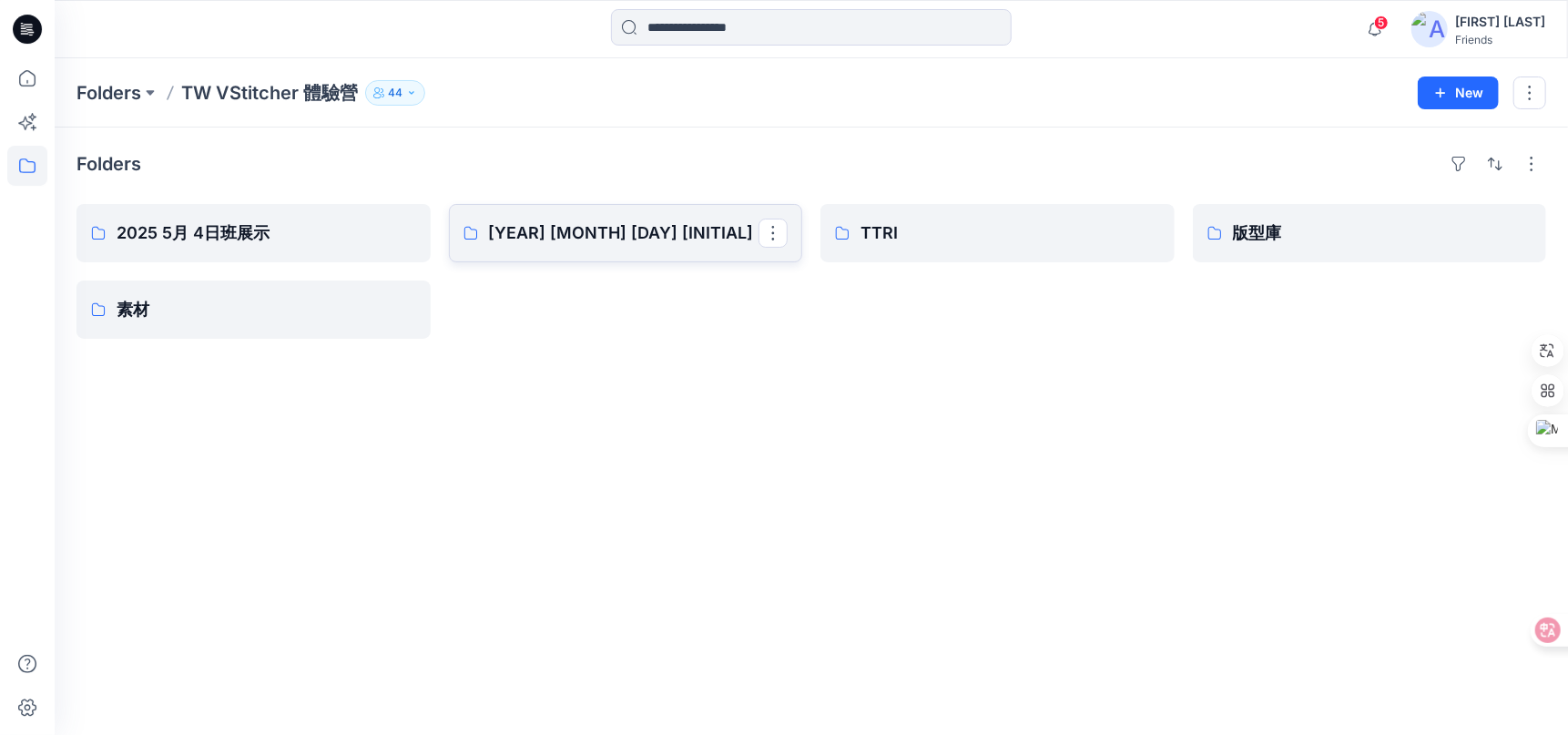click on "2025 8月4日班展示" at bounding box center [624, 233] 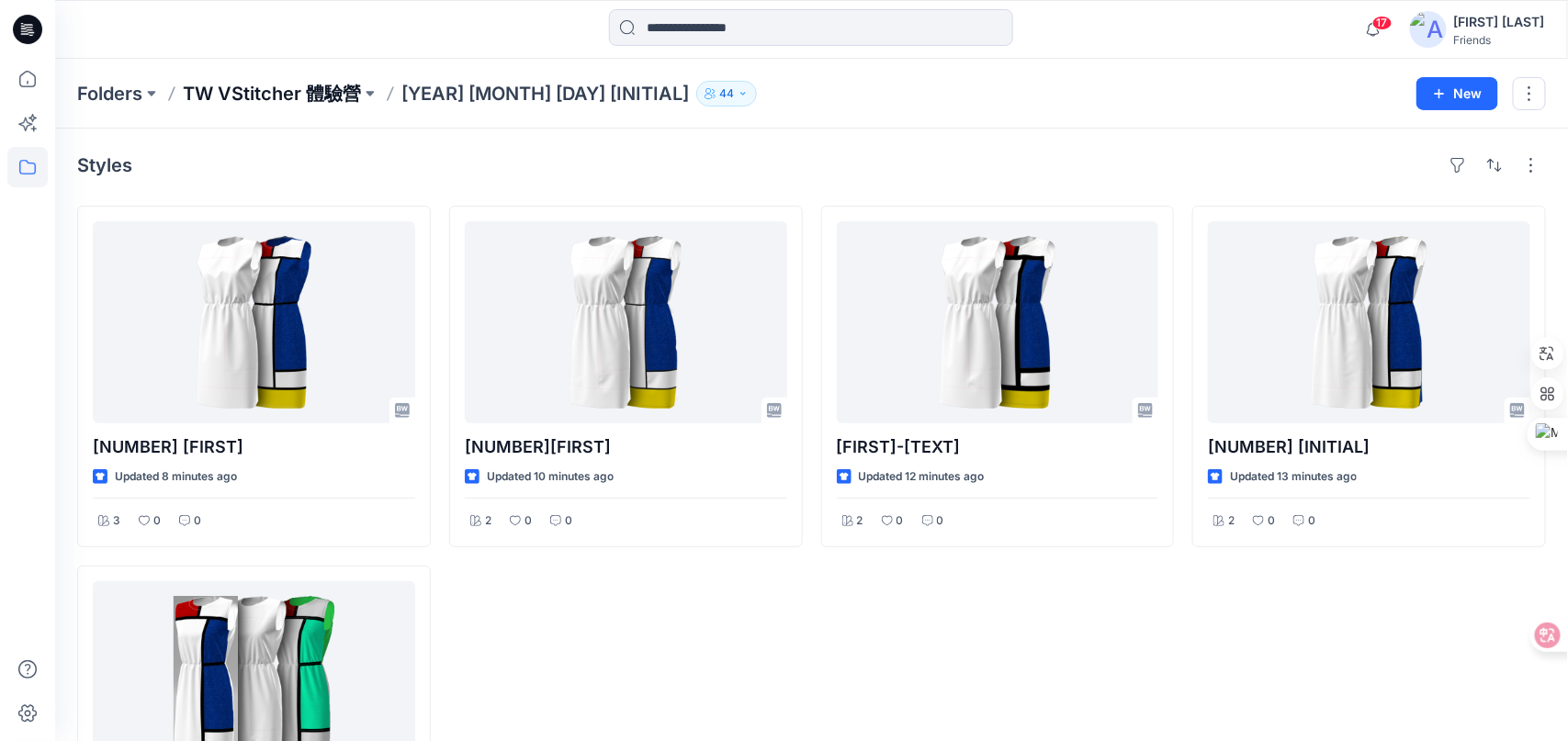 click on "TW VStitcher 體驗營" at bounding box center (272, 94) 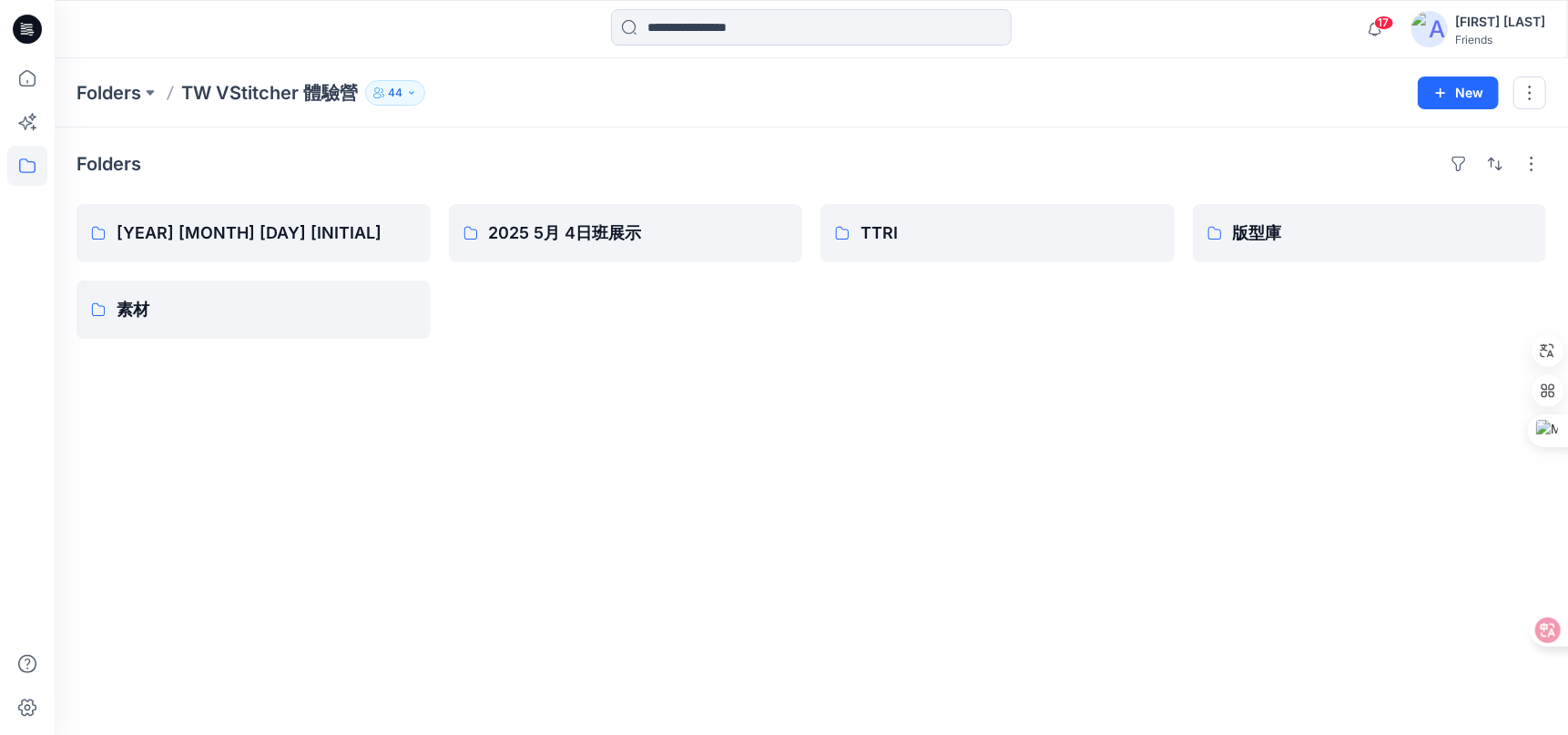 click 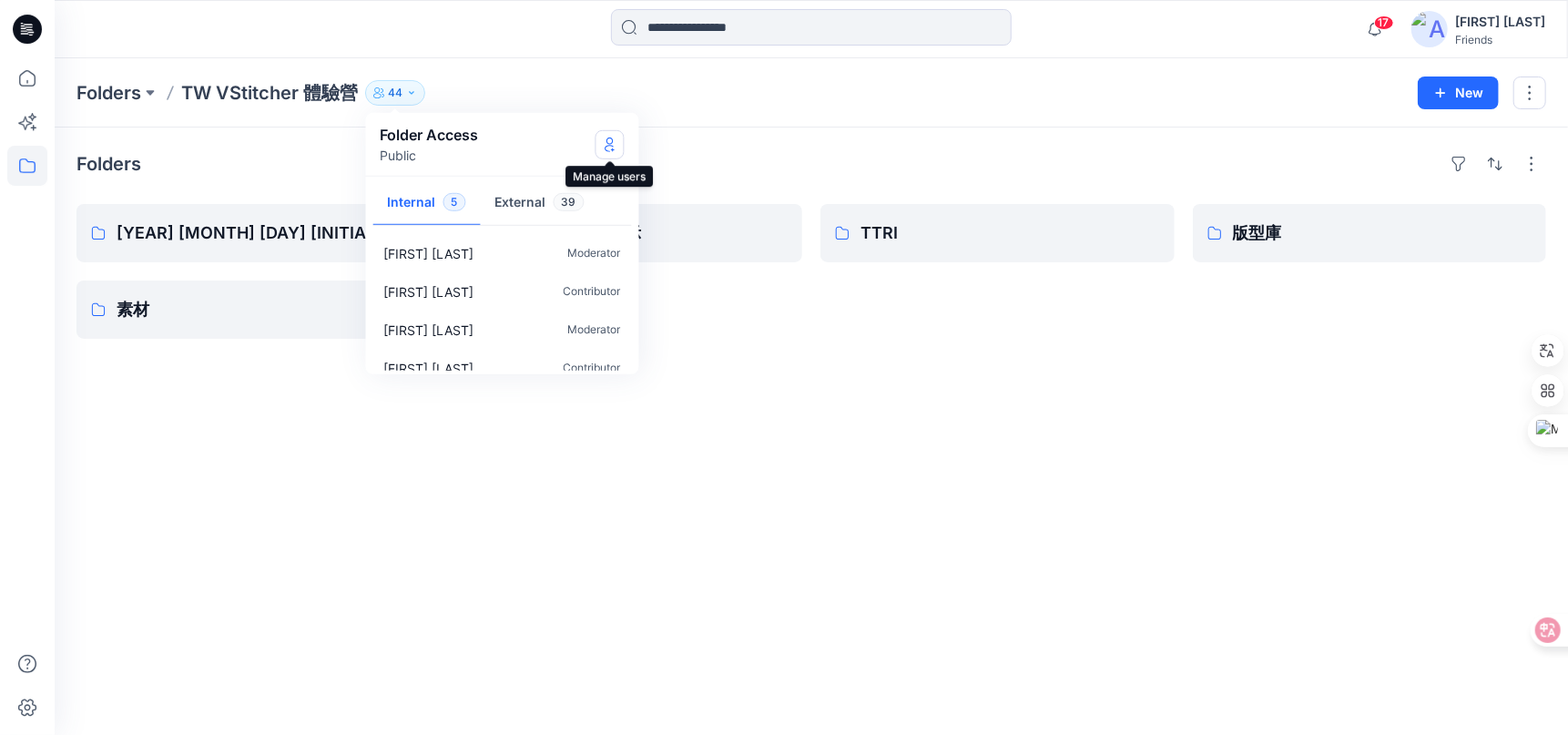 click 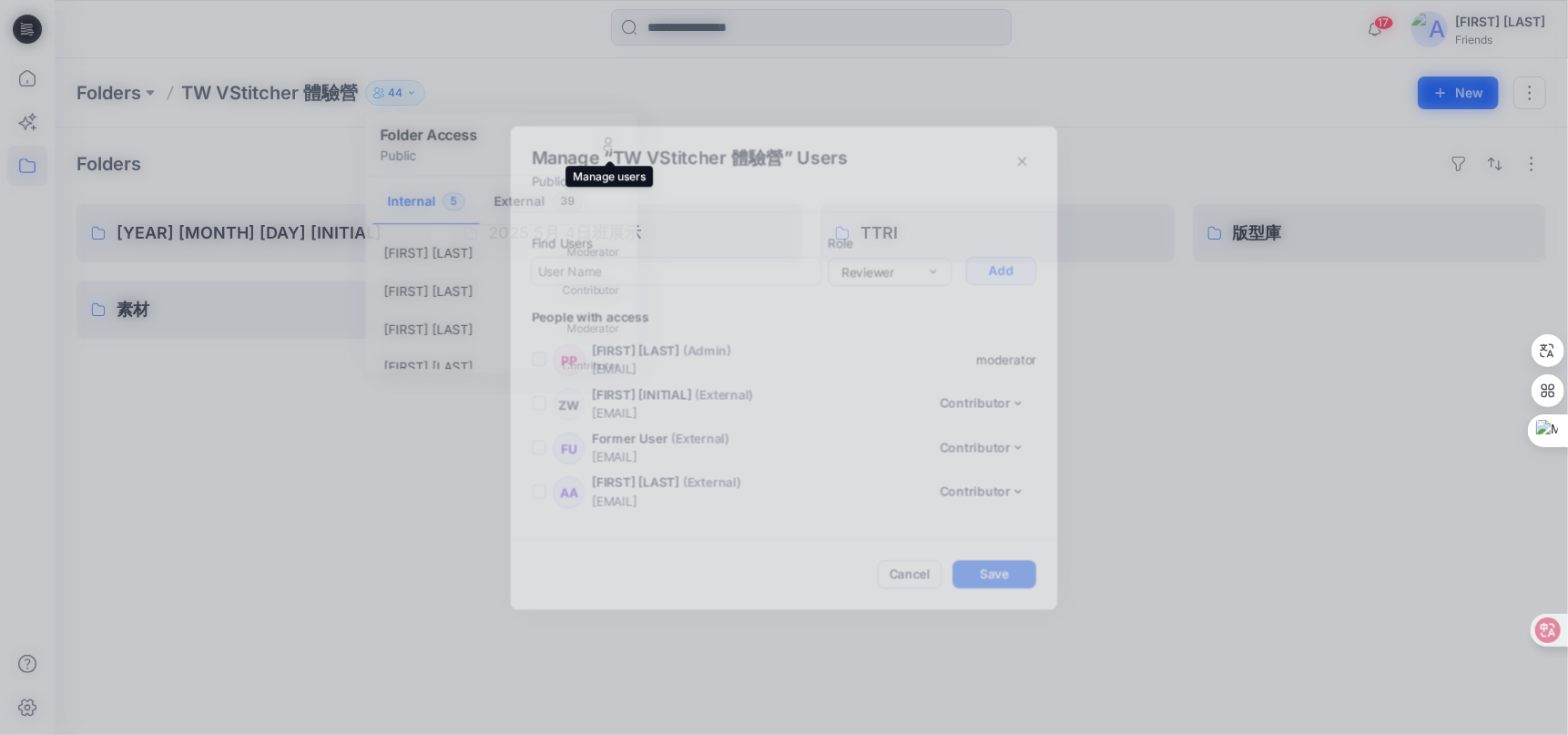 scroll, scrollTop: 1813, scrollLeft: 0, axis: vertical 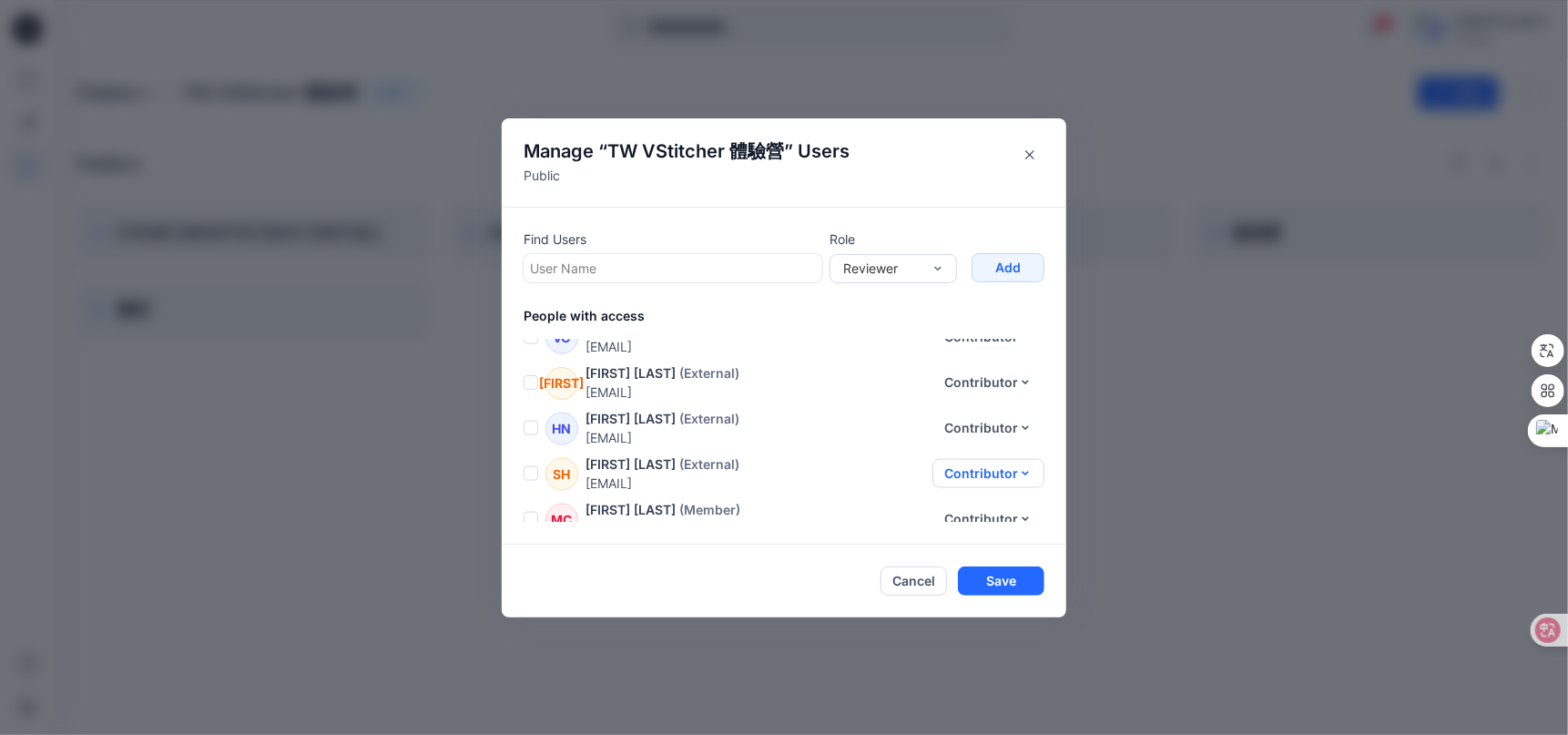 click on "Contributor" at bounding box center [988, 474] 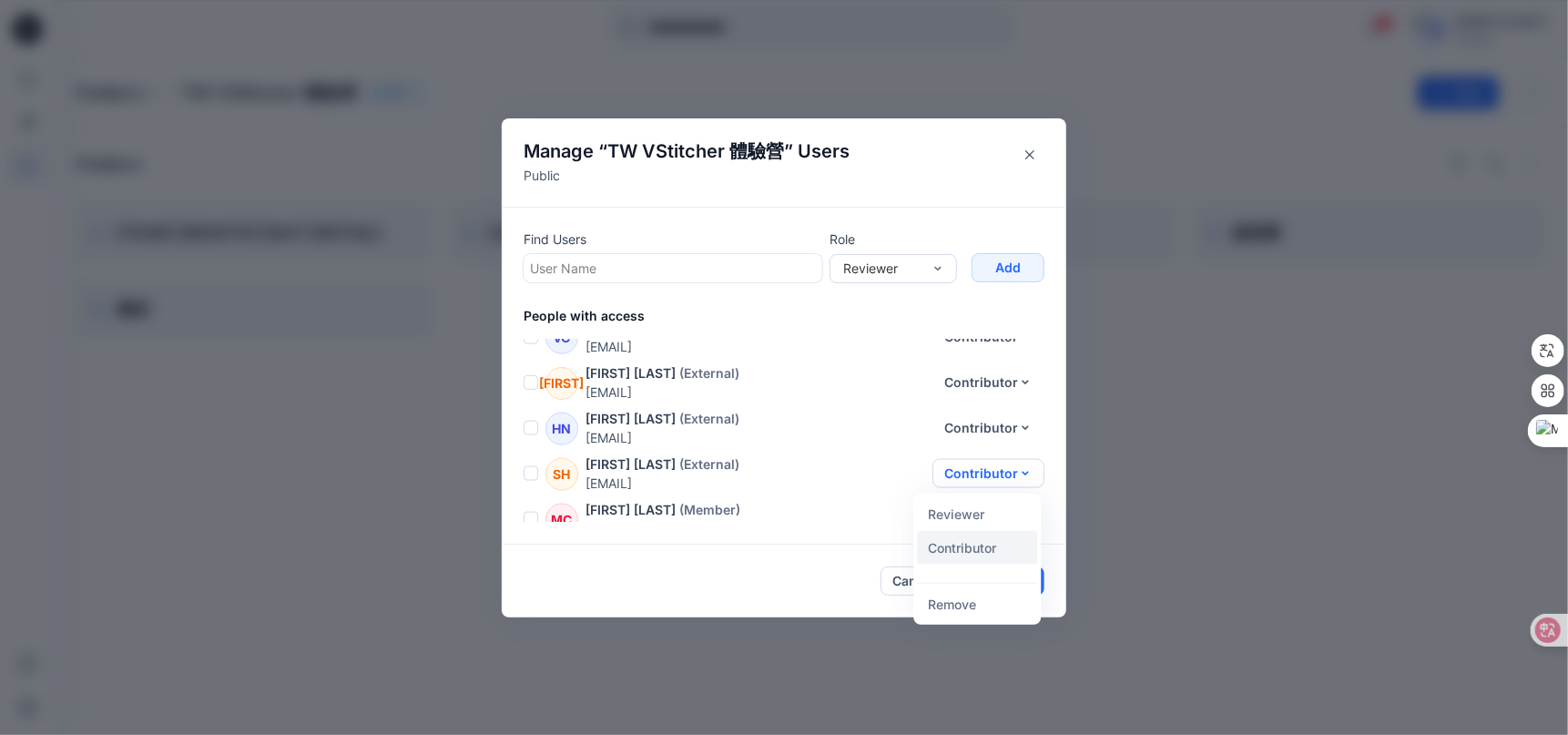 click on "Contributor" at bounding box center (977, 546) 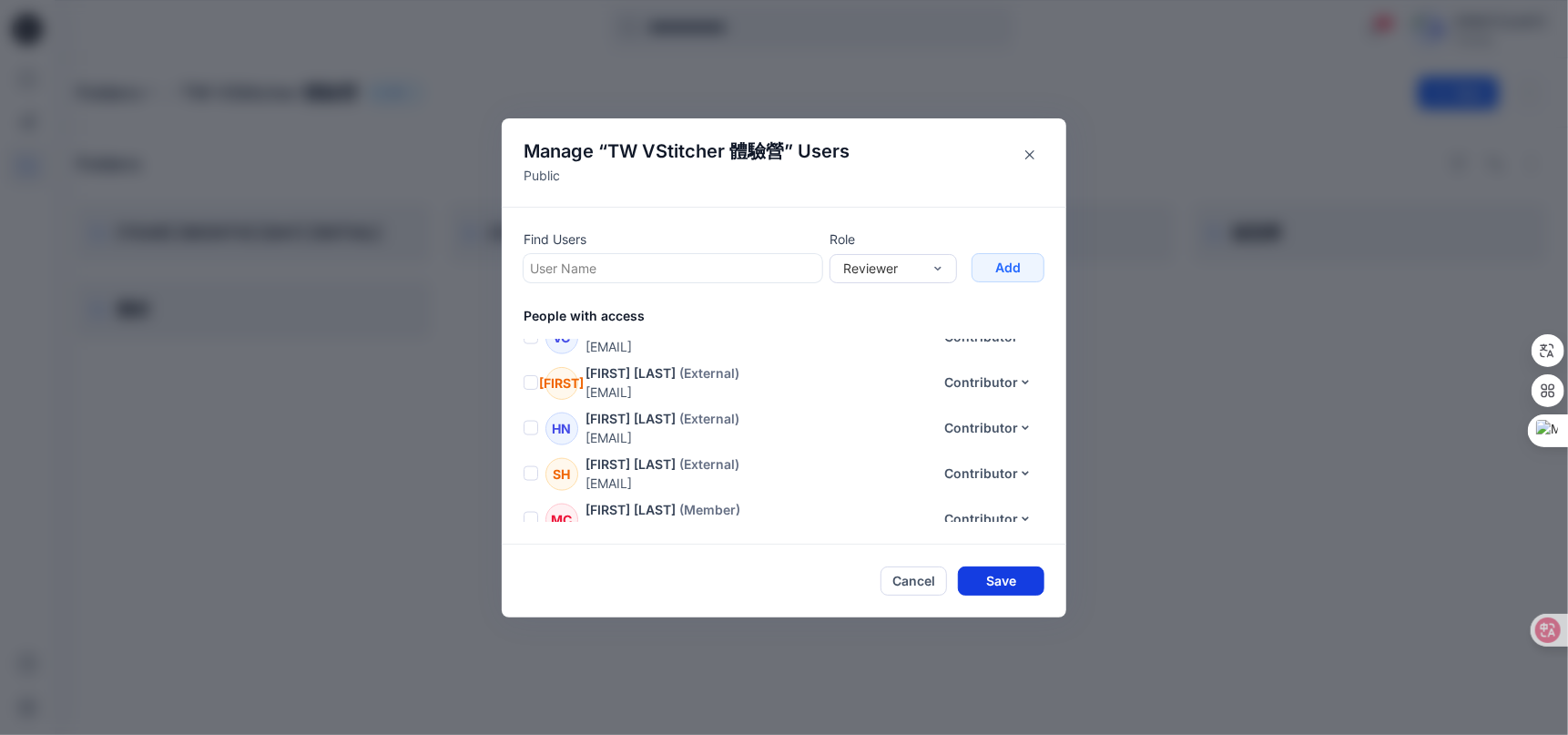 click on "Save" at bounding box center [1001, 581] 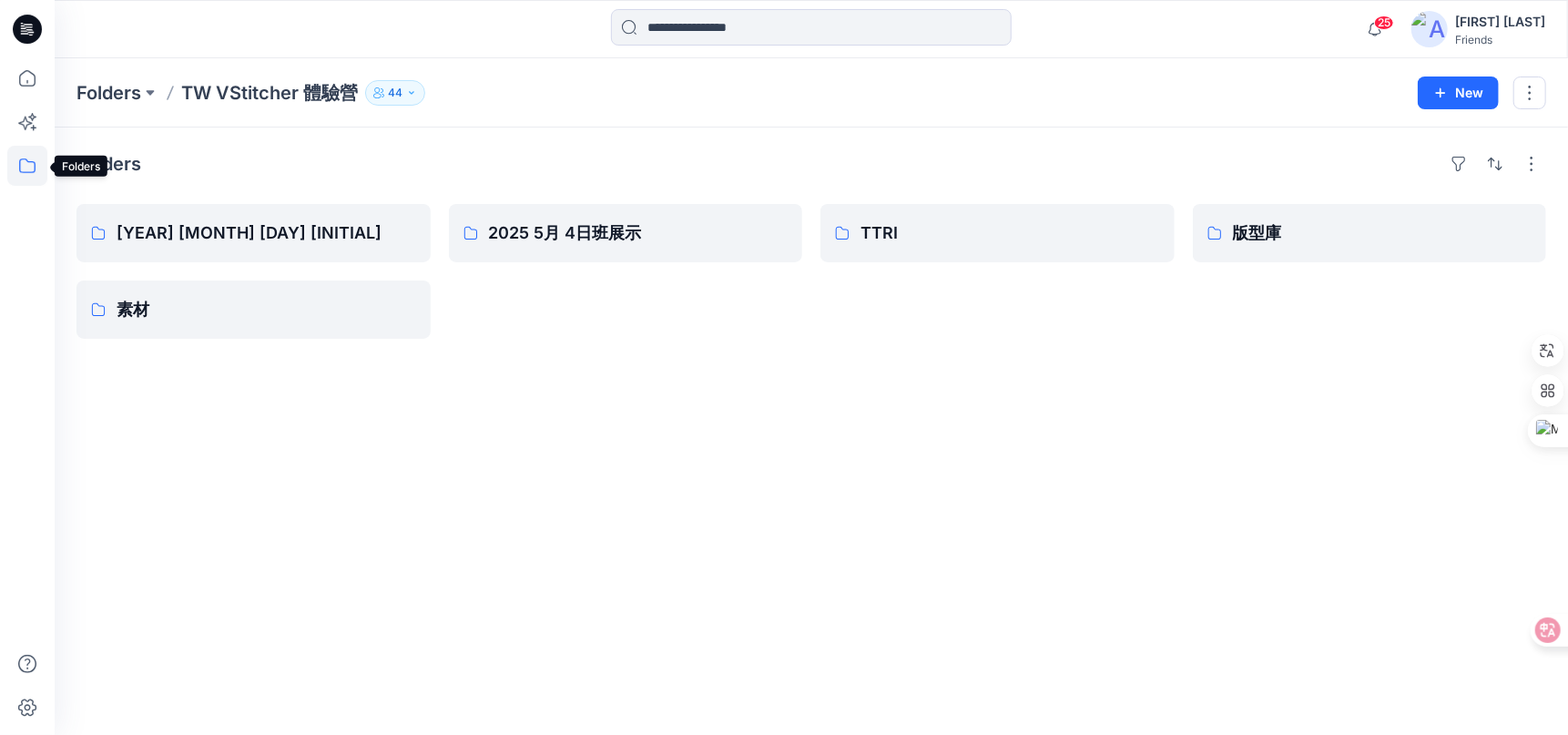 click 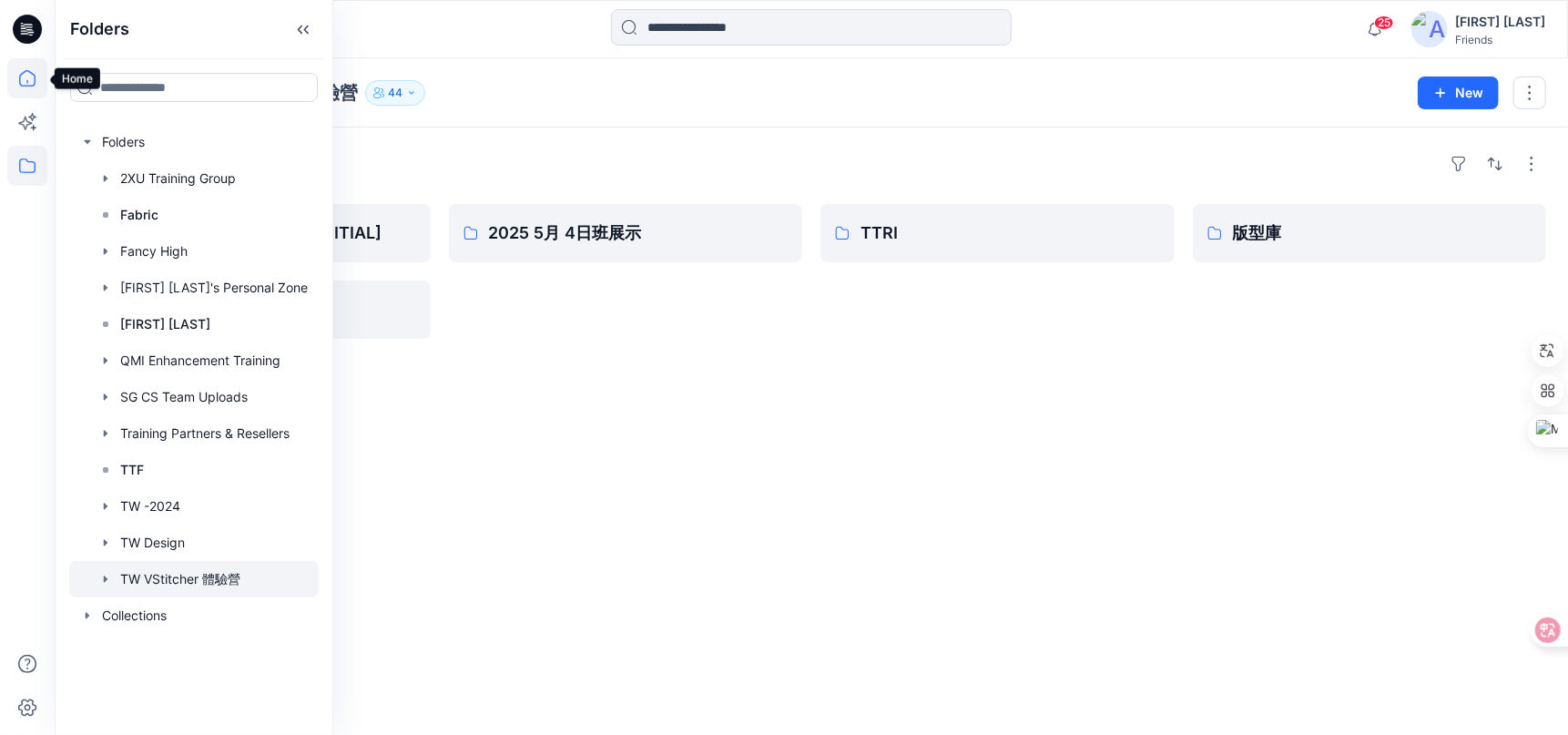 click 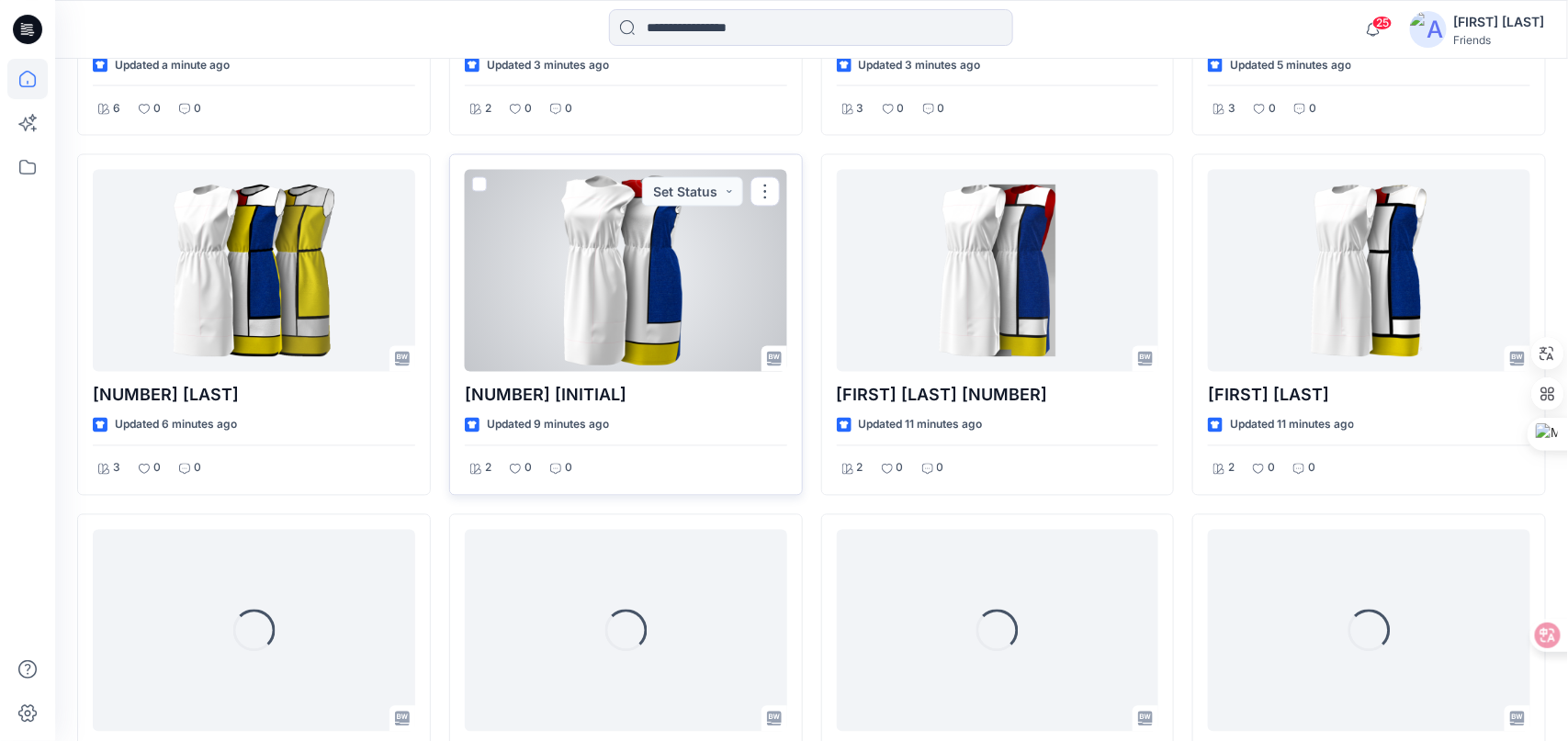 scroll, scrollTop: 1197, scrollLeft: 0, axis: vertical 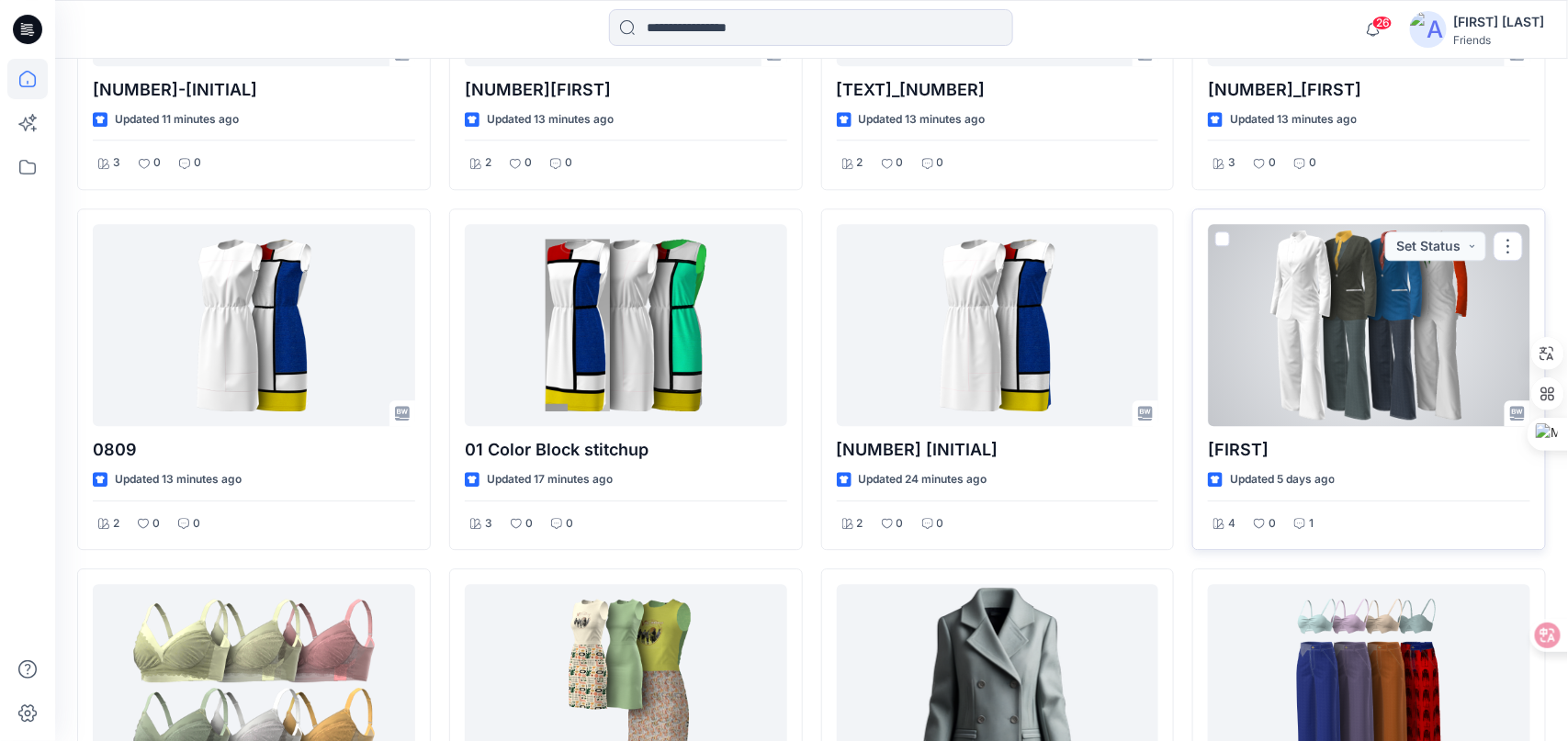 click at bounding box center [1223, 239] 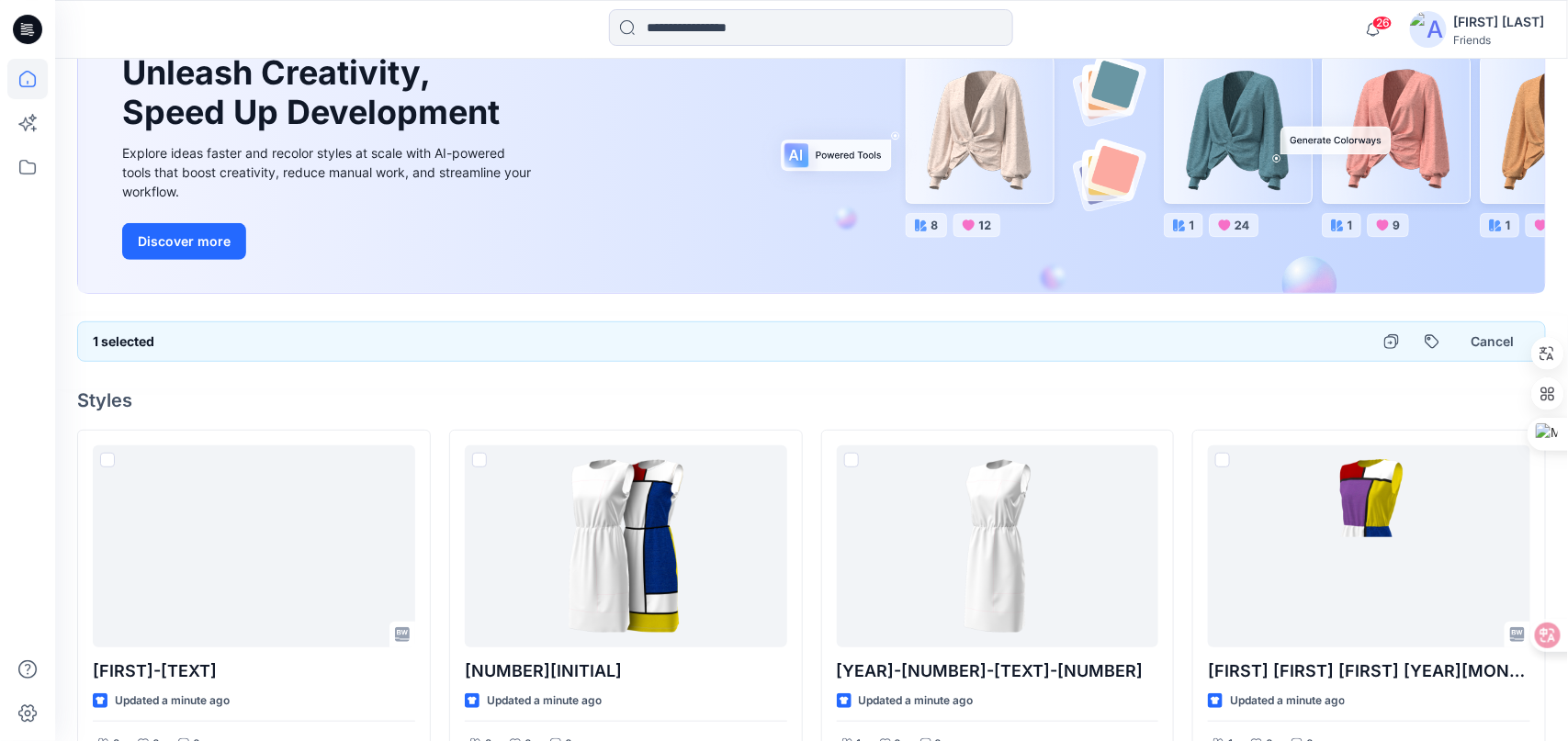 scroll, scrollTop: 184, scrollLeft: 0, axis: vertical 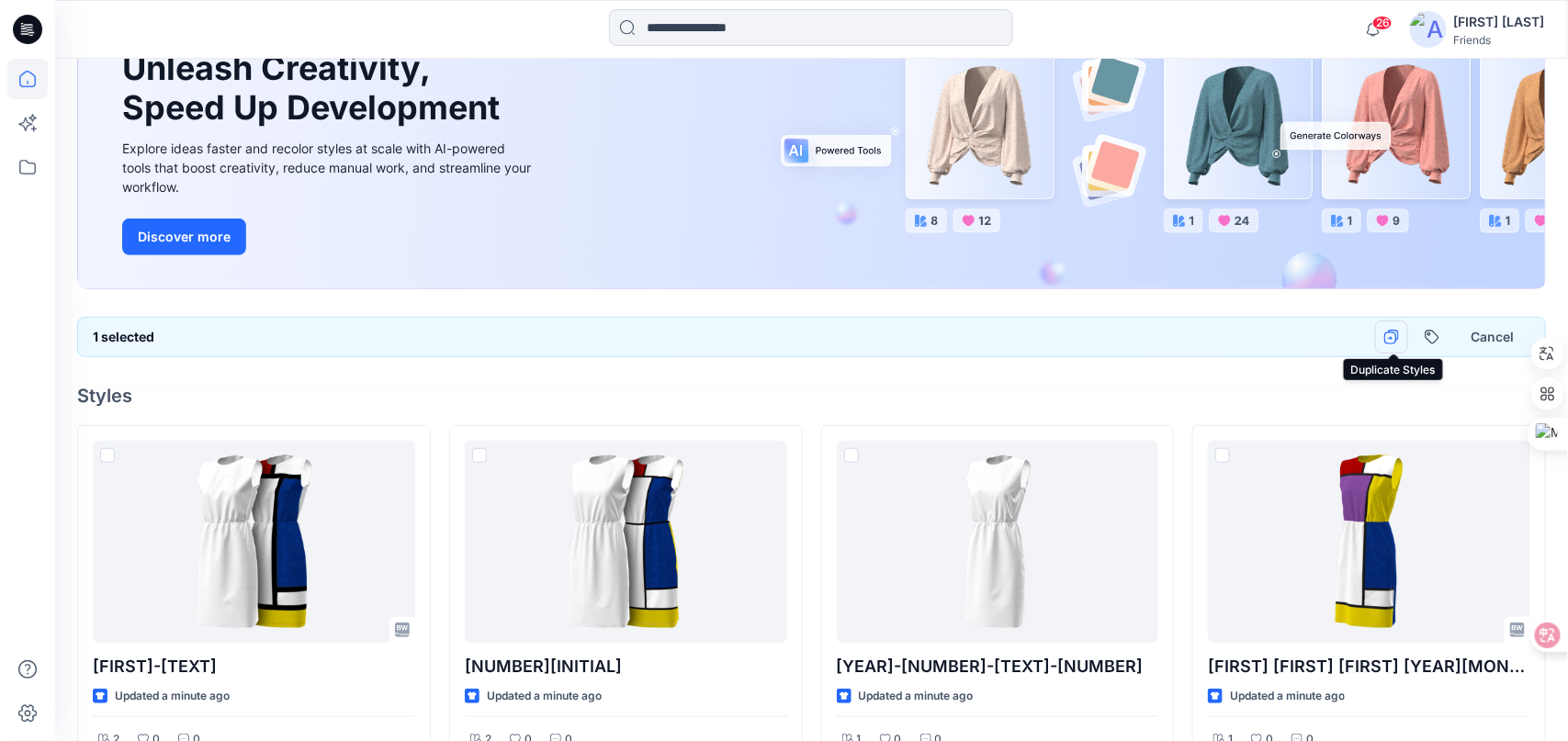 click 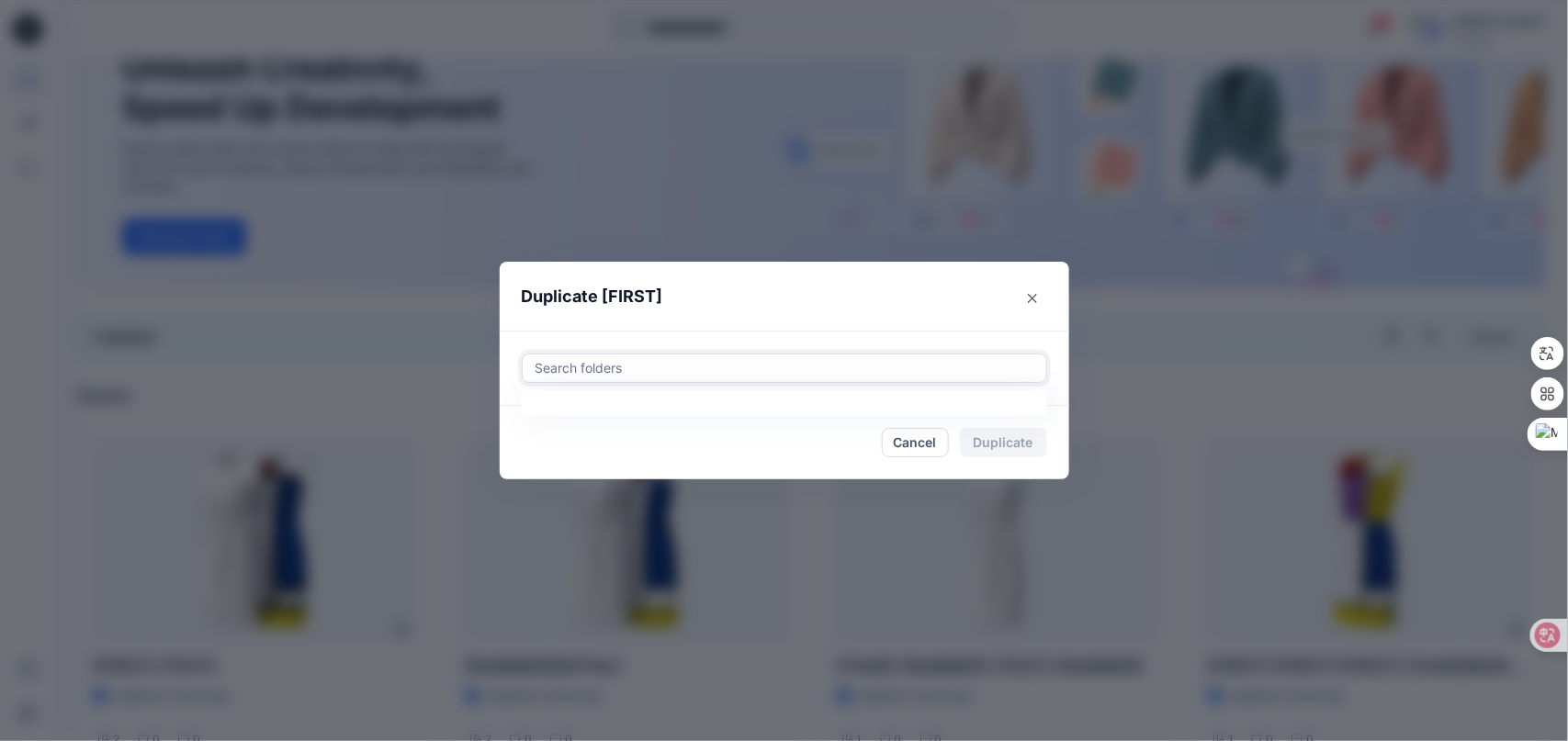 click at bounding box center (784, 368) 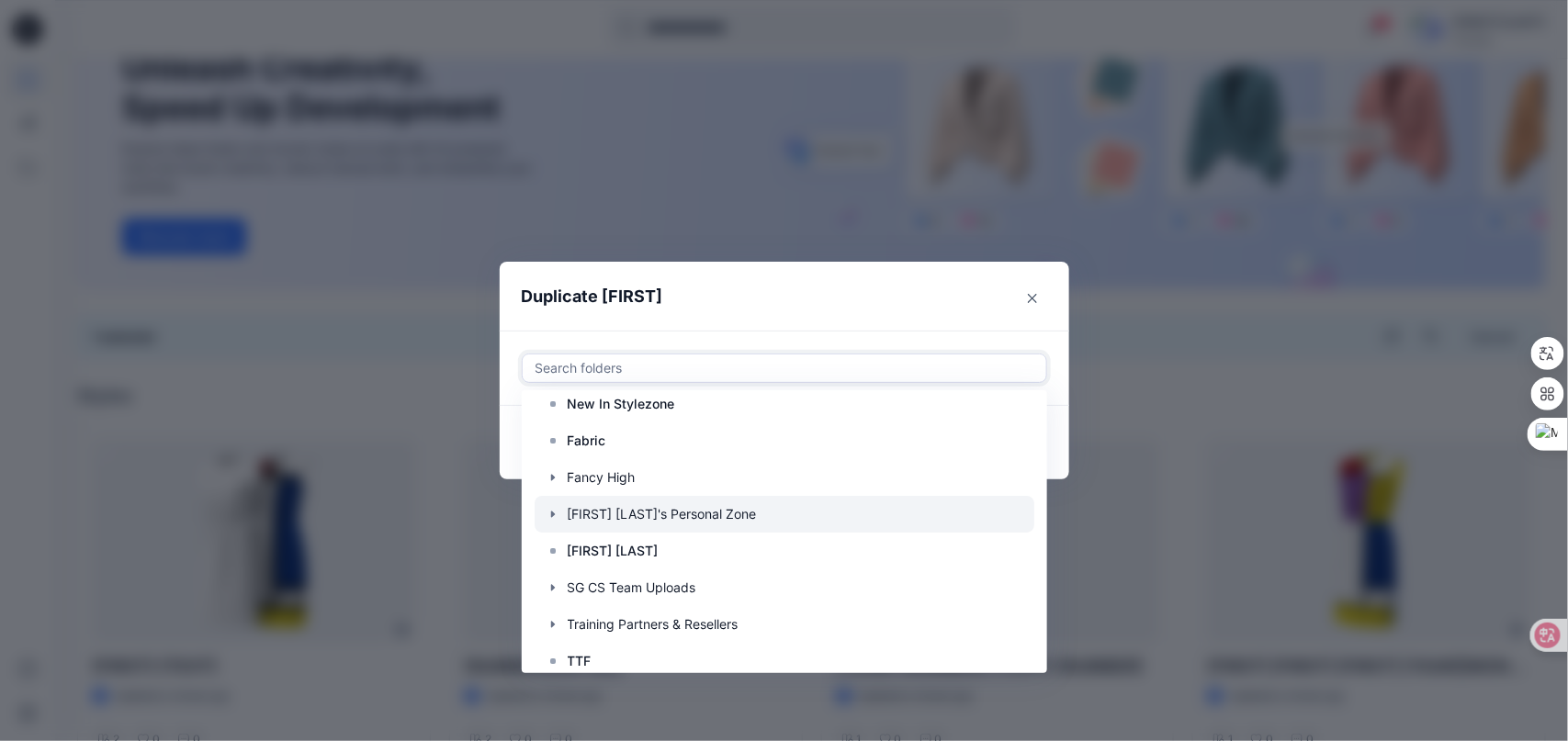 scroll, scrollTop: 184, scrollLeft: 0, axis: vertical 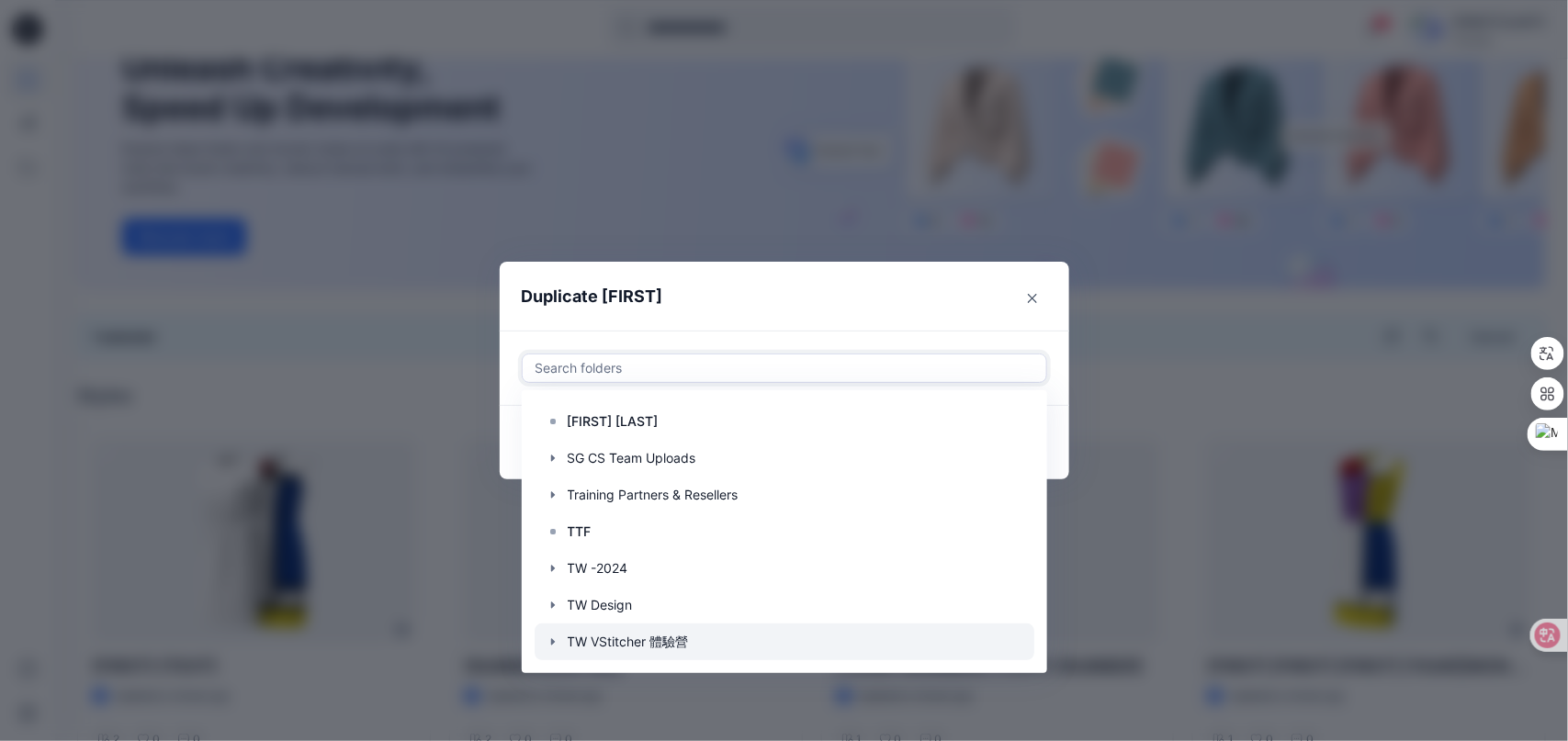 click 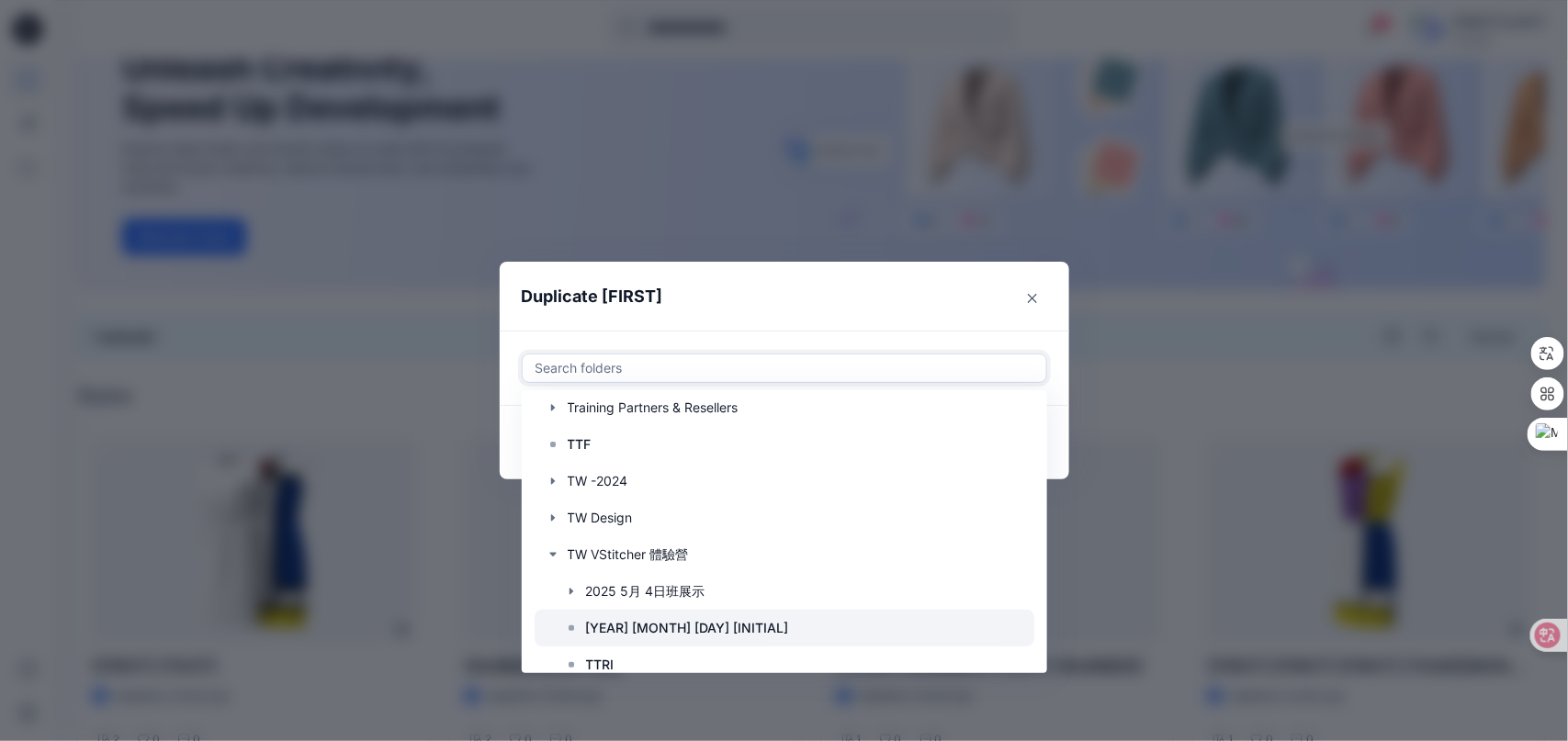 scroll, scrollTop: 366, scrollLeft: 0, axis: vertical 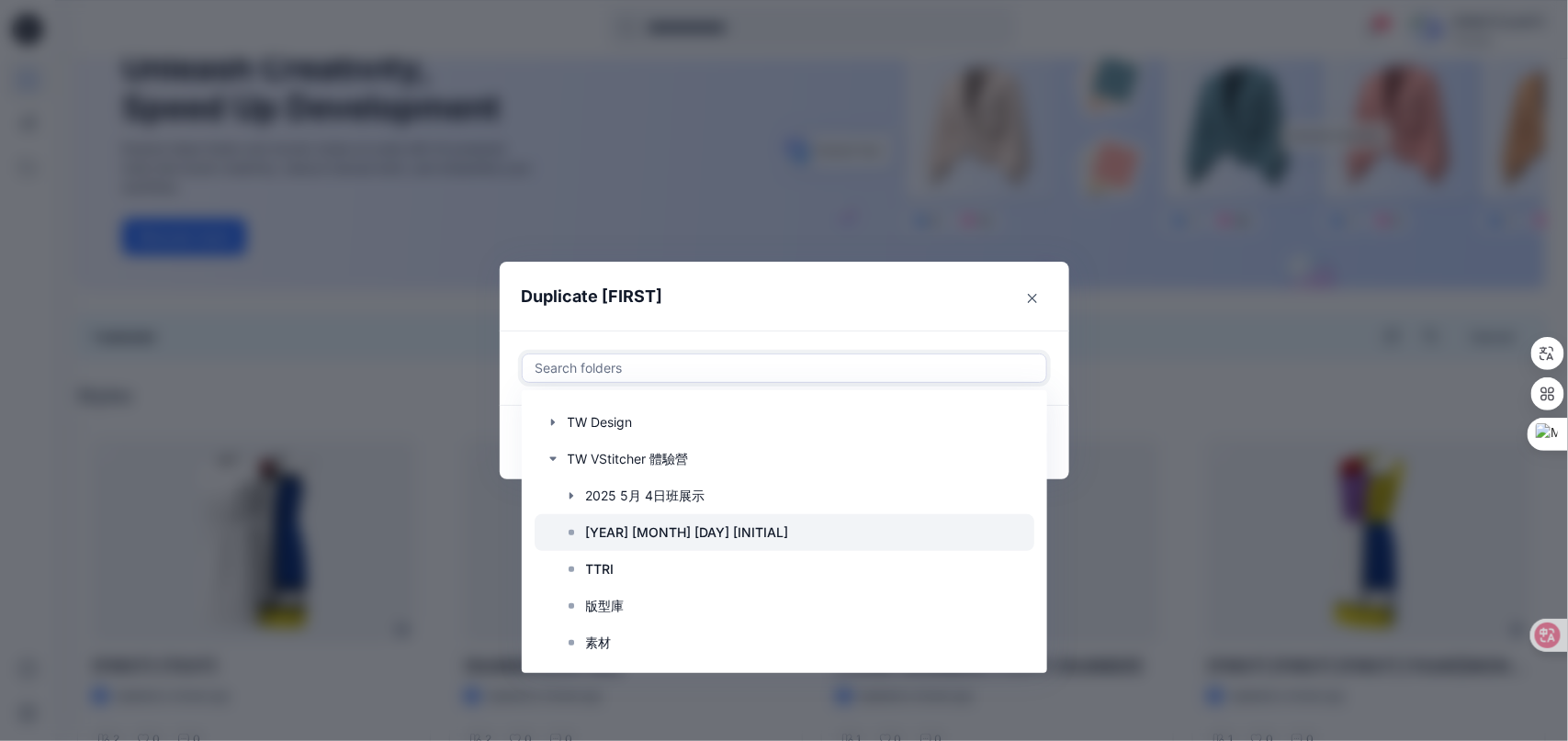 click 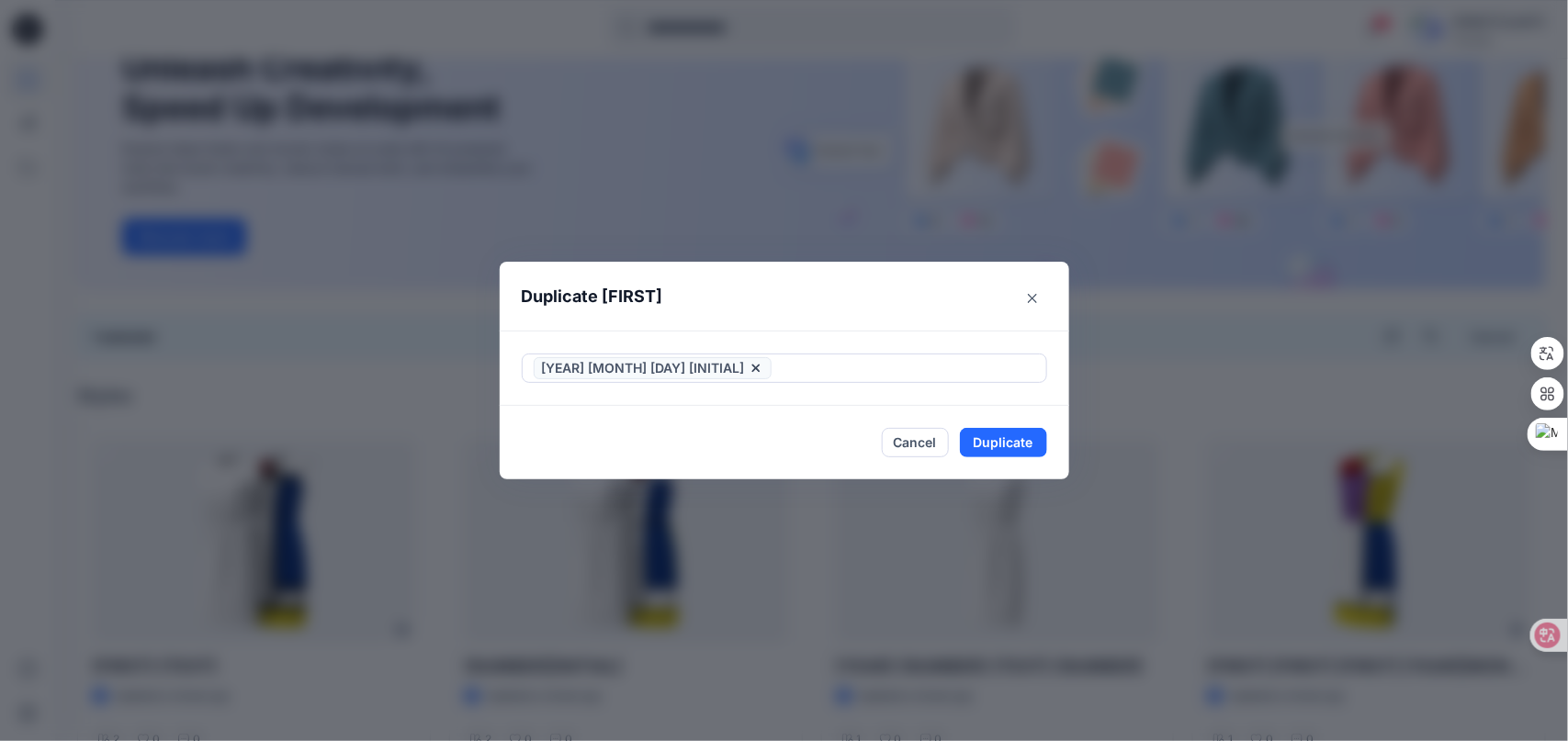 click on "Cancel Duplicate" at bounding box center [784, 443] 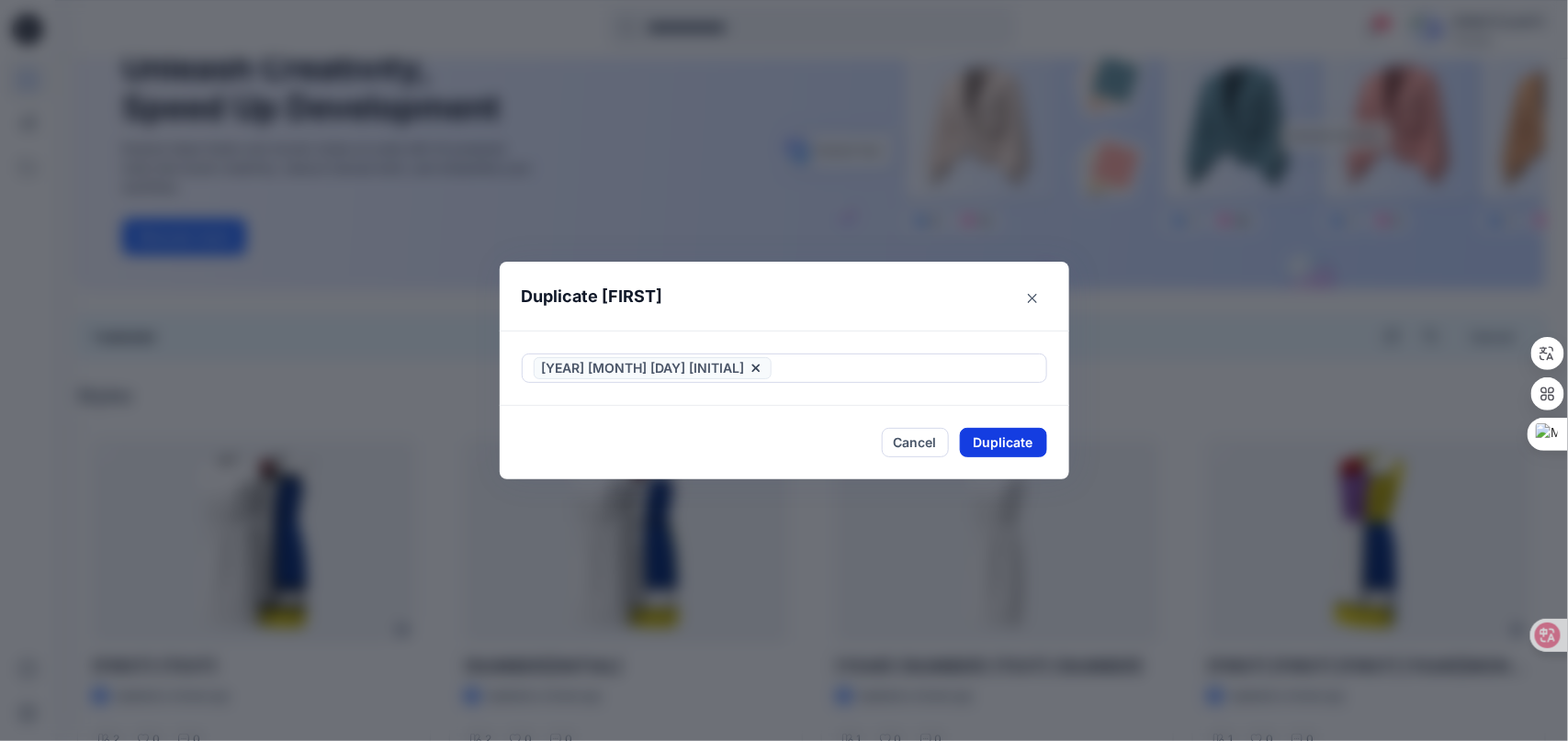 click on "Duplicate" at bounding box center (1003, 443) 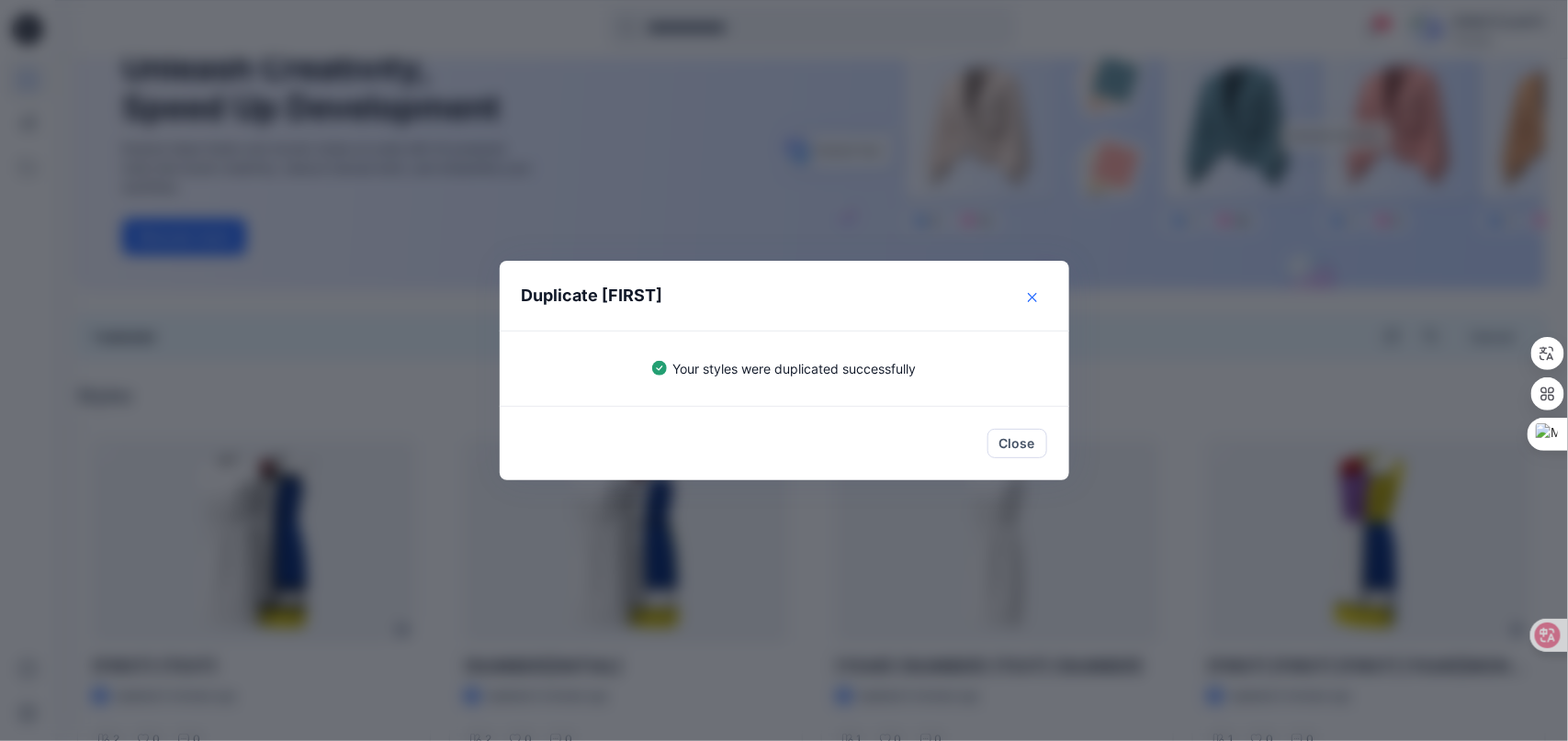 click 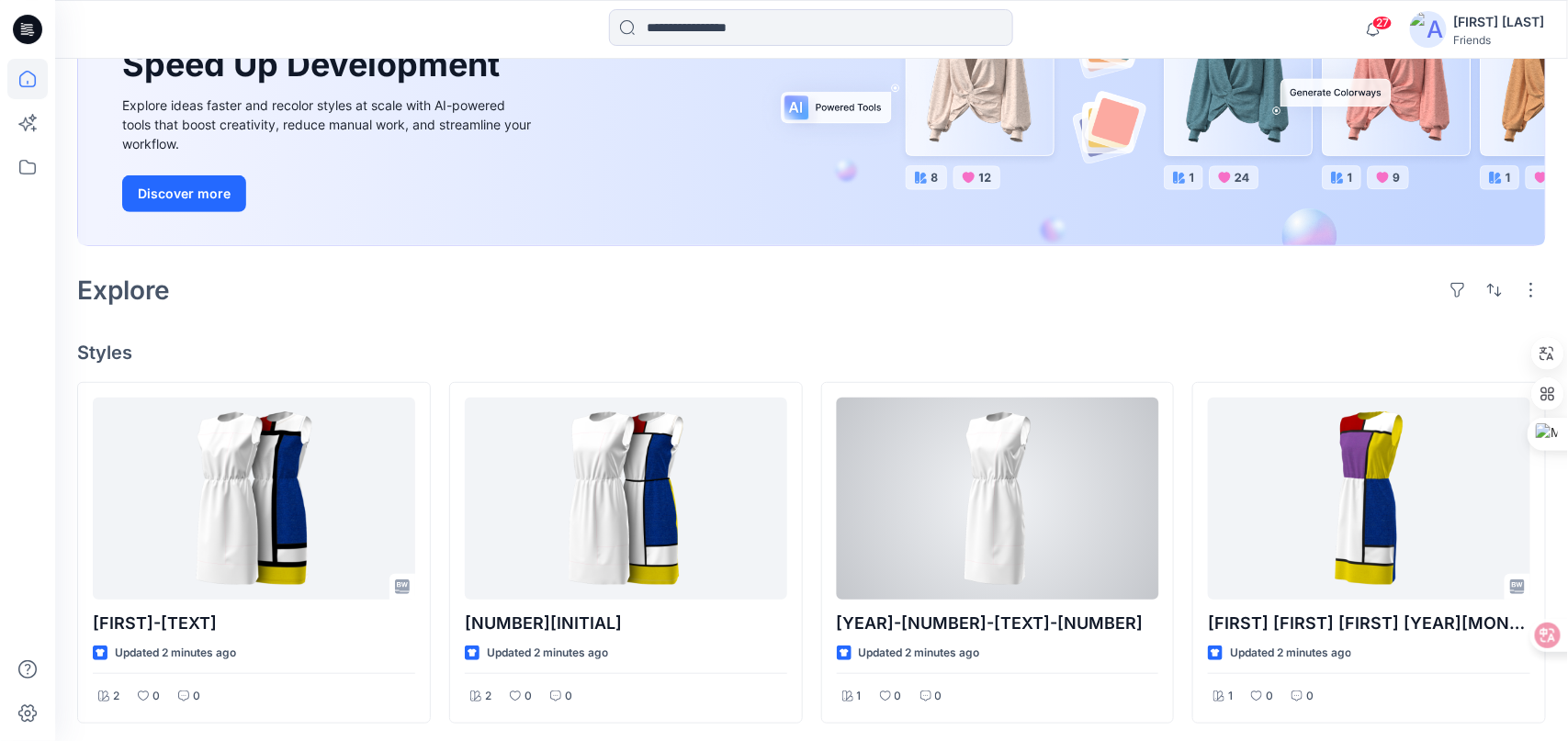 scroll, scrollTop: 184, scrollLeft: 0, axis: vertical 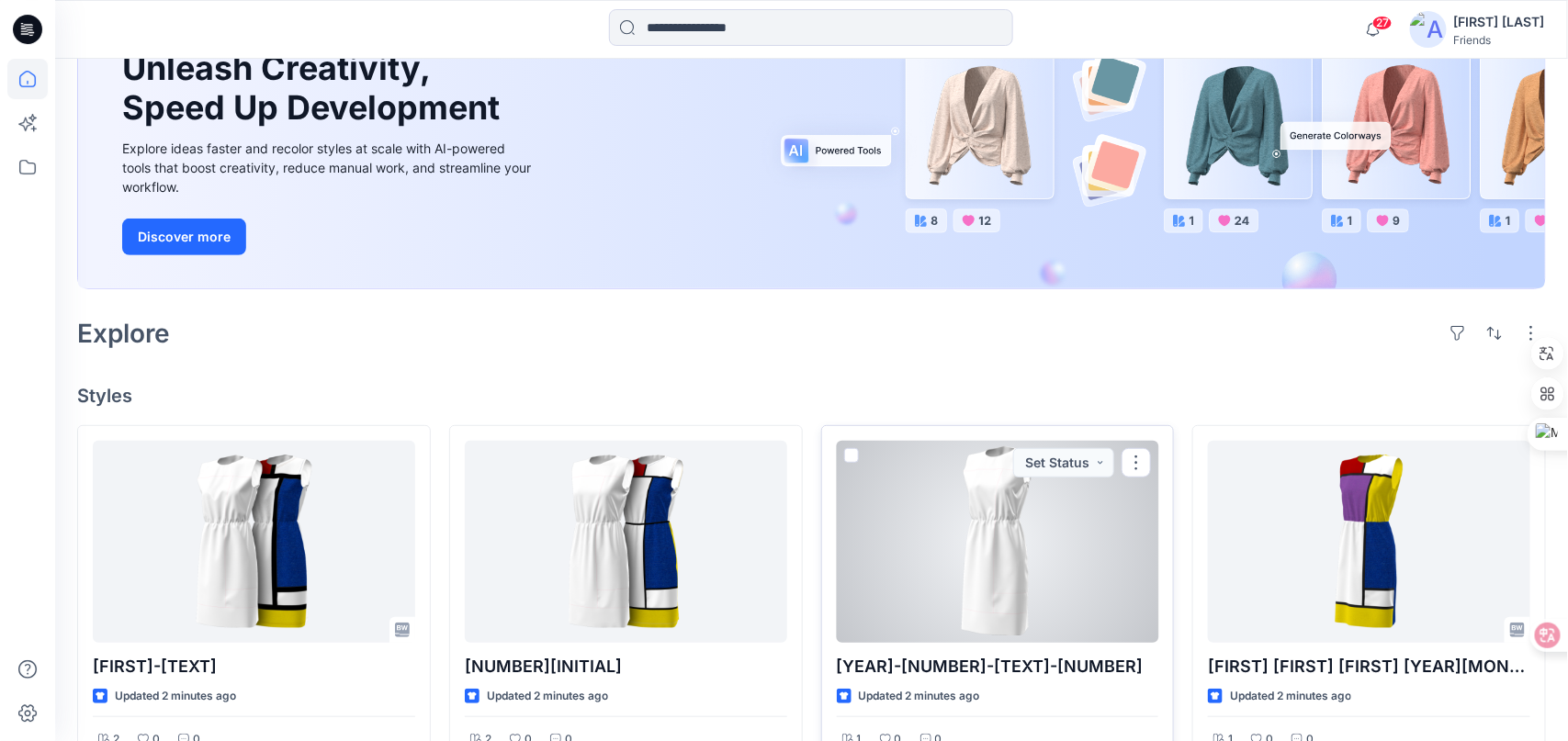 click at bounding box center [852, 455] 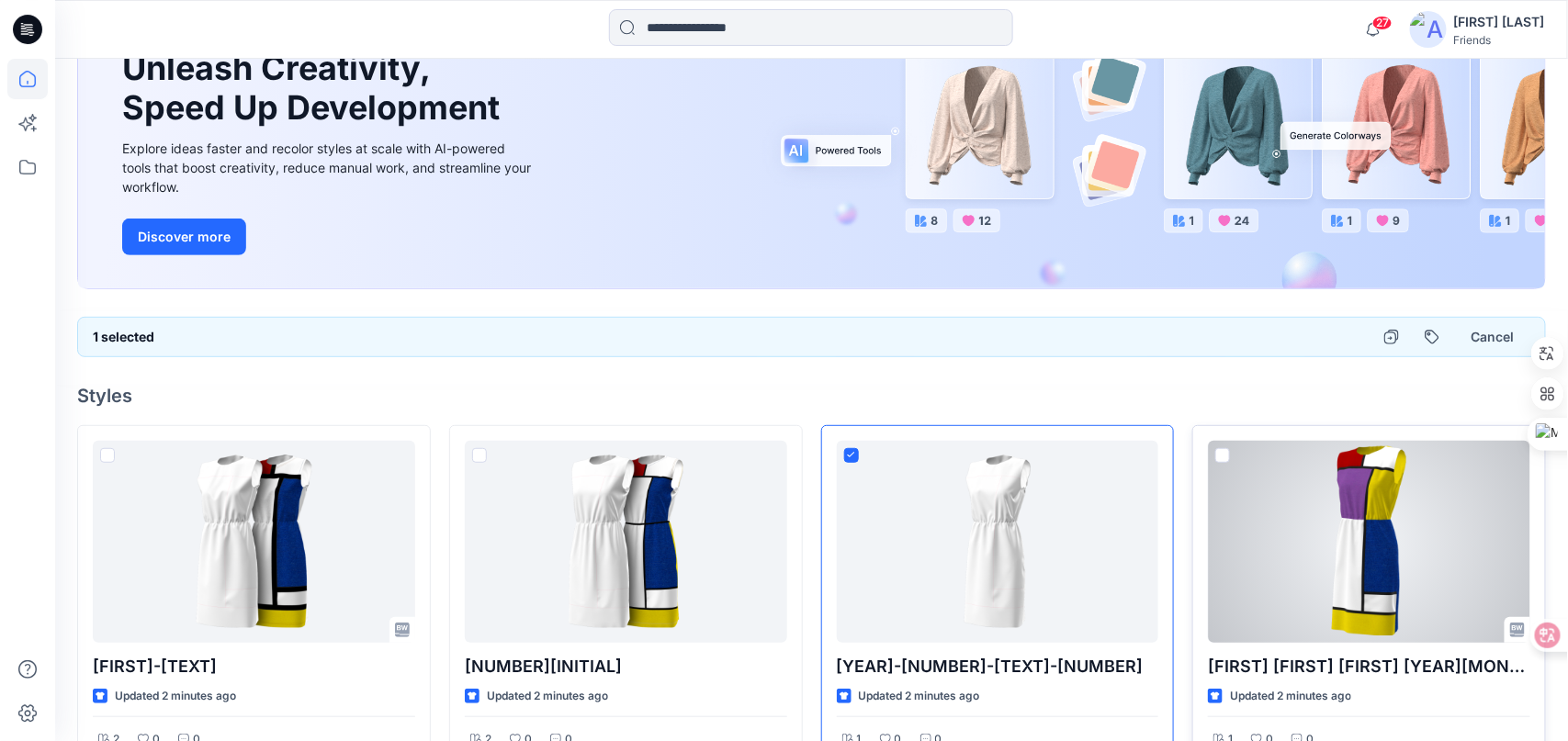 click at bounding box center [1223, 455] 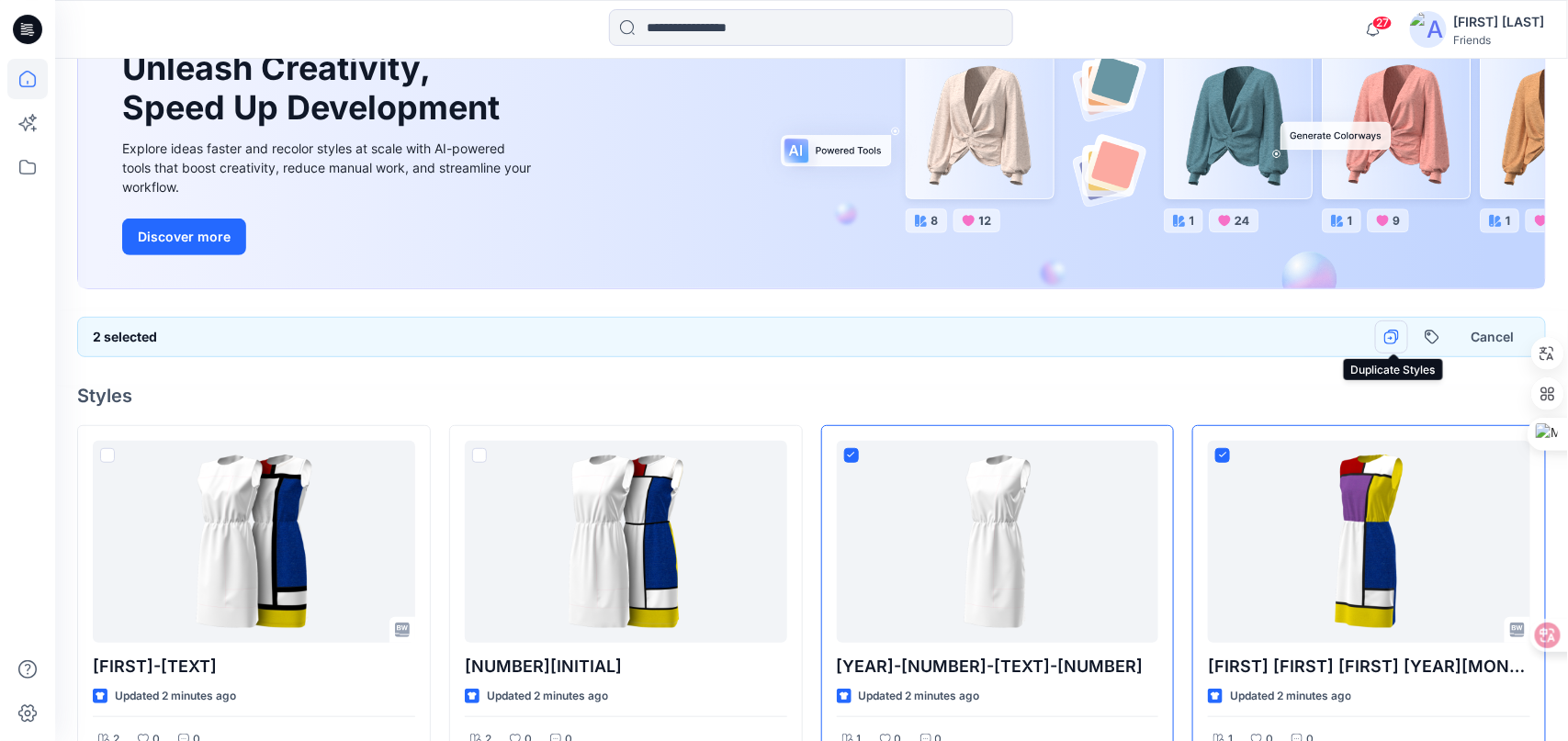 click 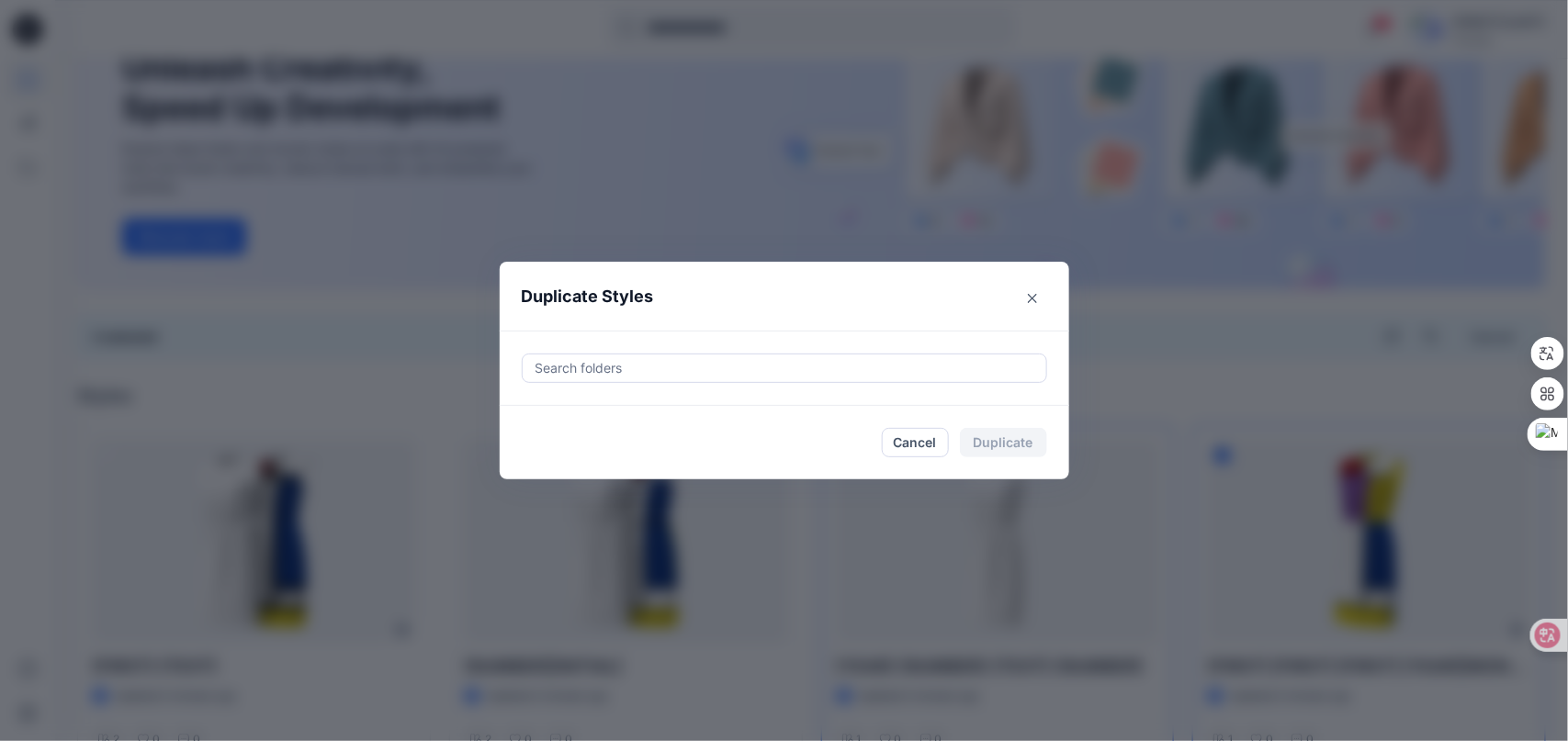 click at bounding box center (784, 368) 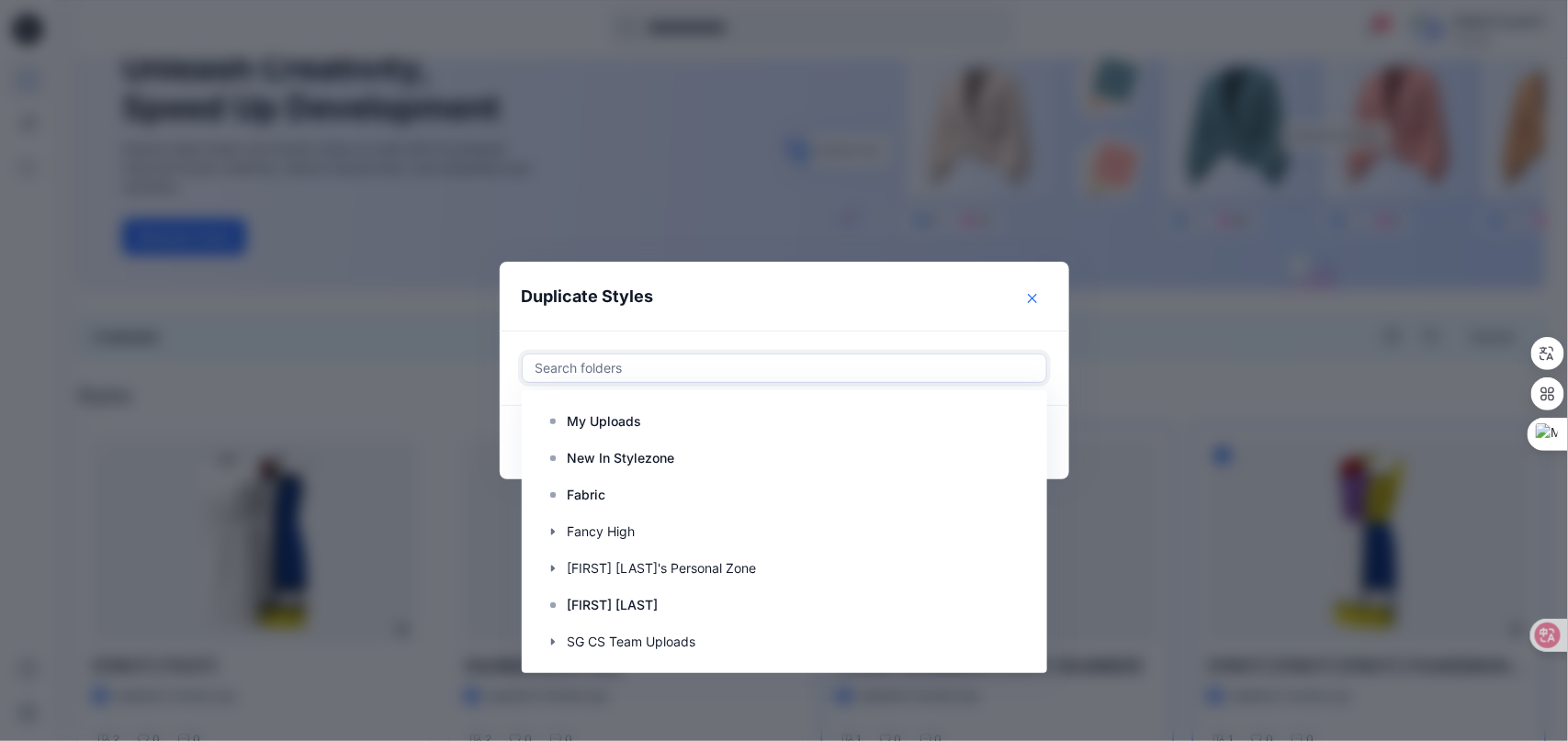 click at bounding box center (1032, 298) 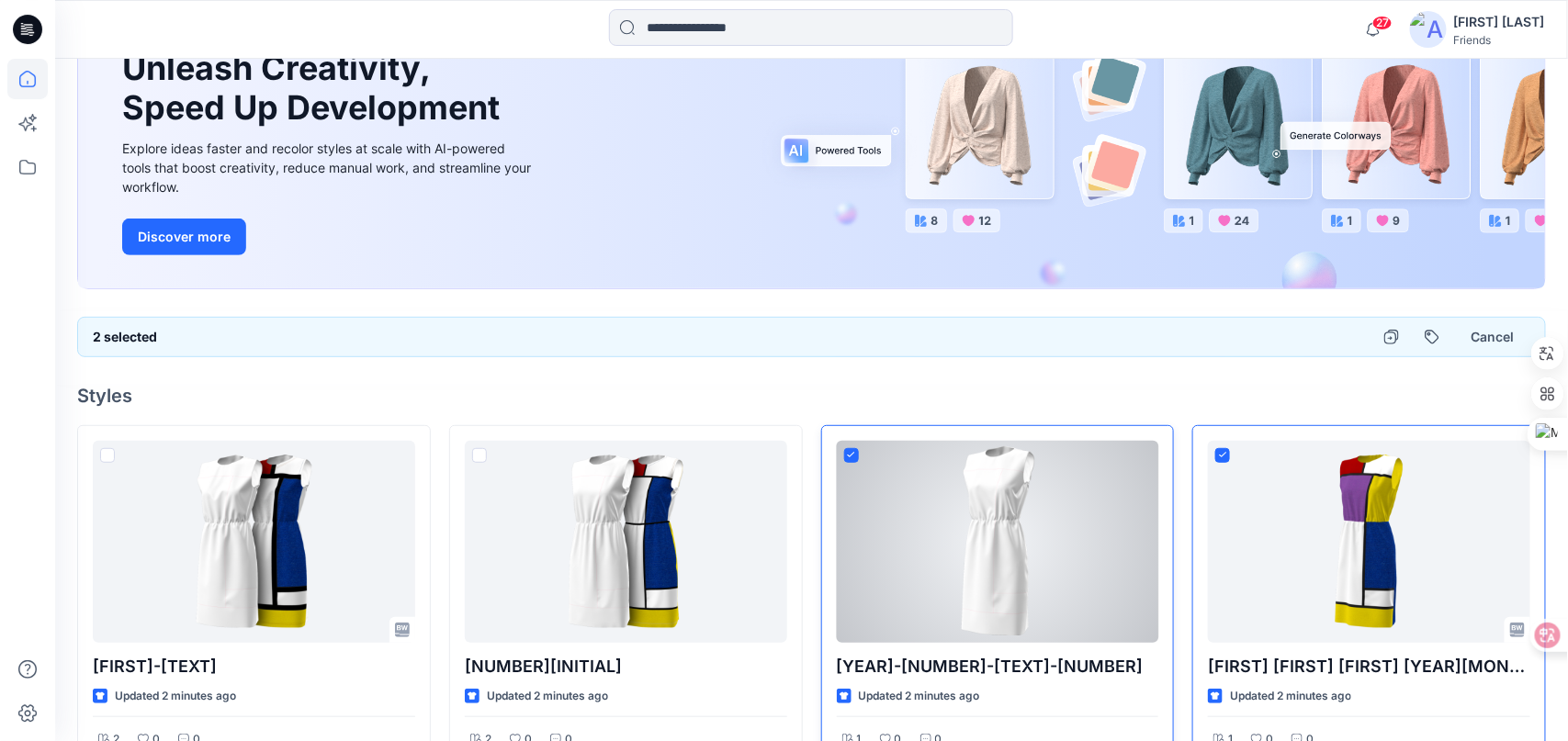click 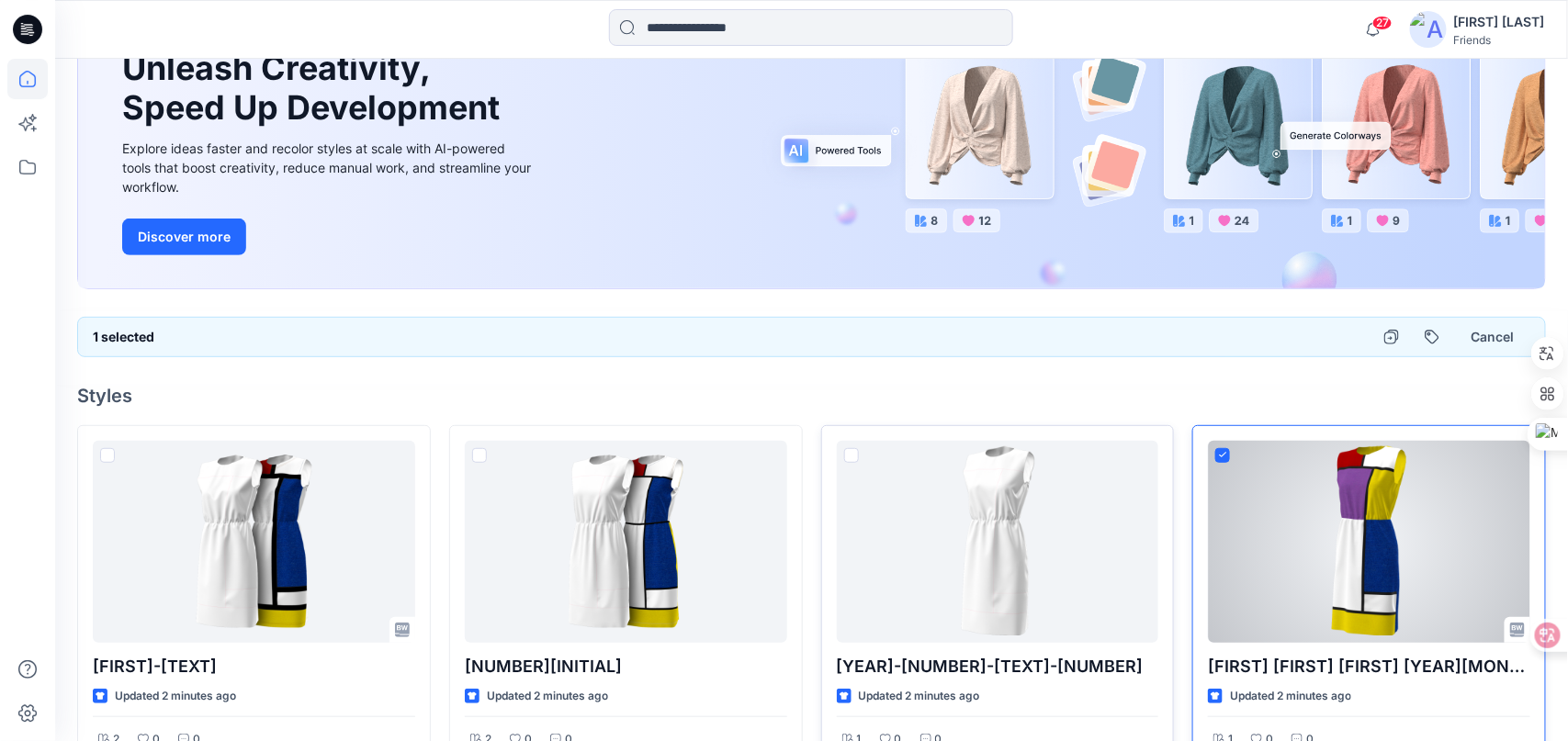 click 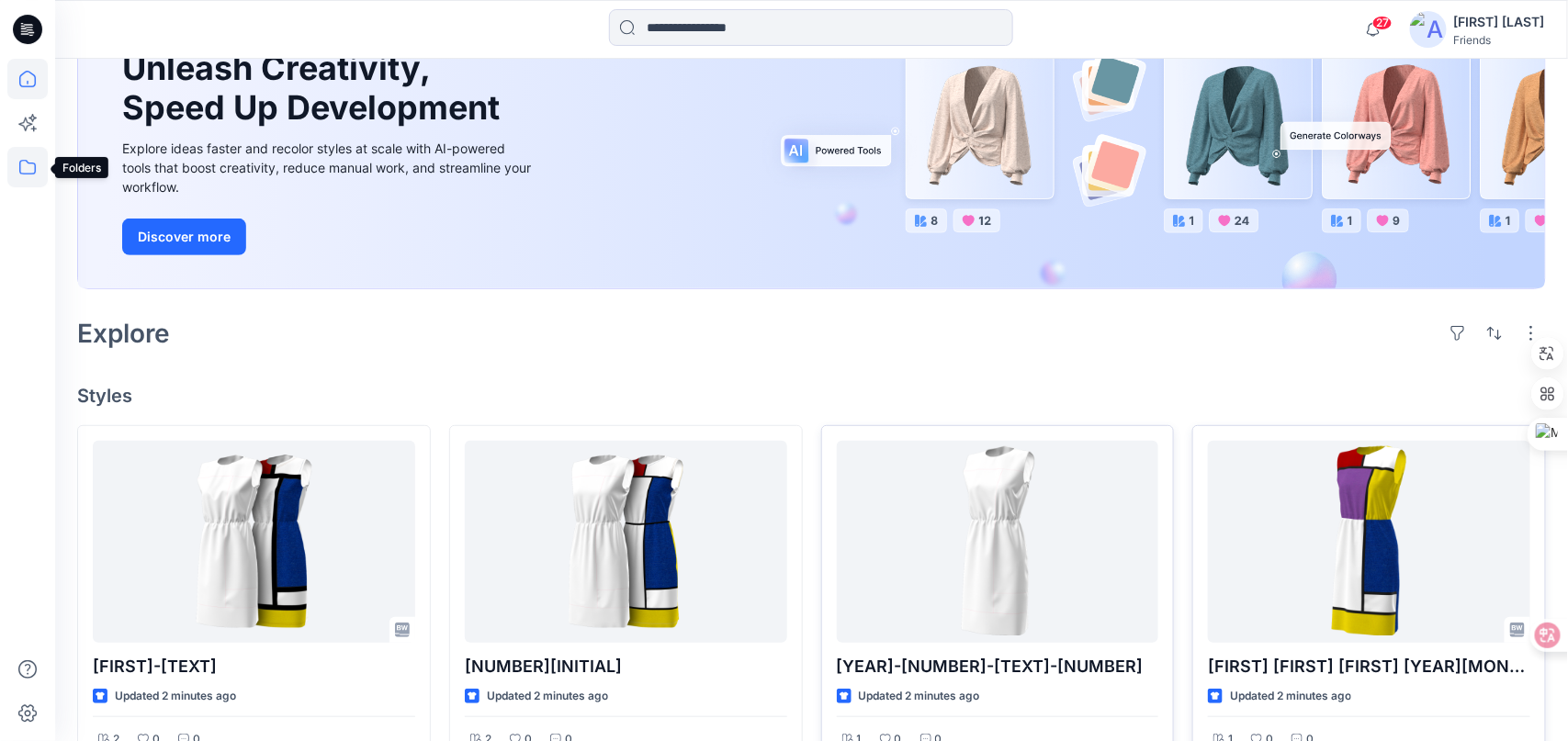 click 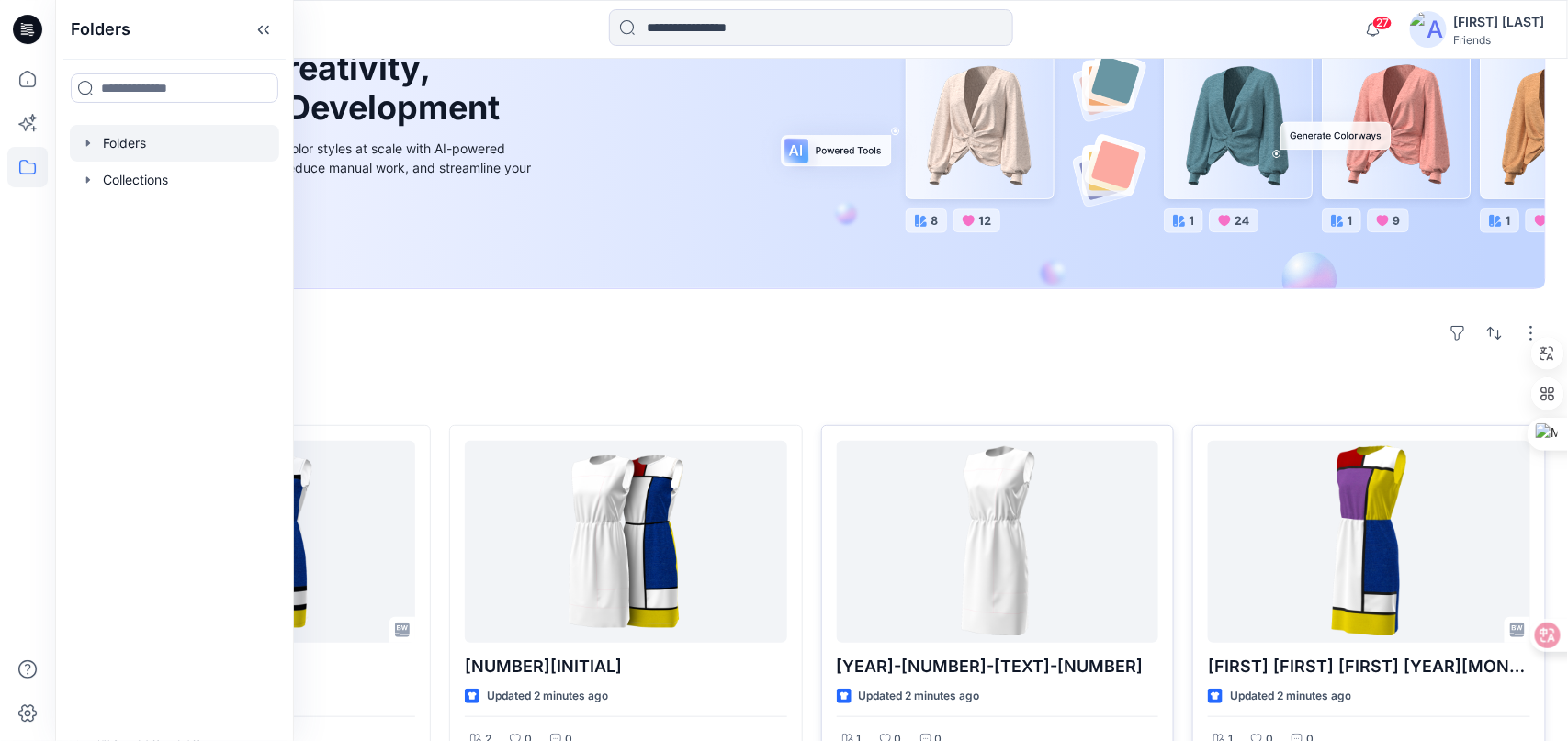 click at bounding box center [175, 143] 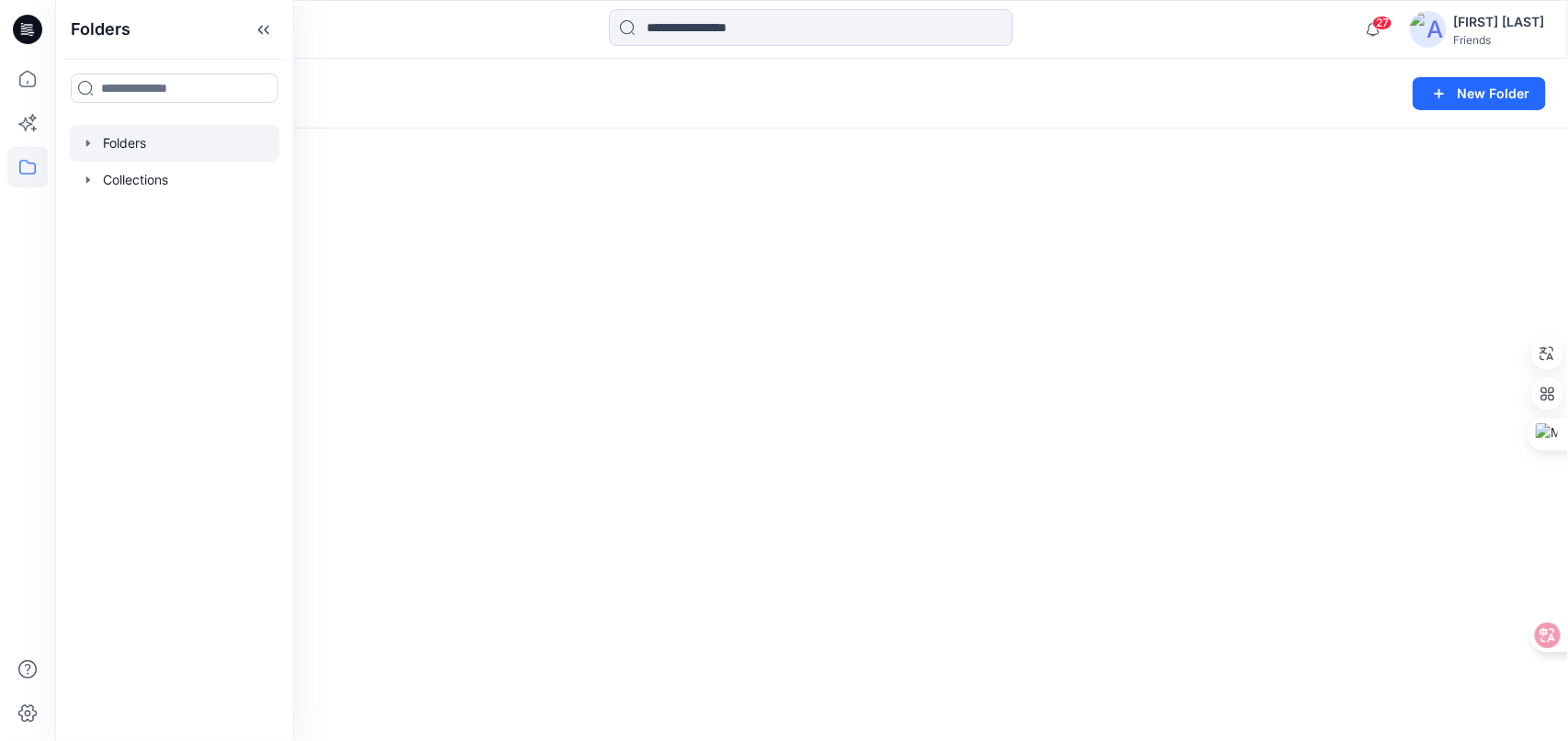 scroll, scrollTop: 0, scrollLeft: 0, axis: both 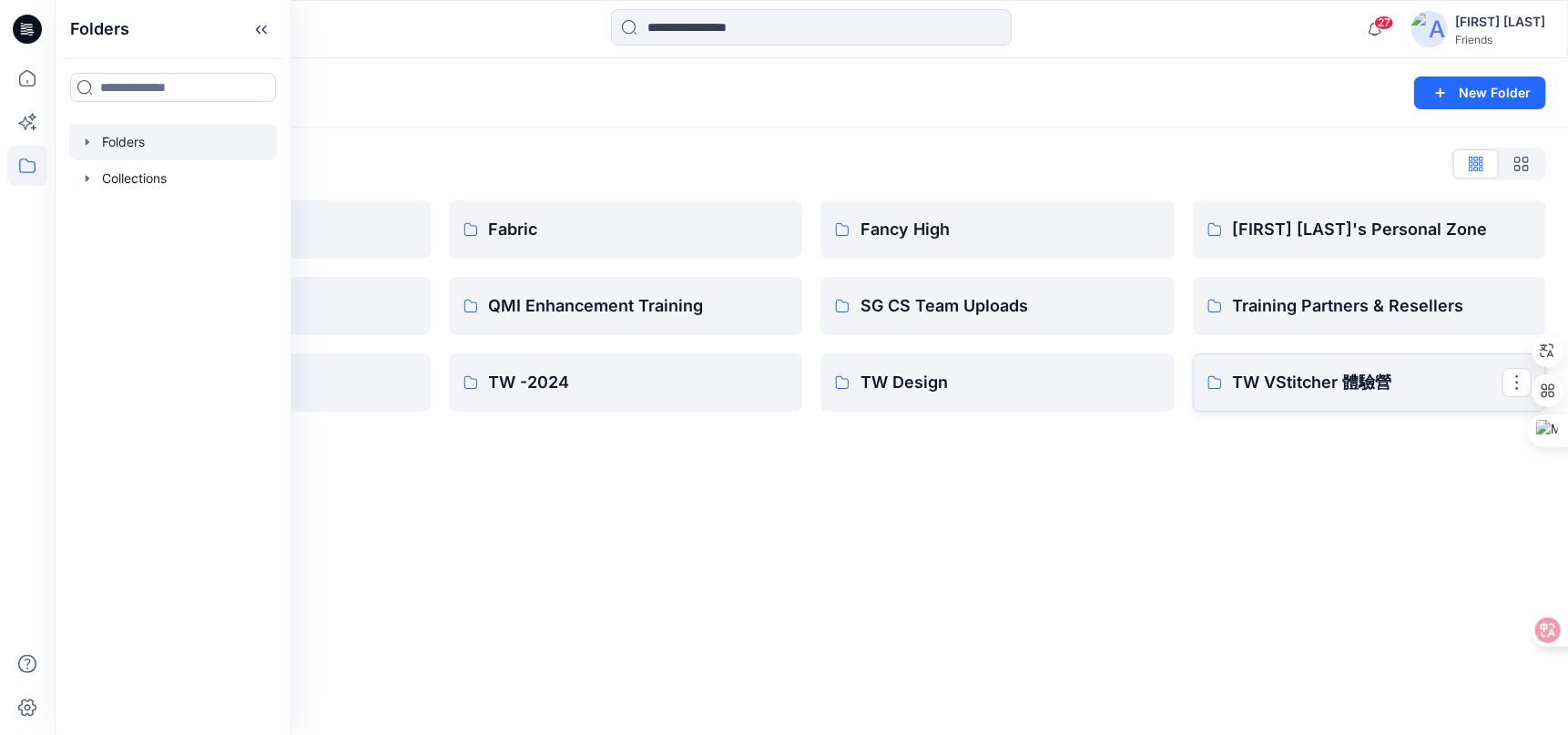 click on "TW VStitcher 體驗營" at bounding box center (1368, 383) 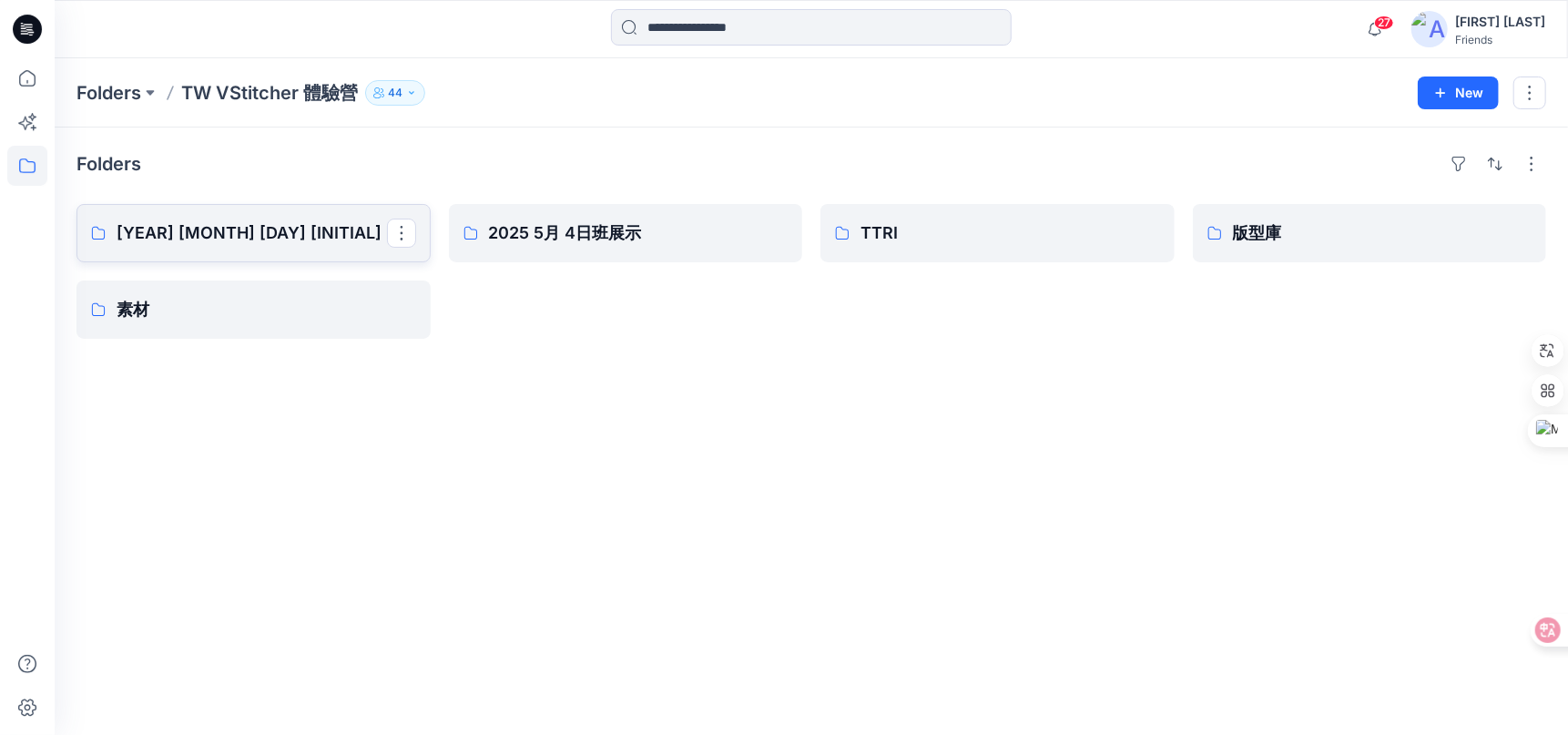 click on "2025 8月4日班展示" at bounding box center [251, 233] 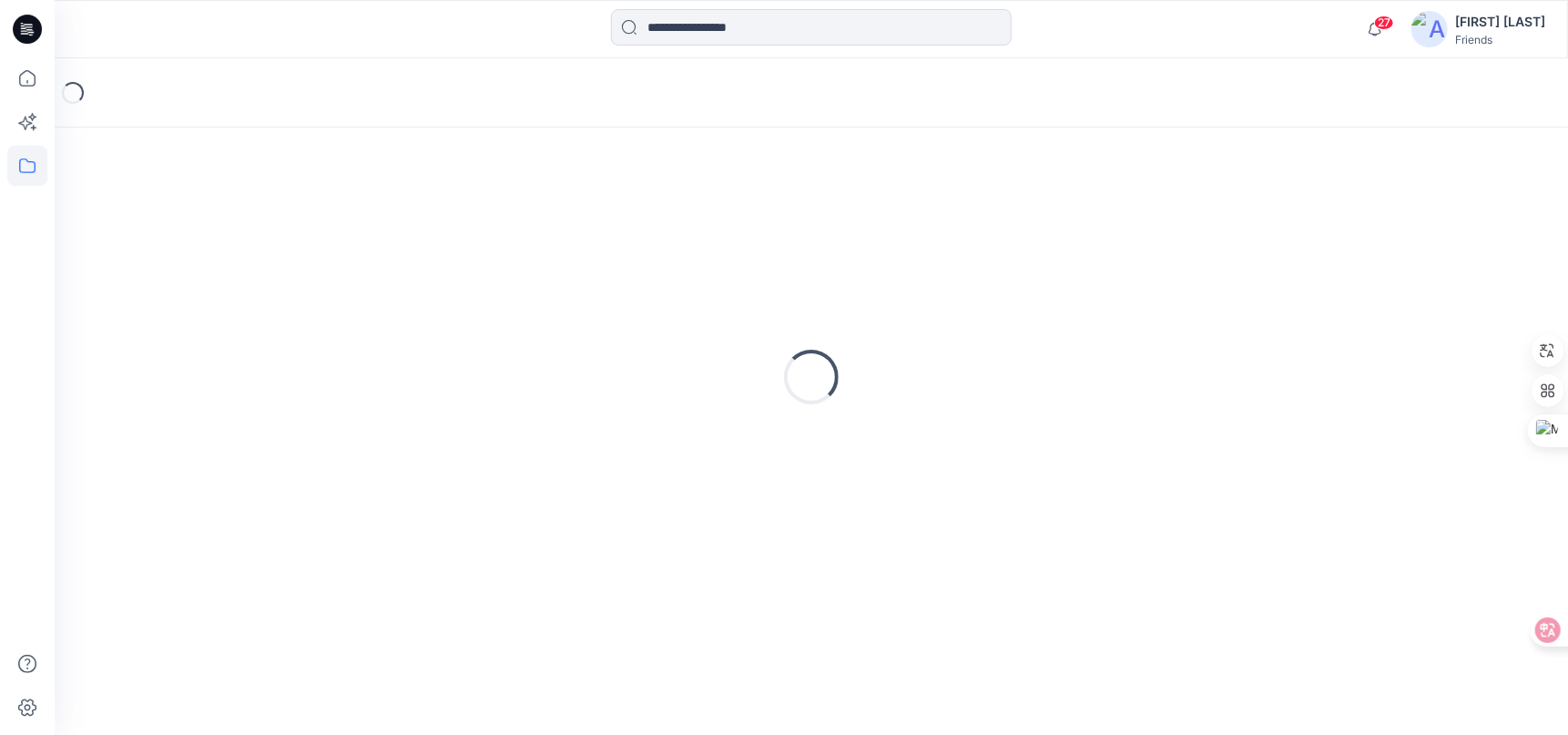 click on "Loading..." at bounding box center [811, 377] 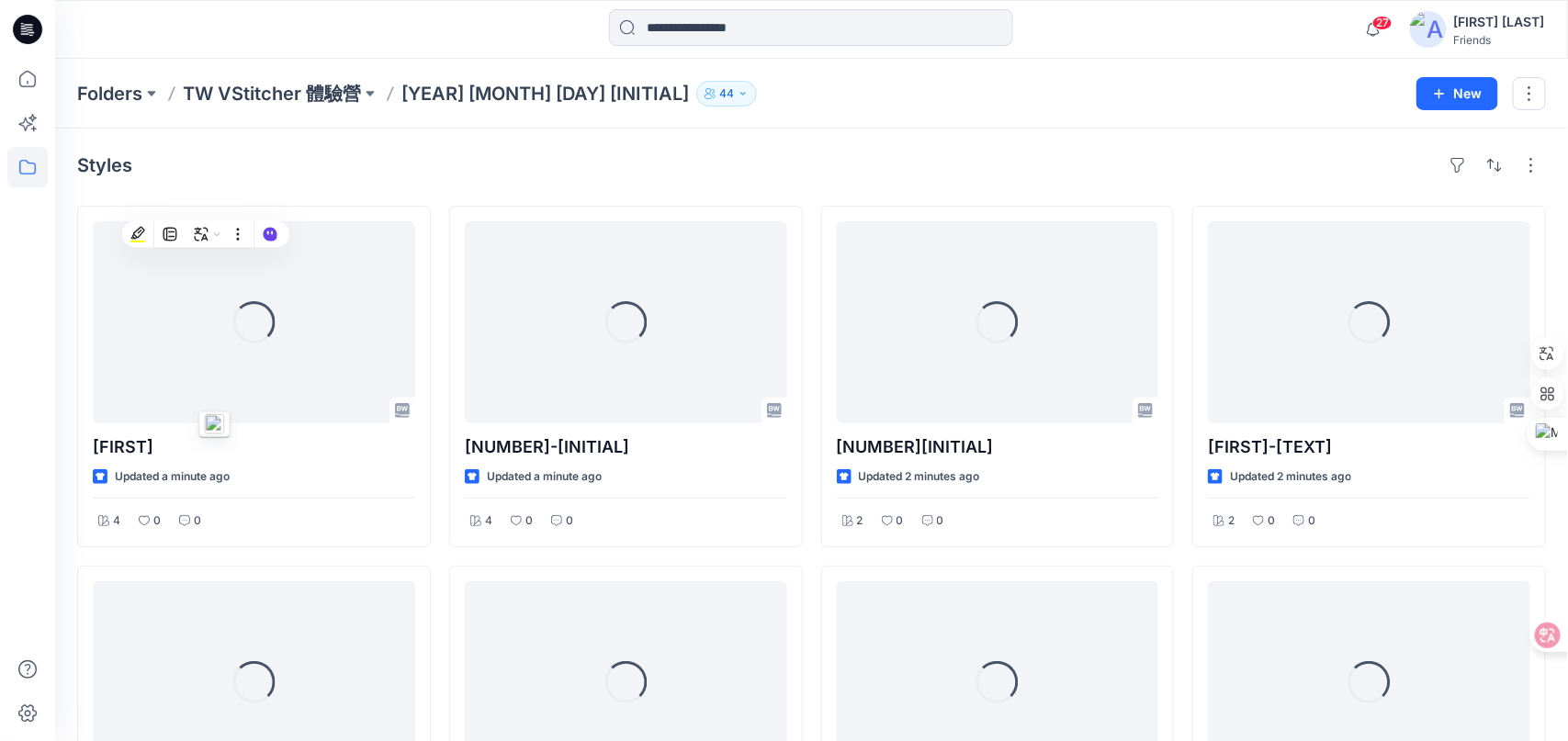 click on "Styles" at bounding box center [811, 165] 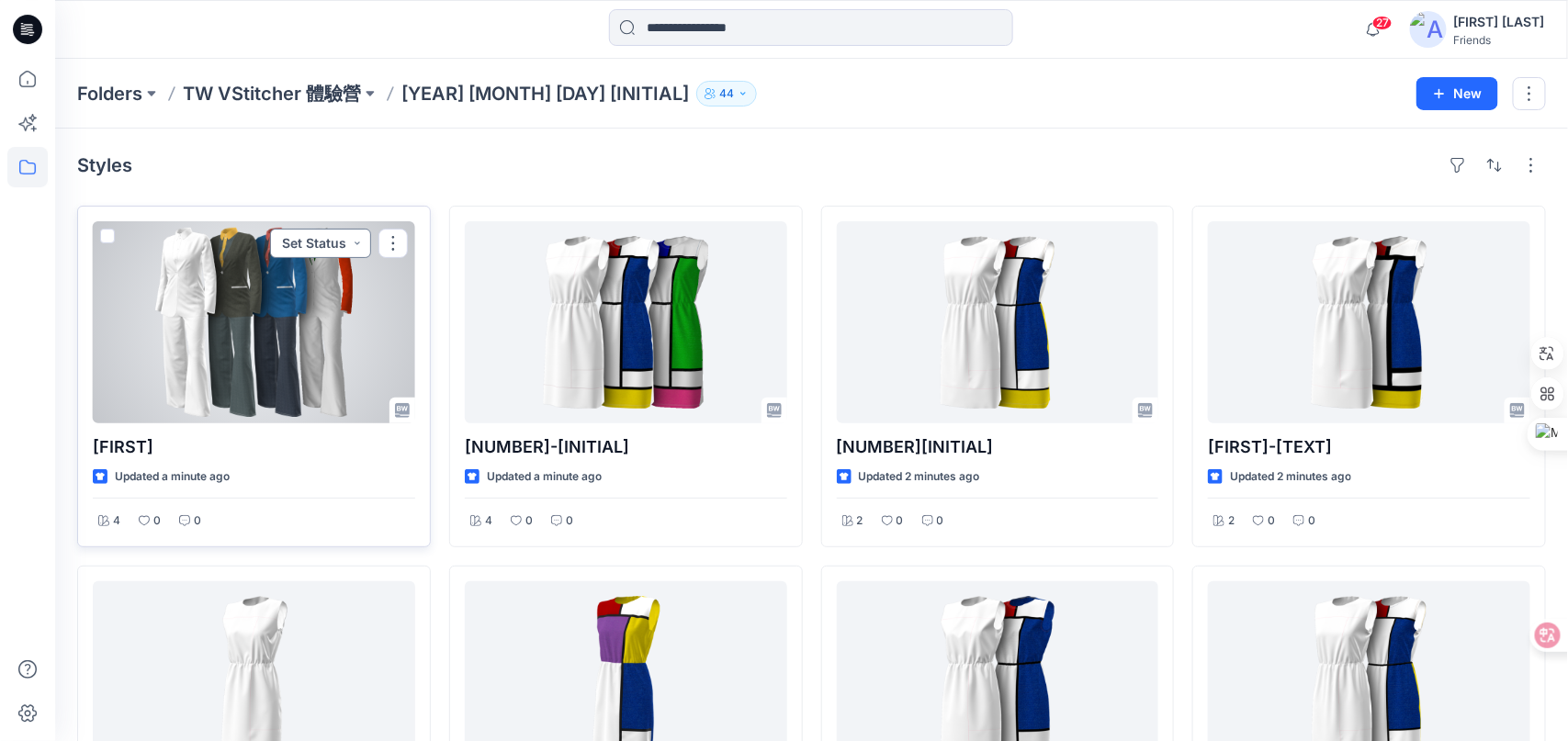 click on "Set Status" at bounding box center [321, 243] 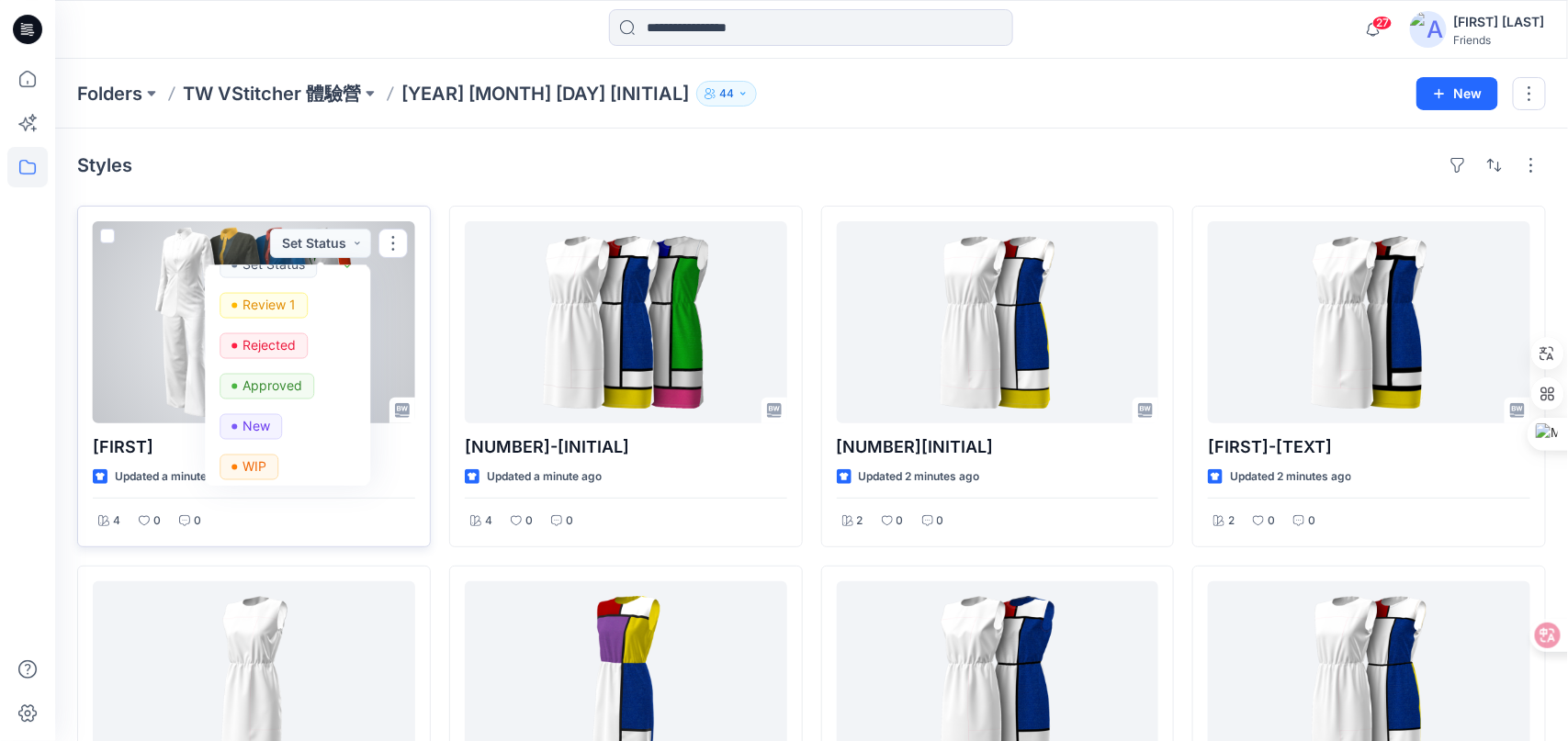 scroll, scrollTop: 0, scrollLeft: 0, axis: both 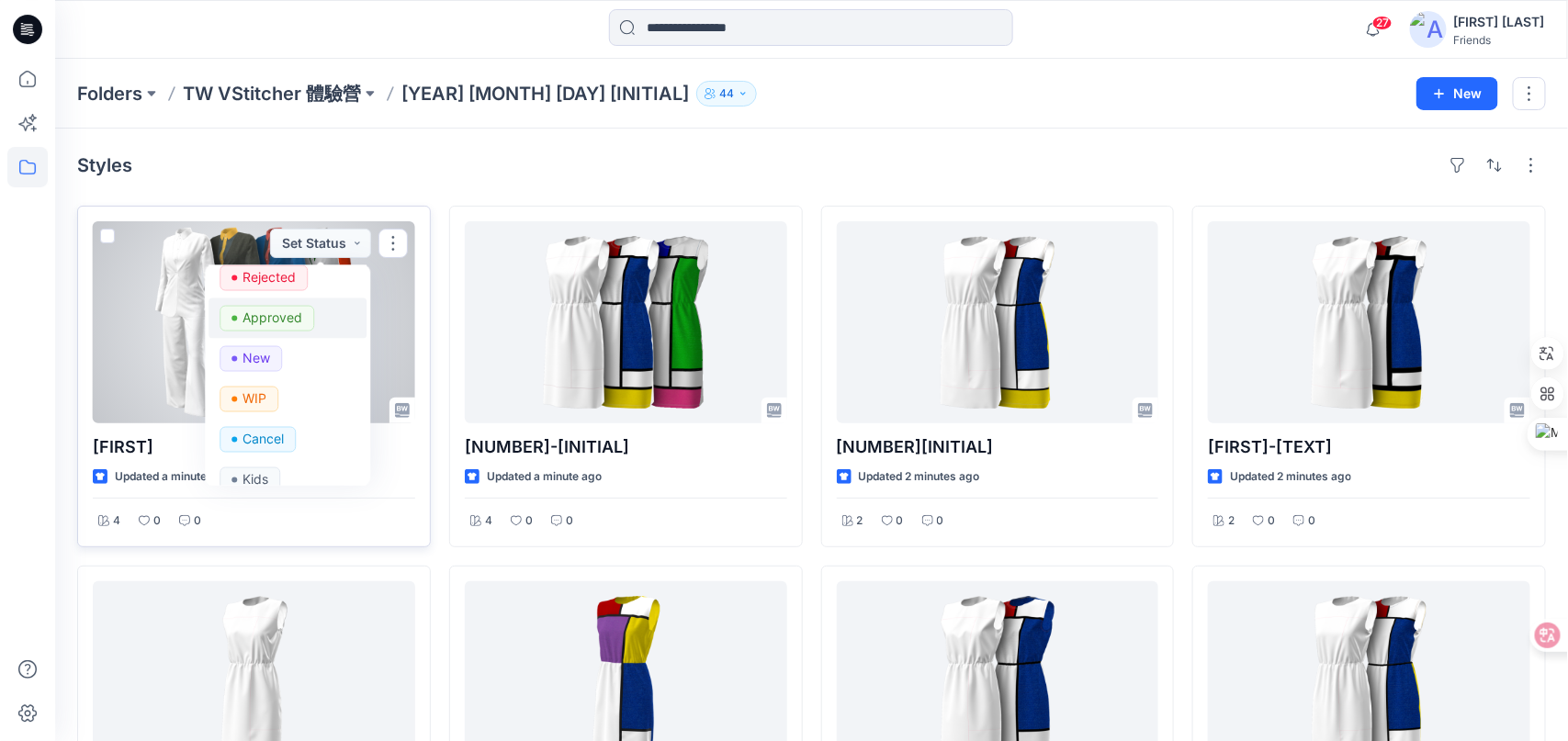 click on "Approved" at bounding box center (272, 318) 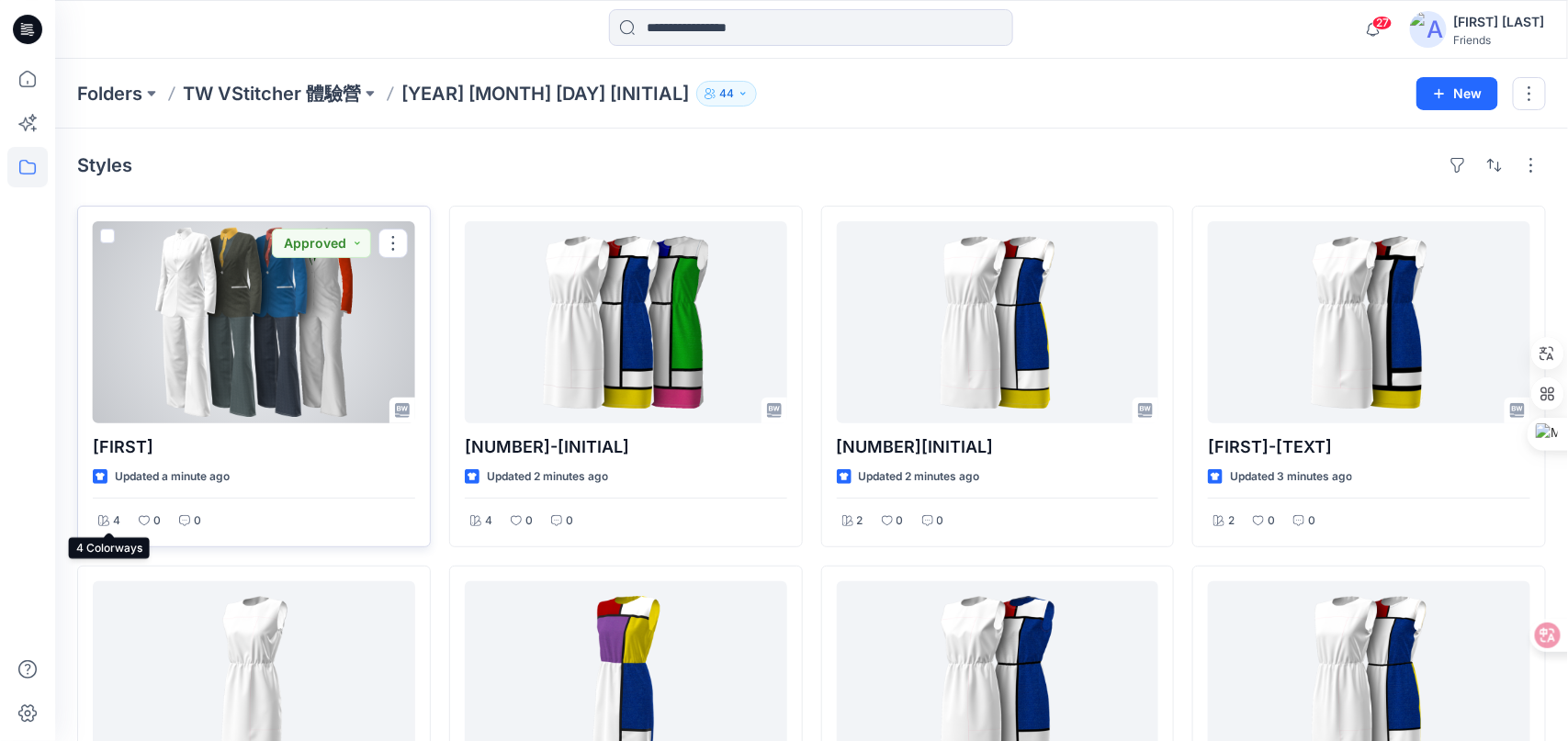 click 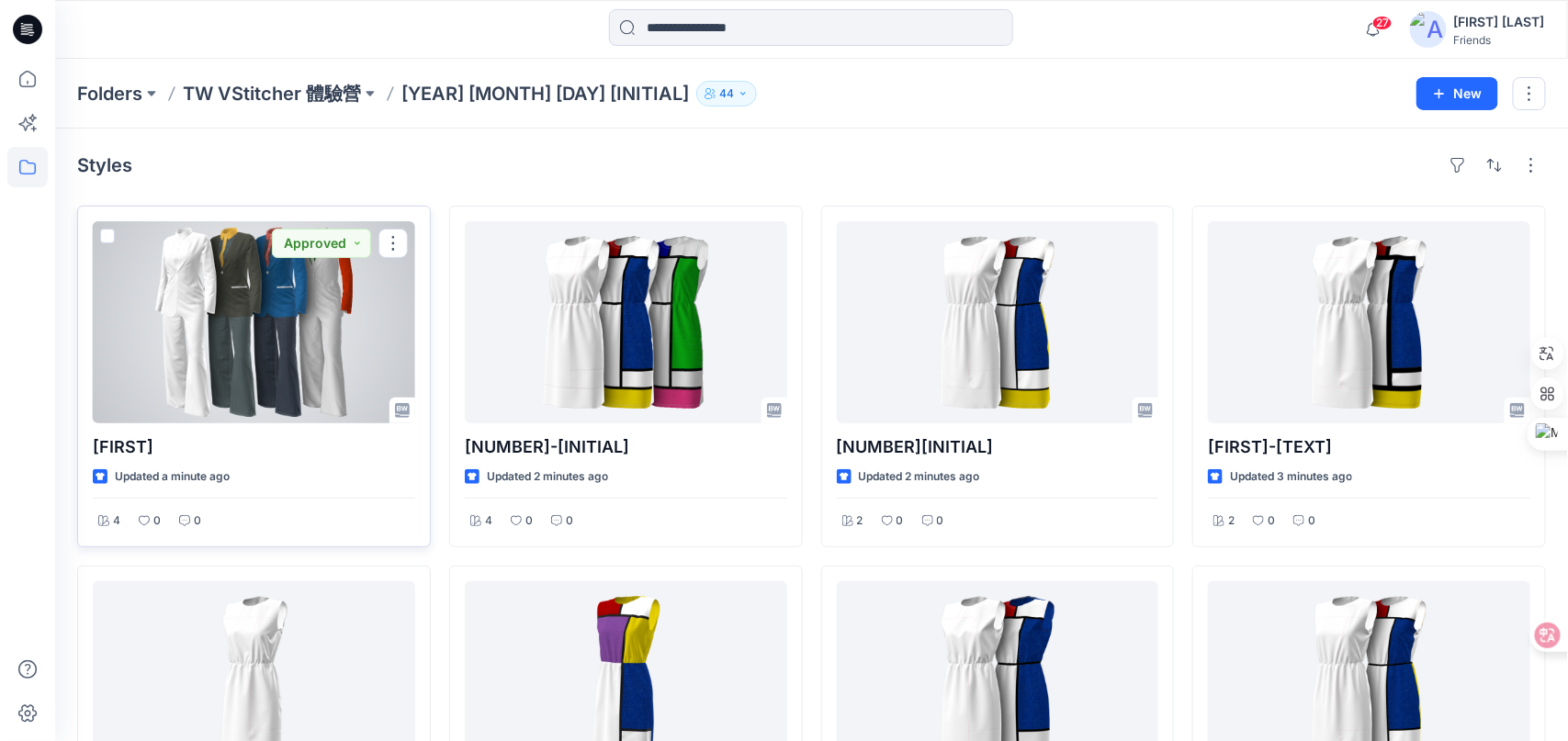 click on "4" at bounding box center (117, 521) 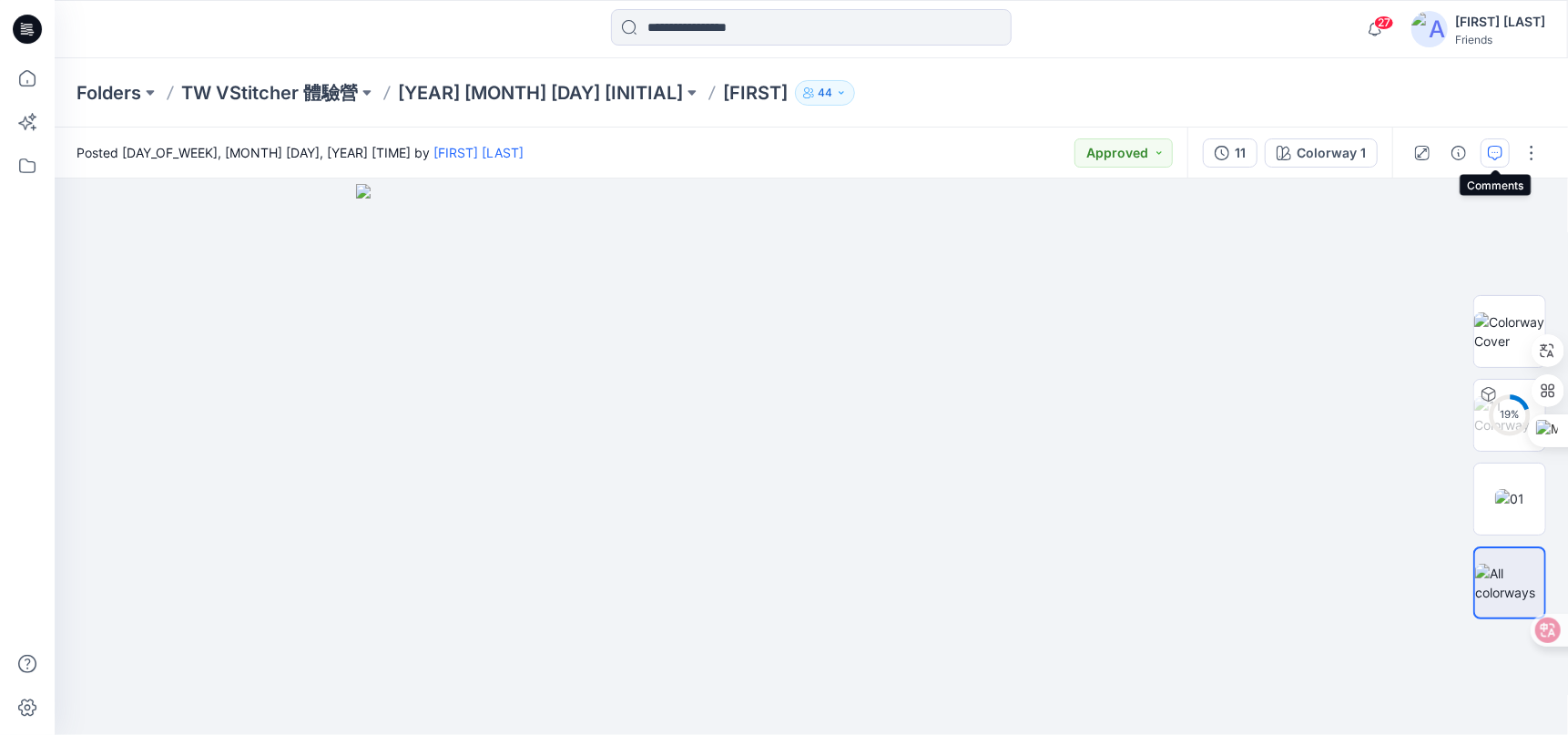 click 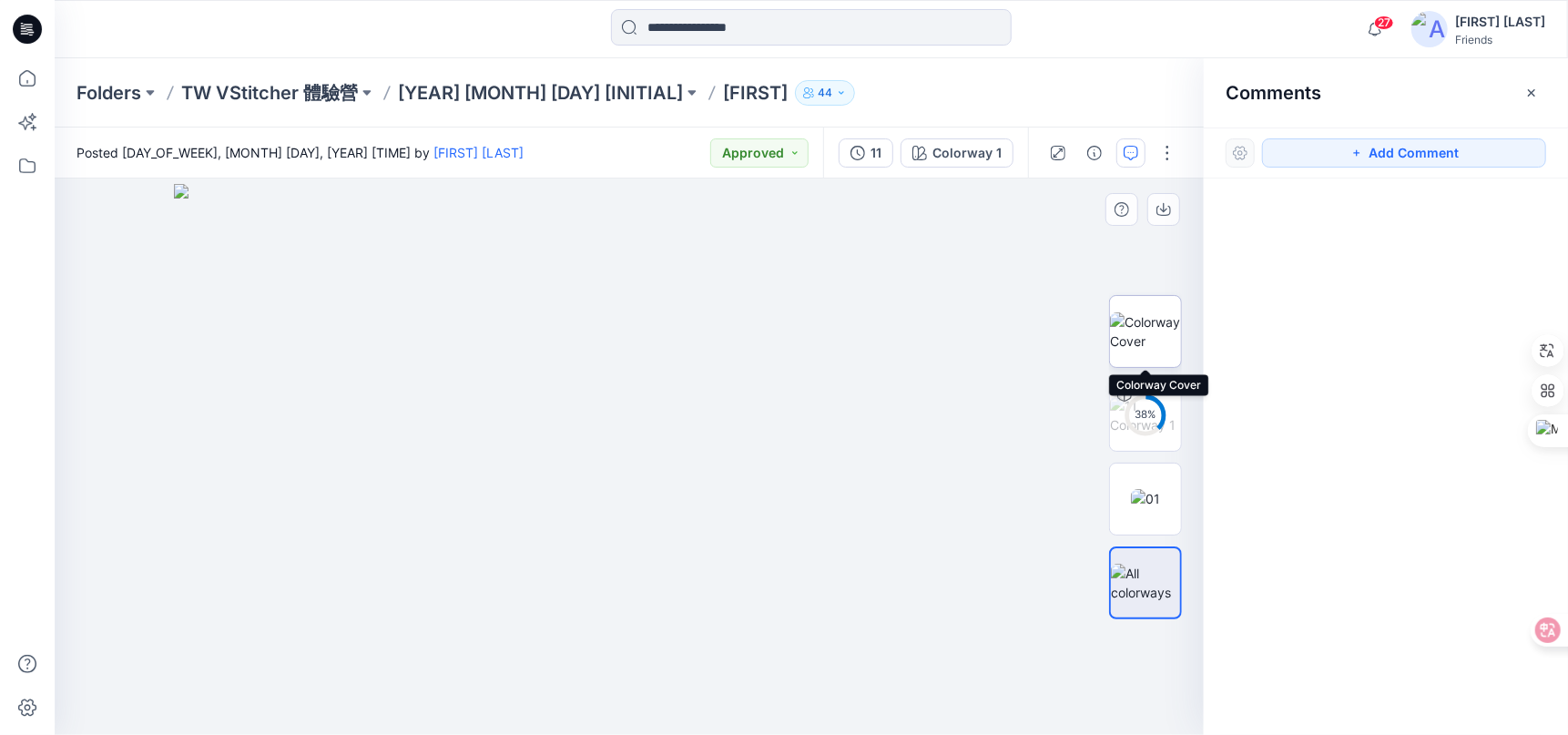 click at bounding box center (1145, 332) 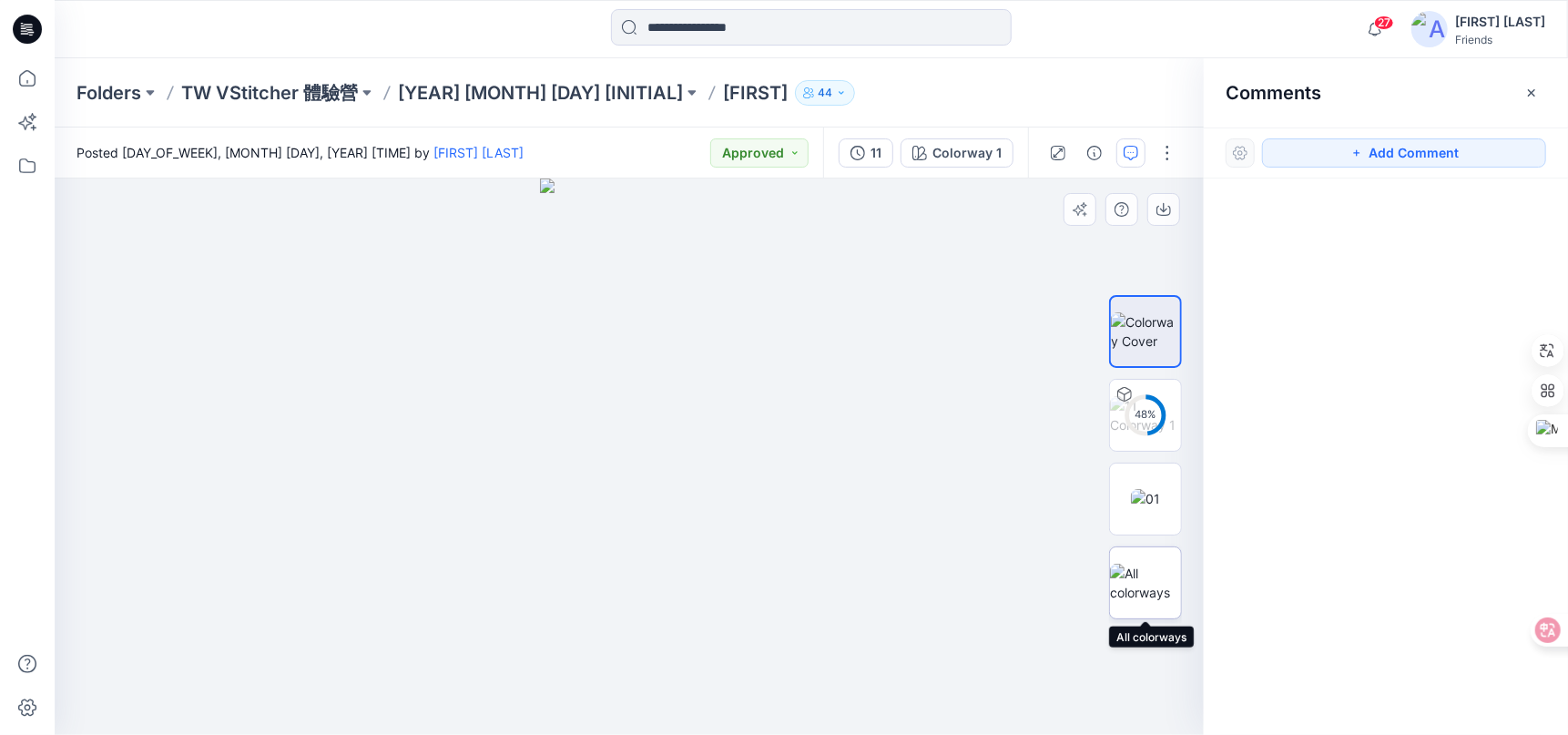 click at bounding box center (1145, 583) 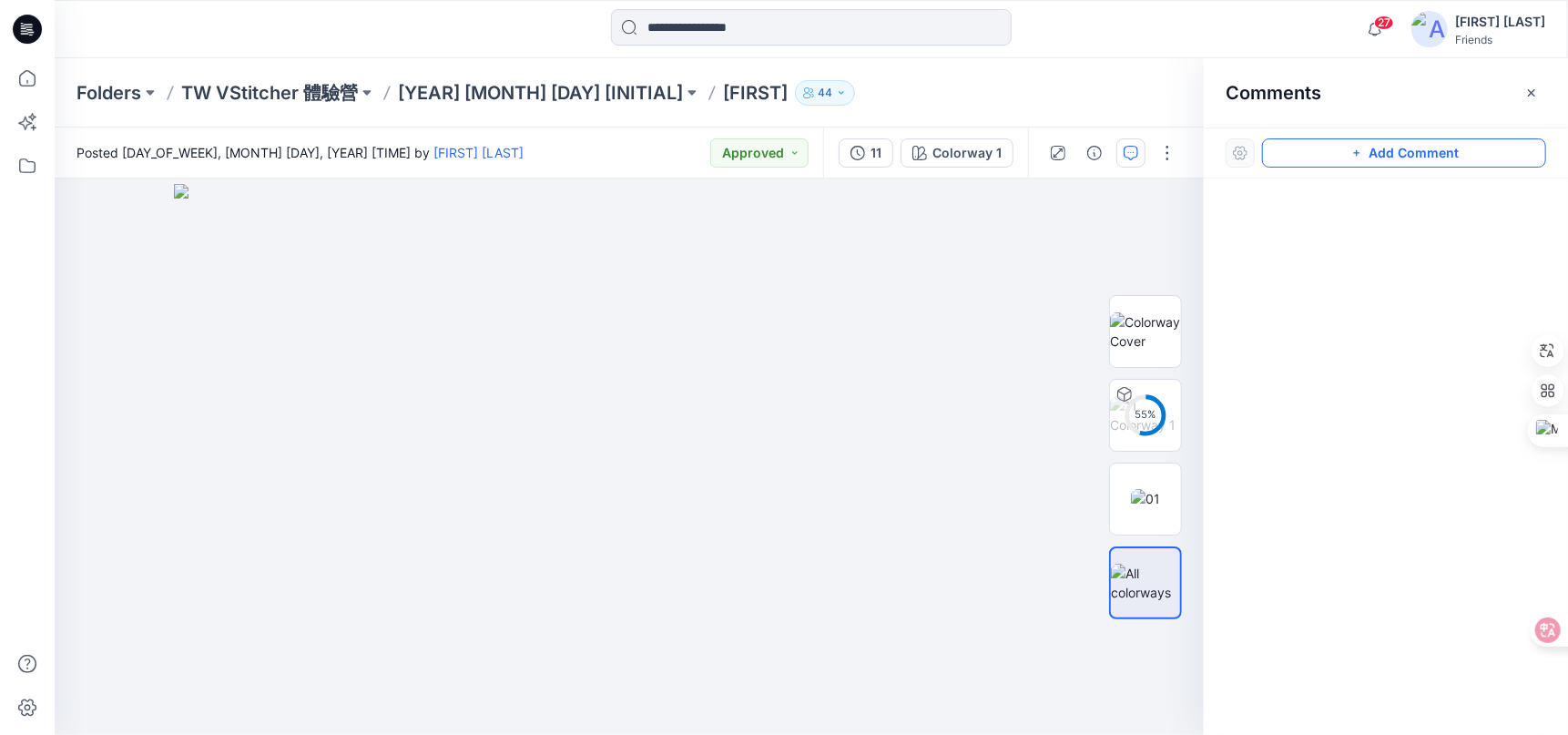 click on "Add Comment" at bounding box center (1404, 153) 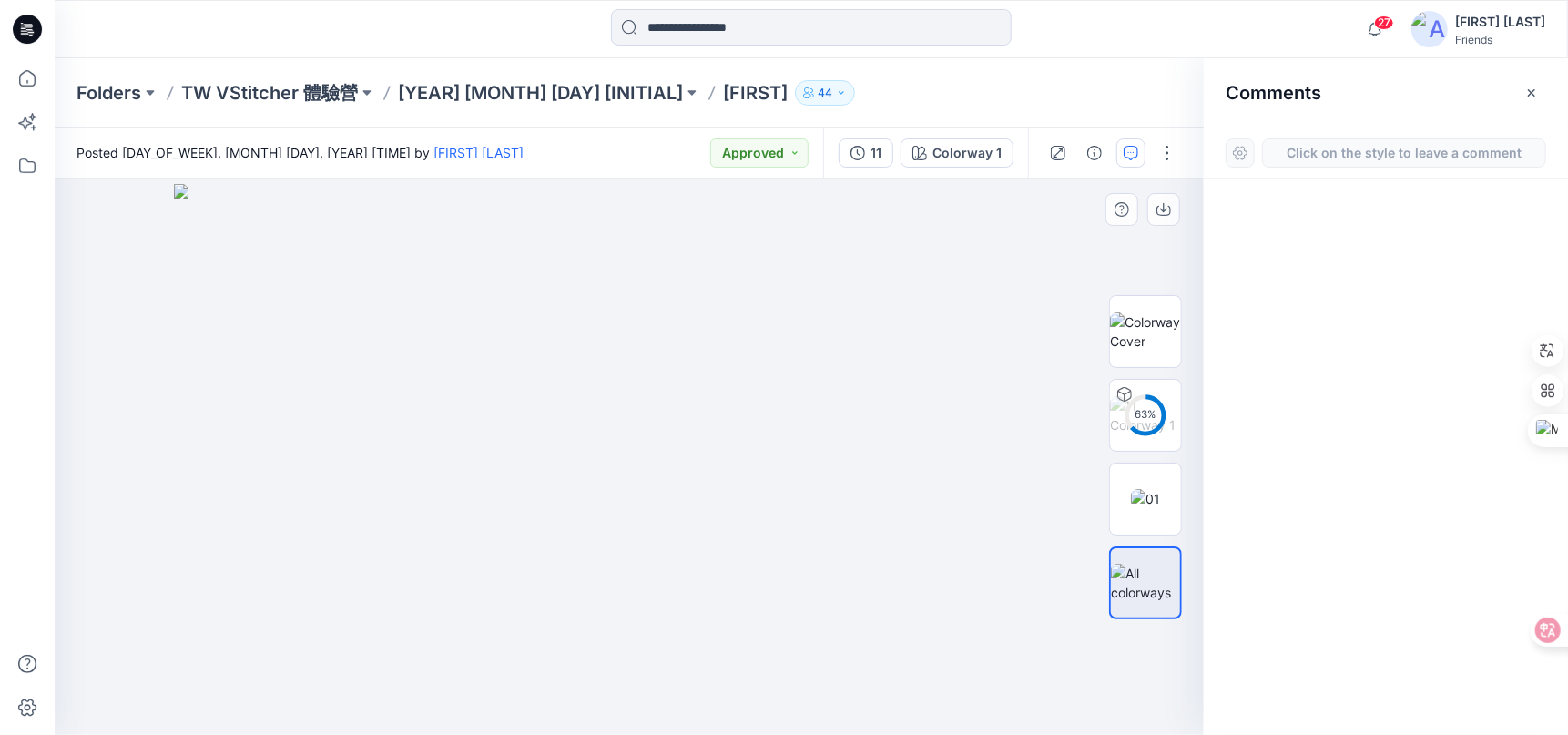 click on "1" at bounding box center [629, 456] 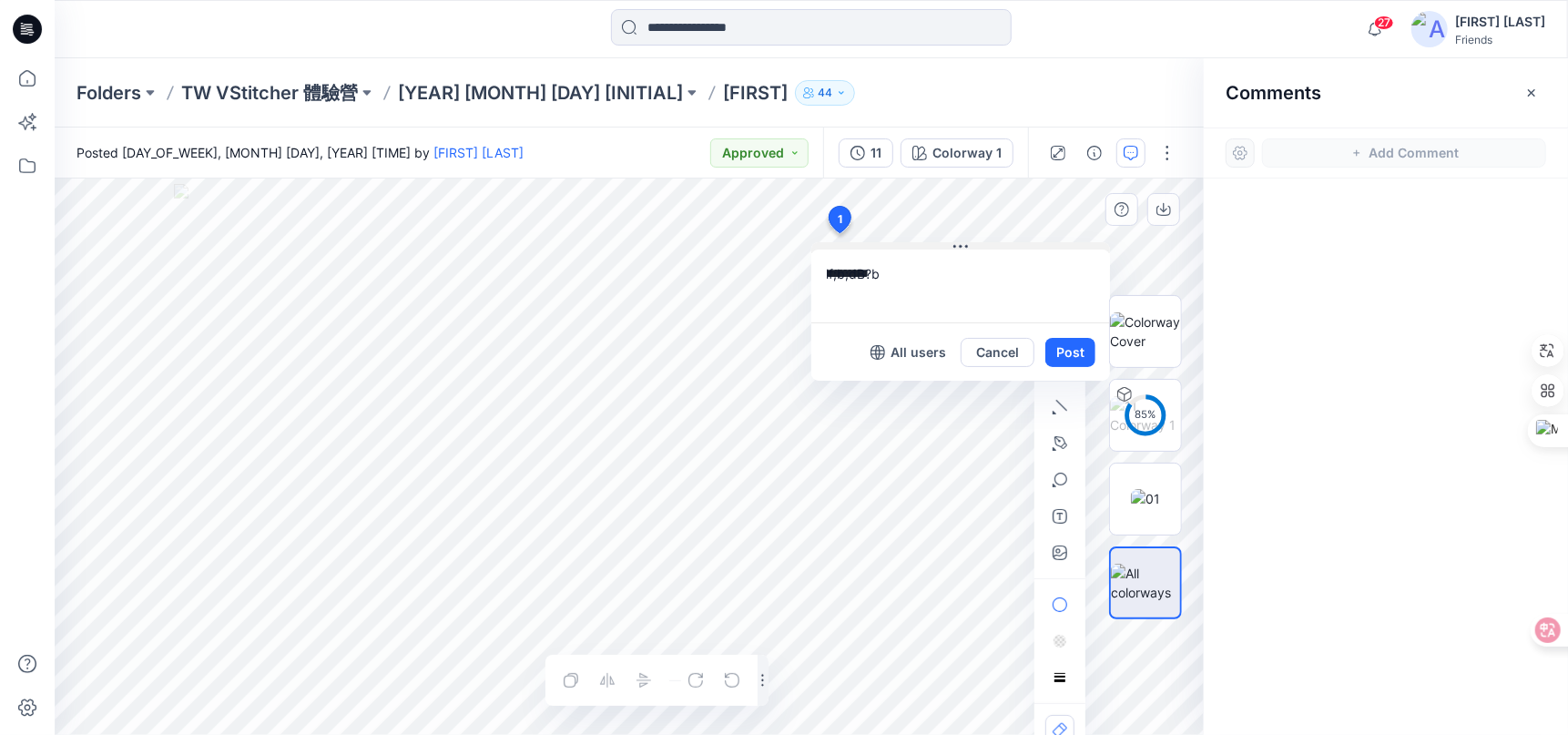 type on "*********" 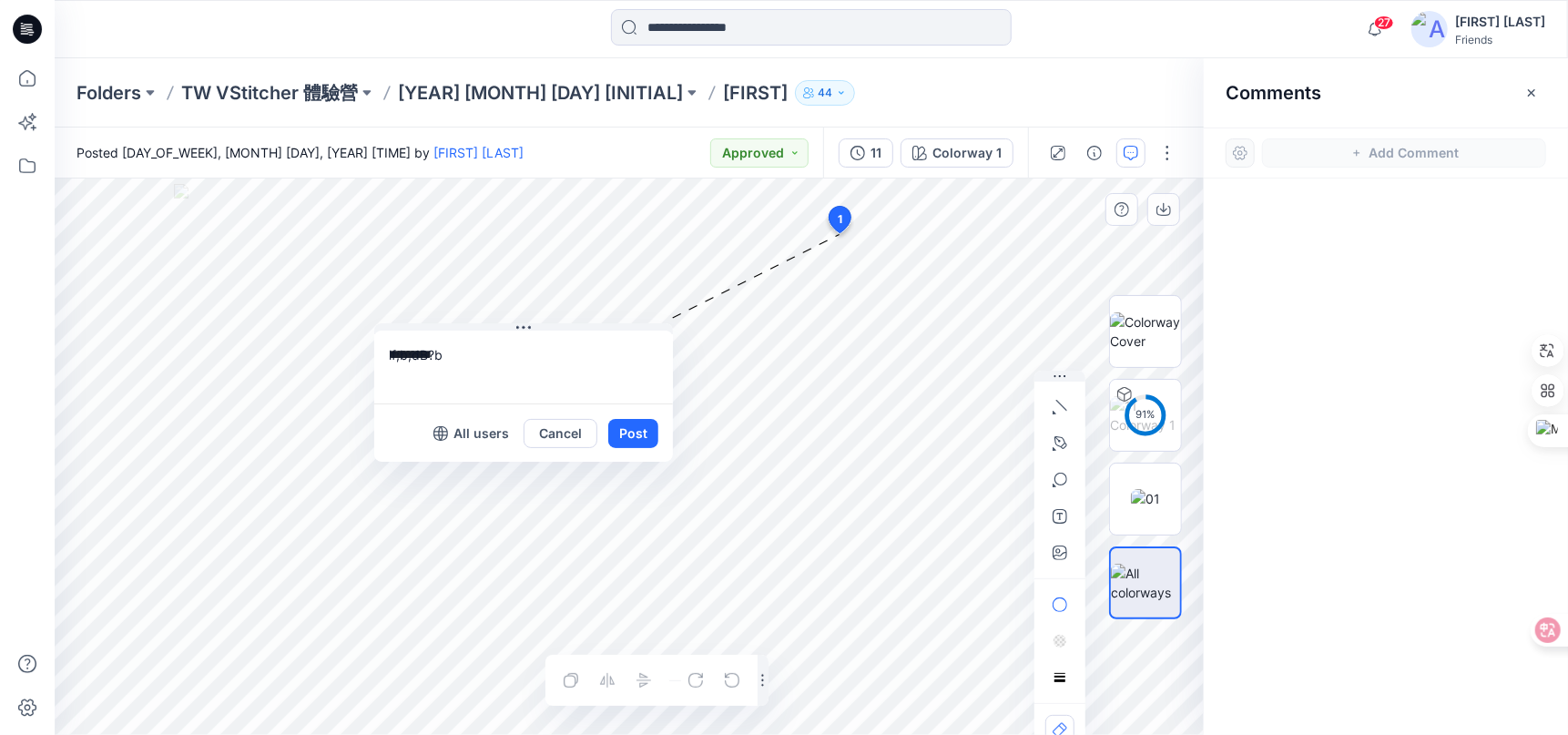 drag, startPoint x: 954, startPoint y: 246, endPoint x: 517, endPoint y: 327, distance: 444.4435 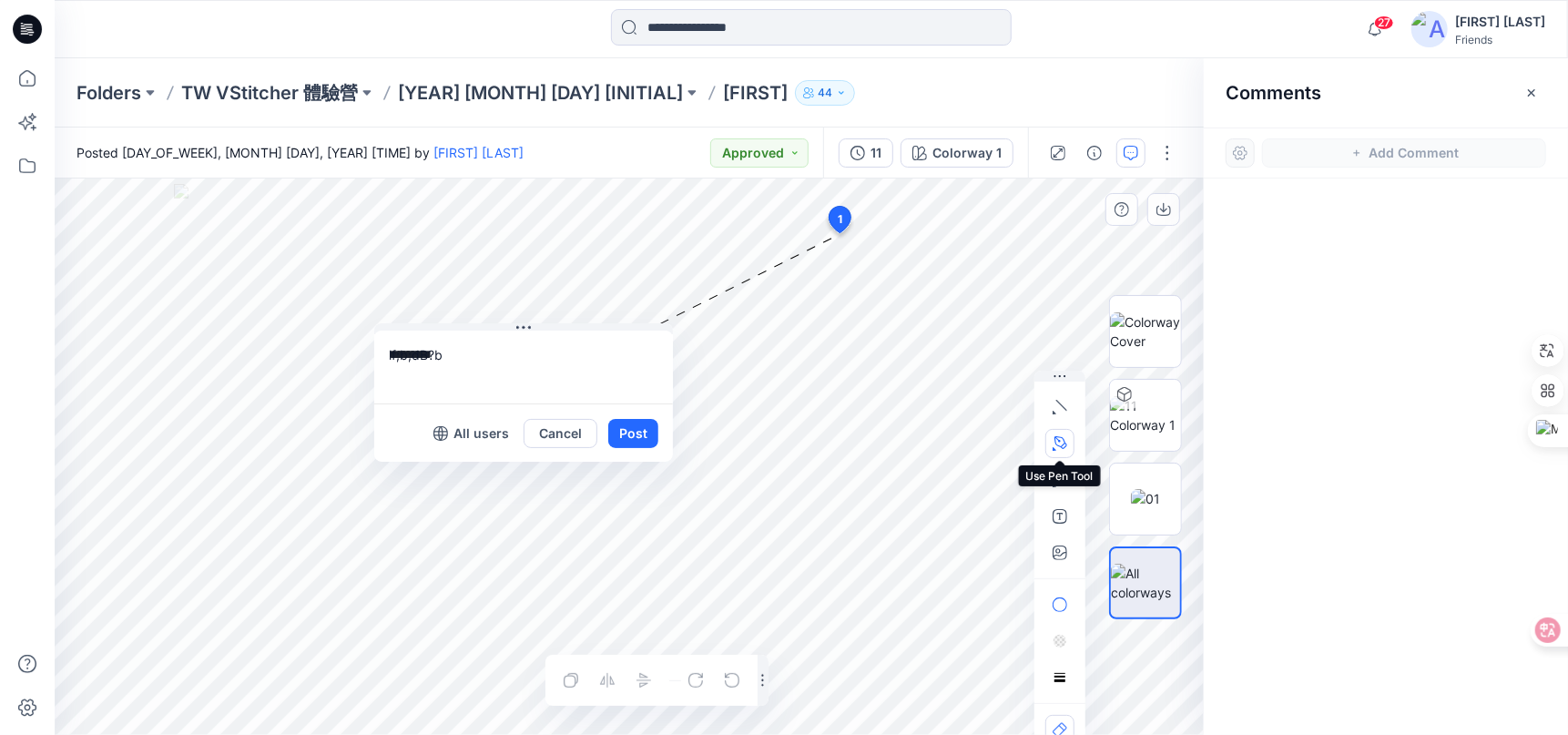 click 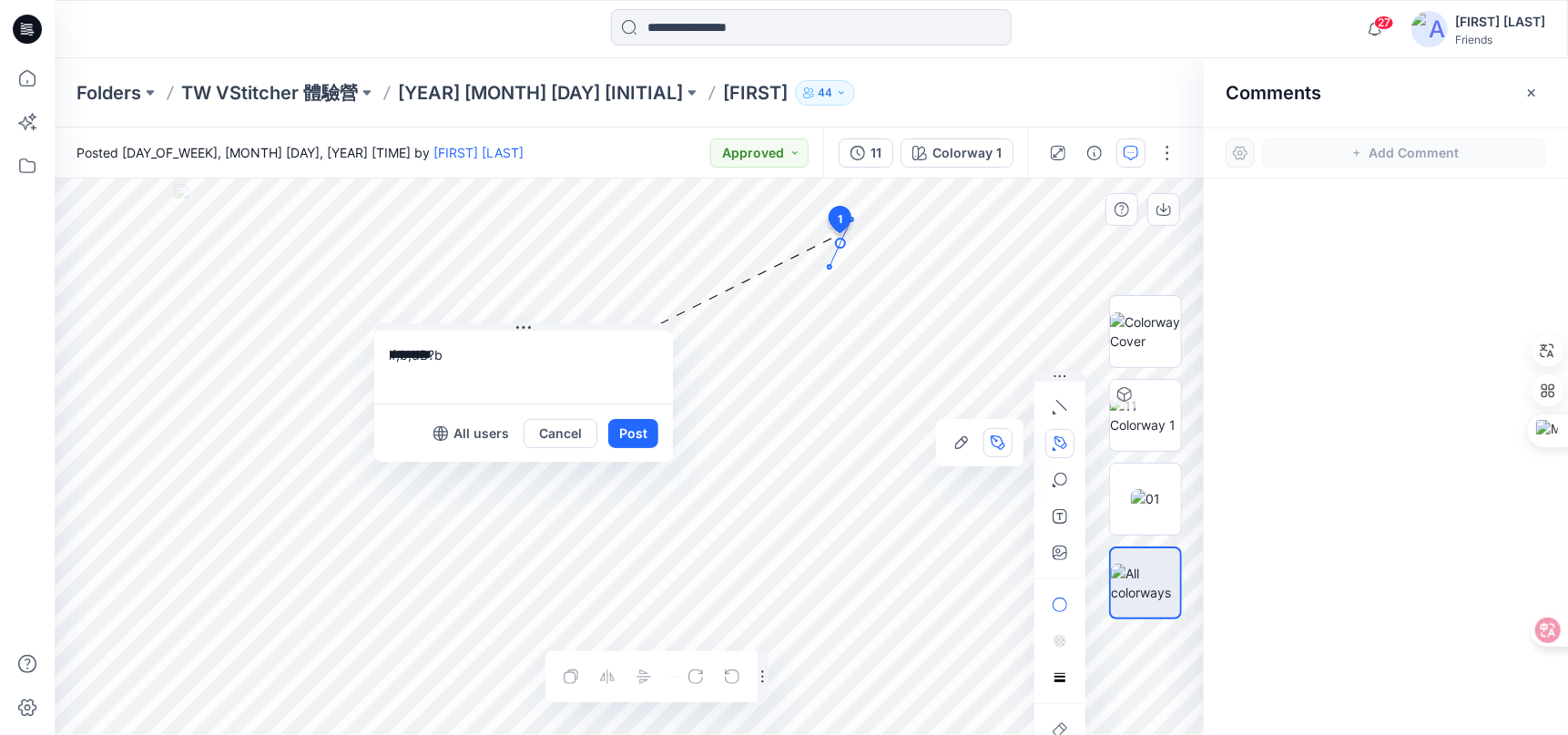 drag, startPoint x: 840, startPoint y: 243, endPoint x: 830, endPoint y: 267, distance: 26 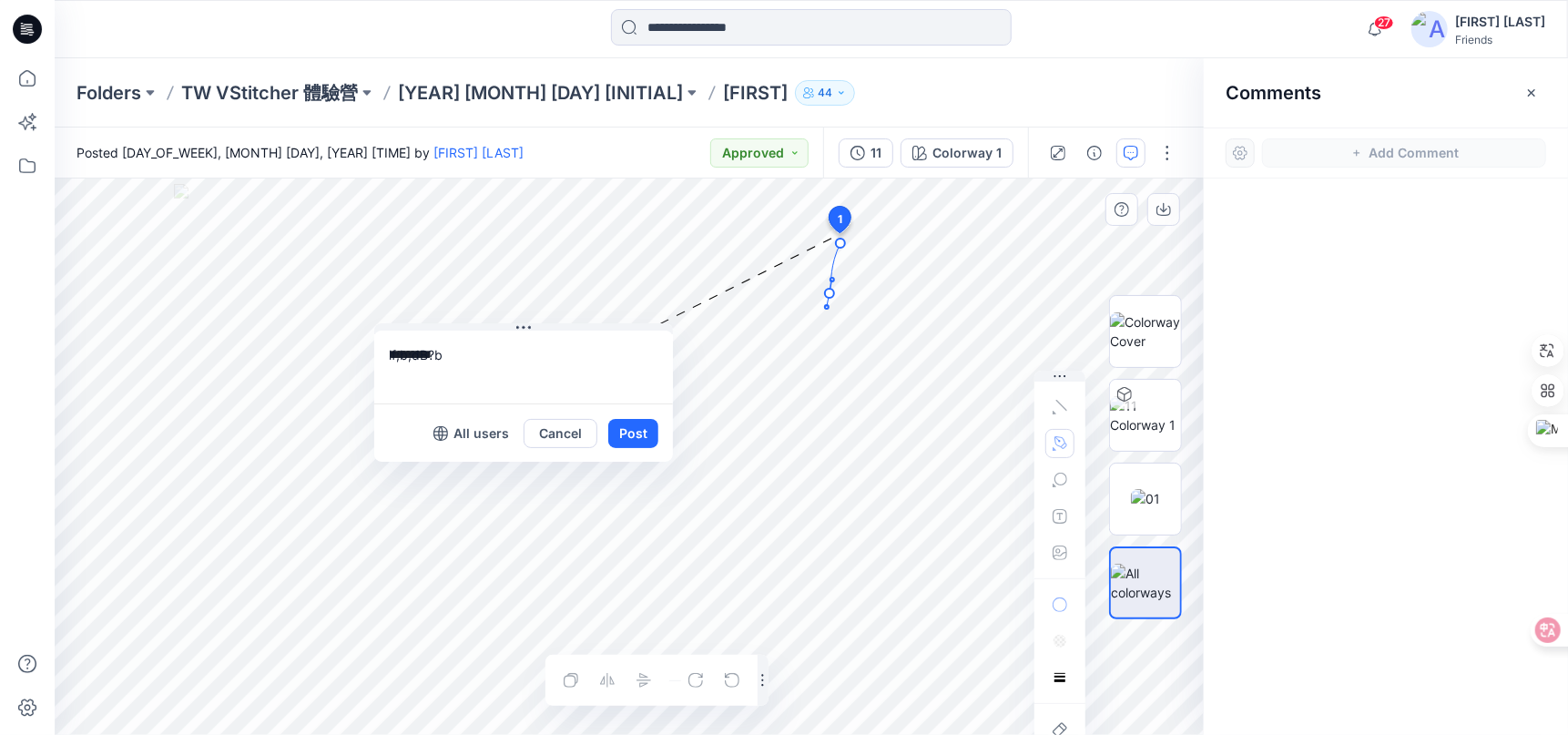 drag, startPoint x: 830, startPoint y: 293, endPoint x: 822, endPoint y: 347, distance: 54.5894 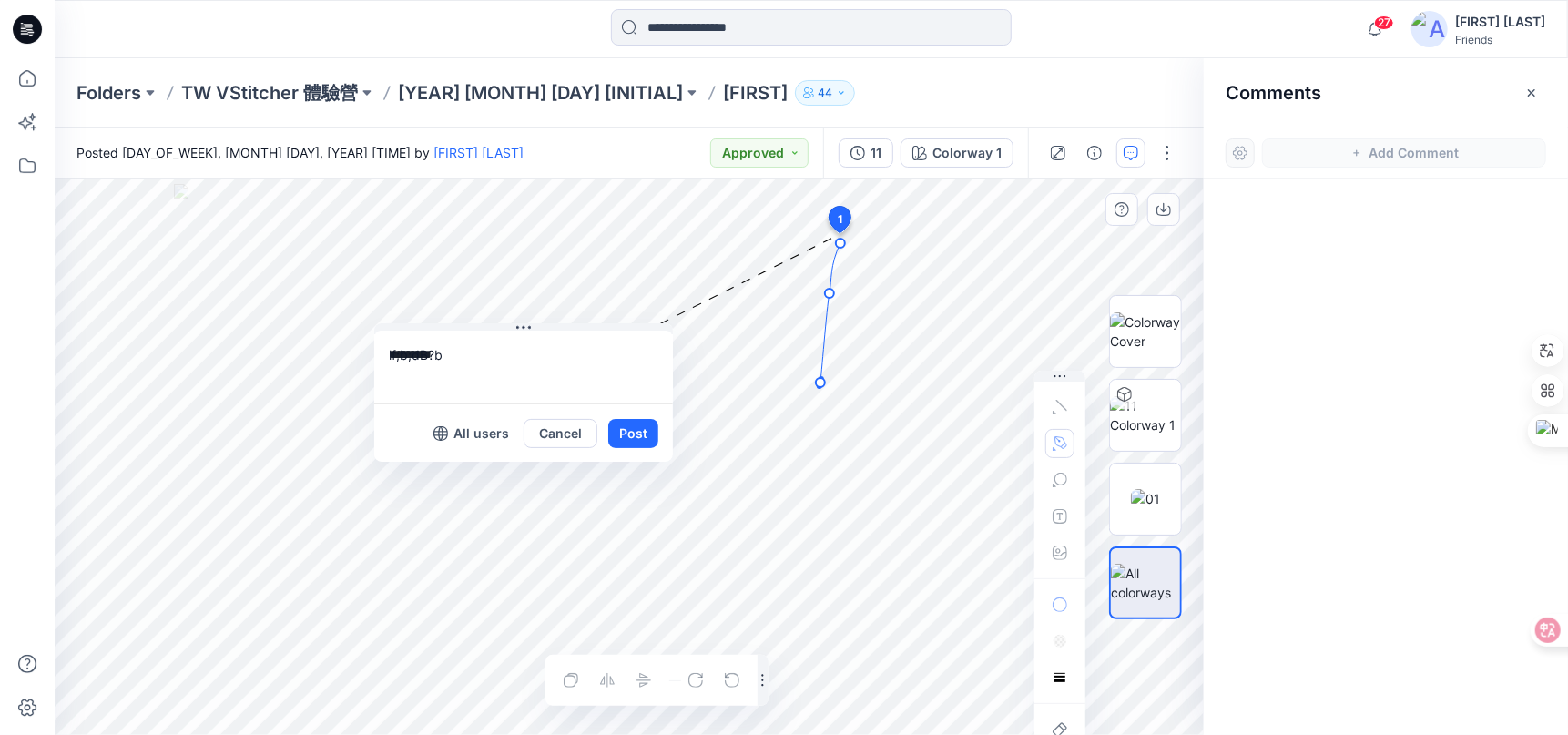 click on "Layer 1" 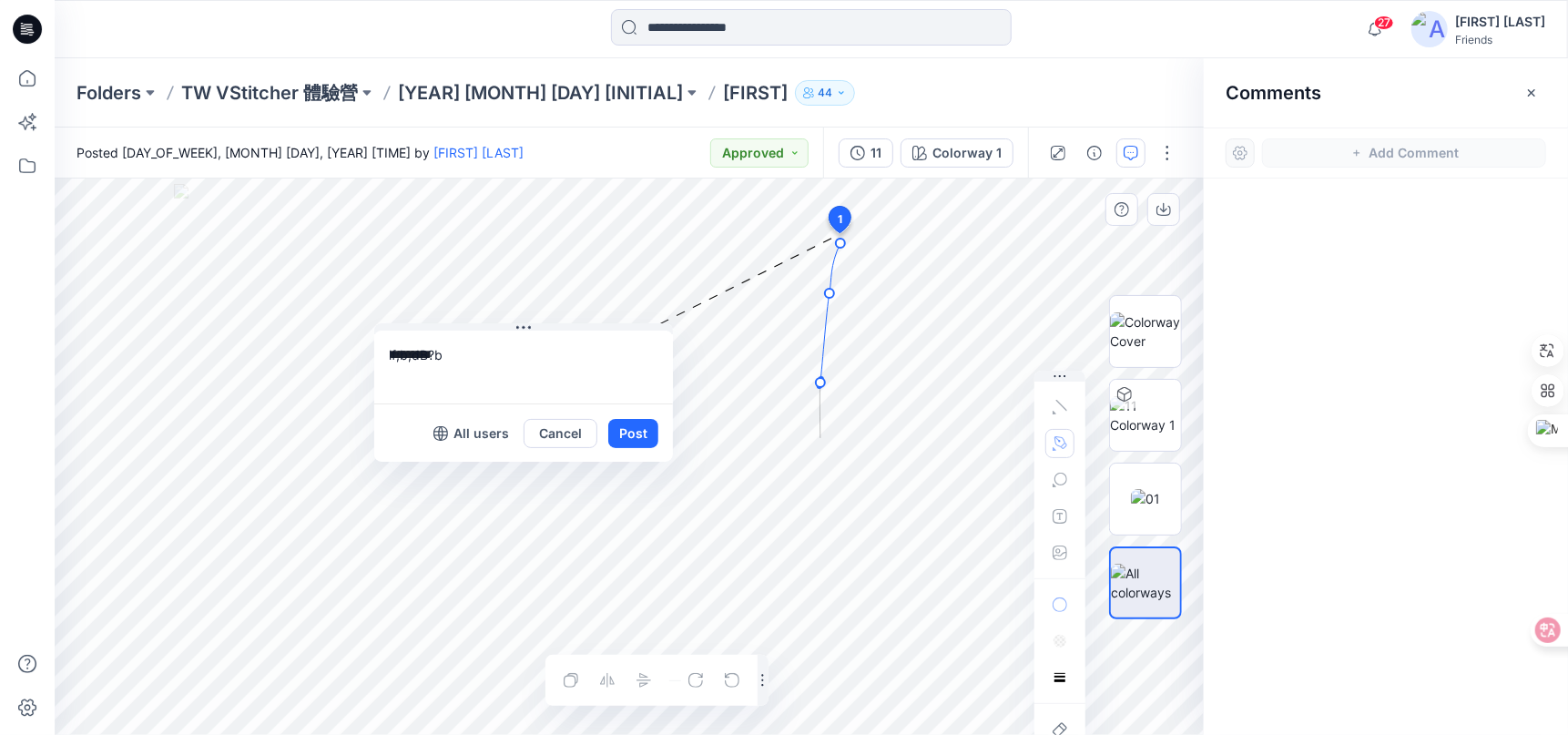 click on "Layer 1" 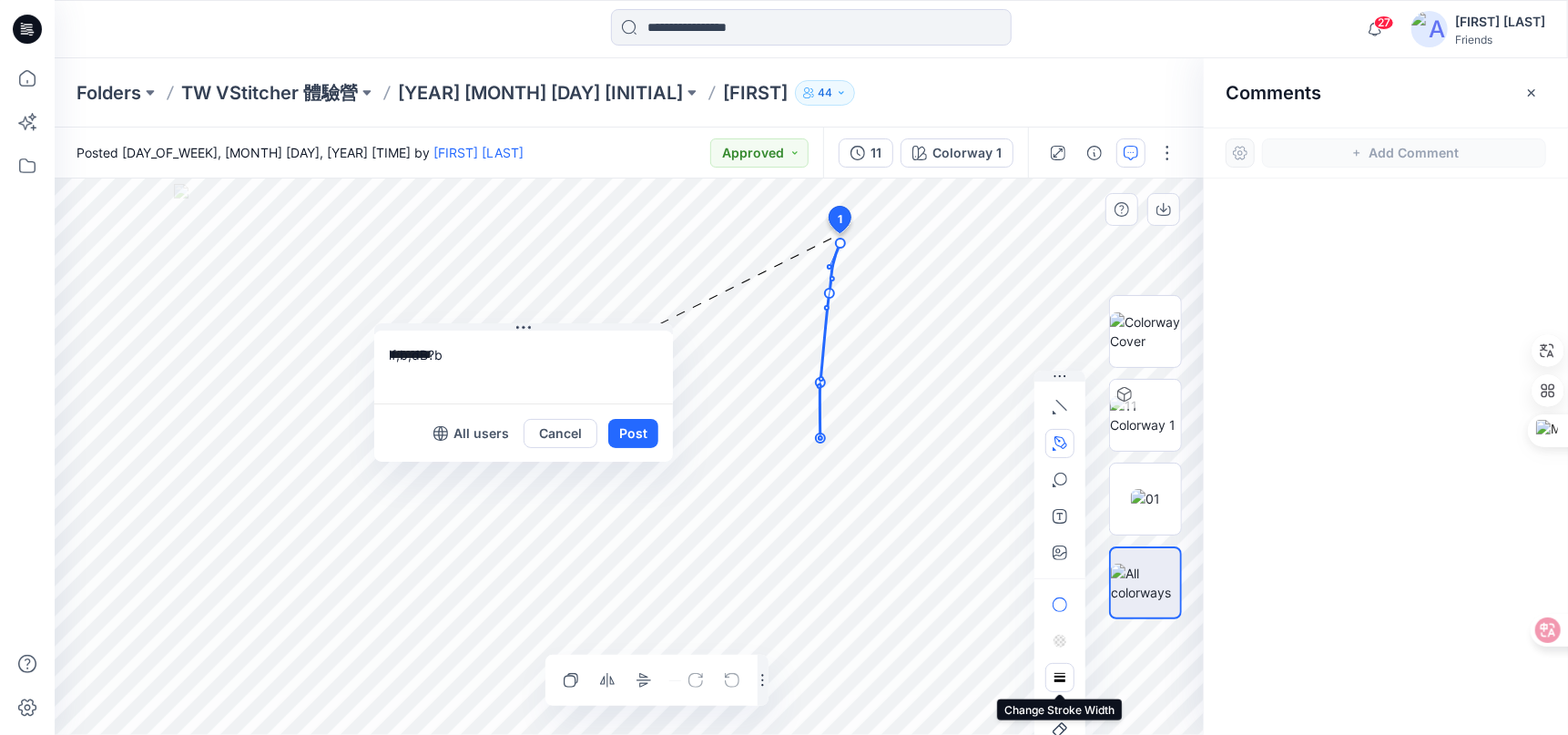 click 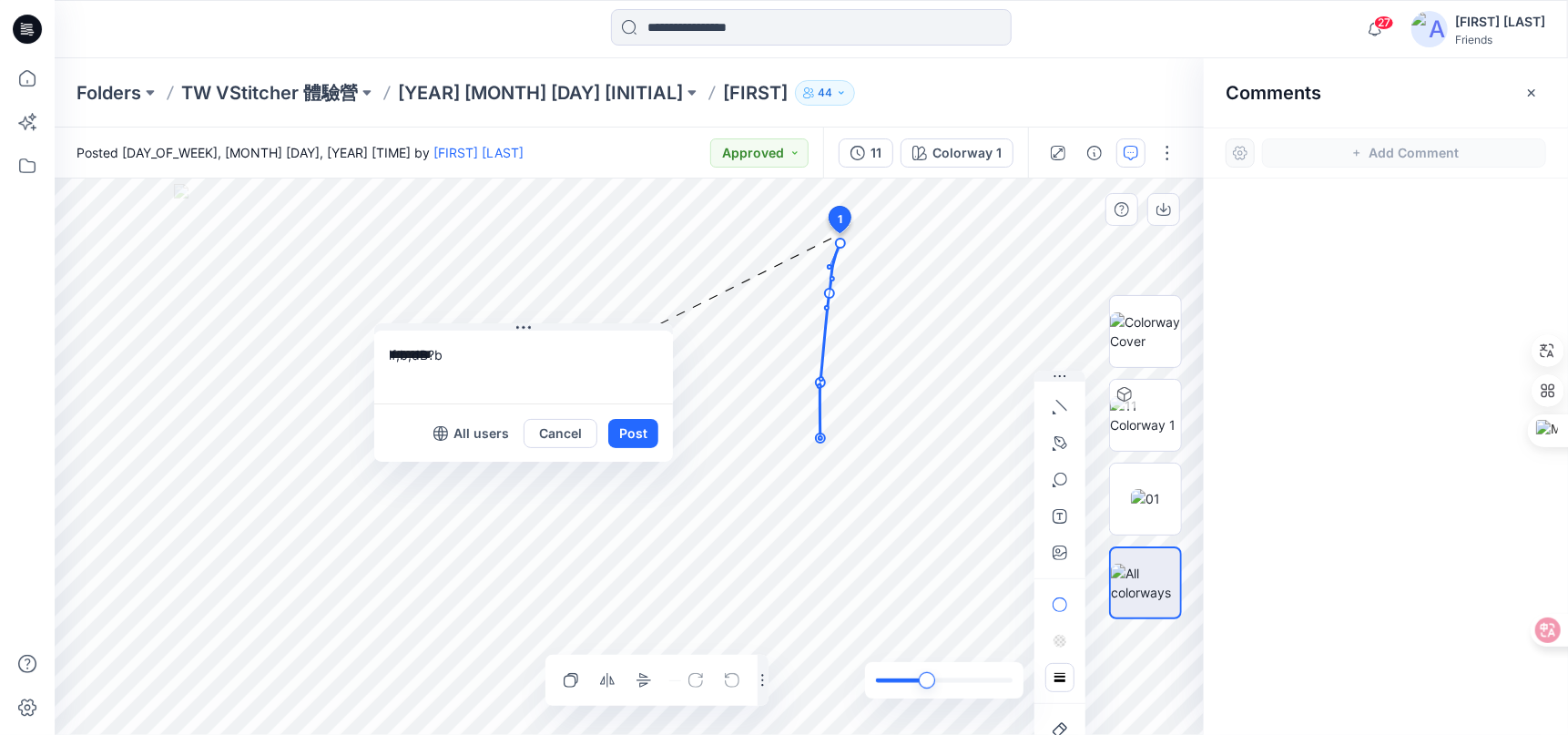 click at bounding box center (926, 680) 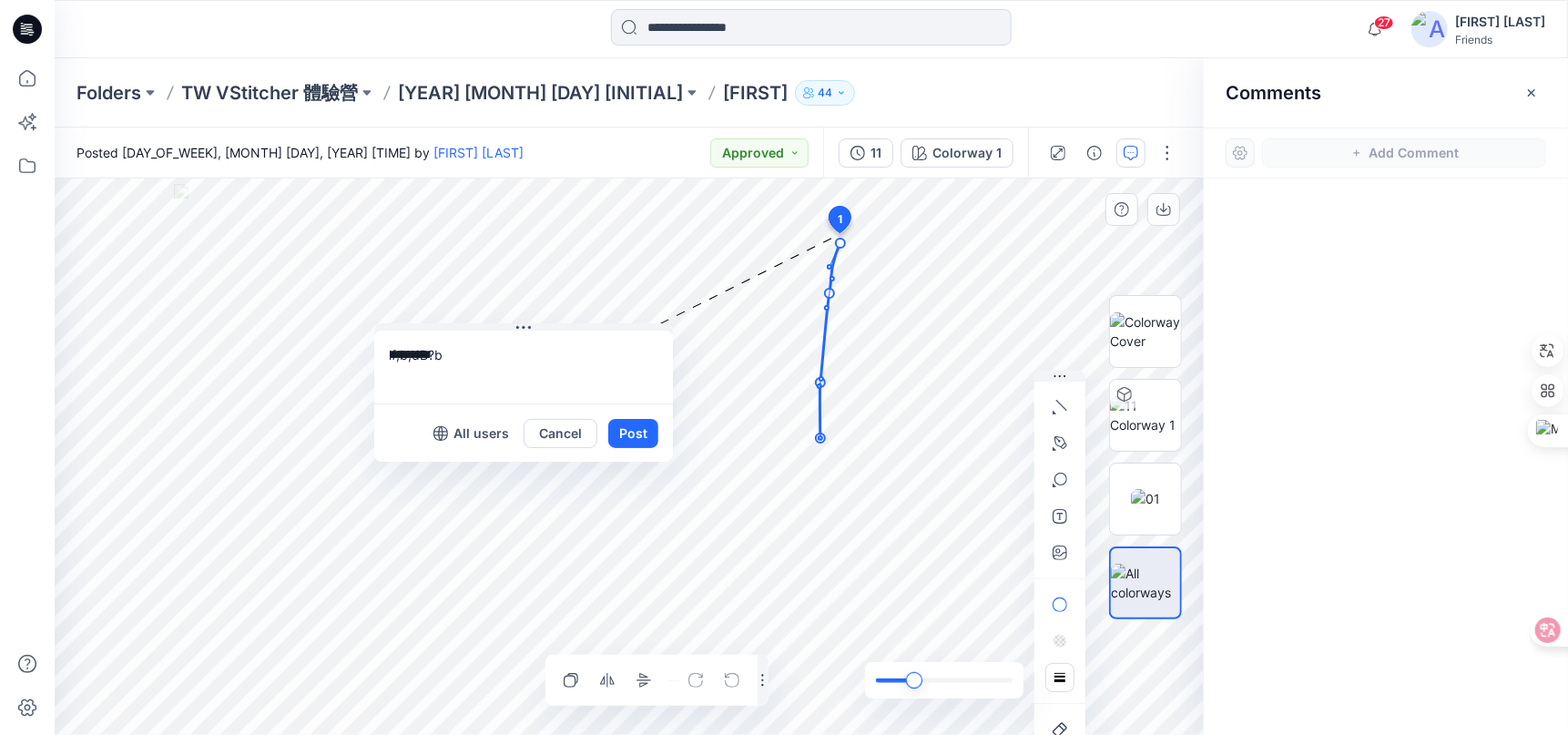 click at bounding box center (914, 680) 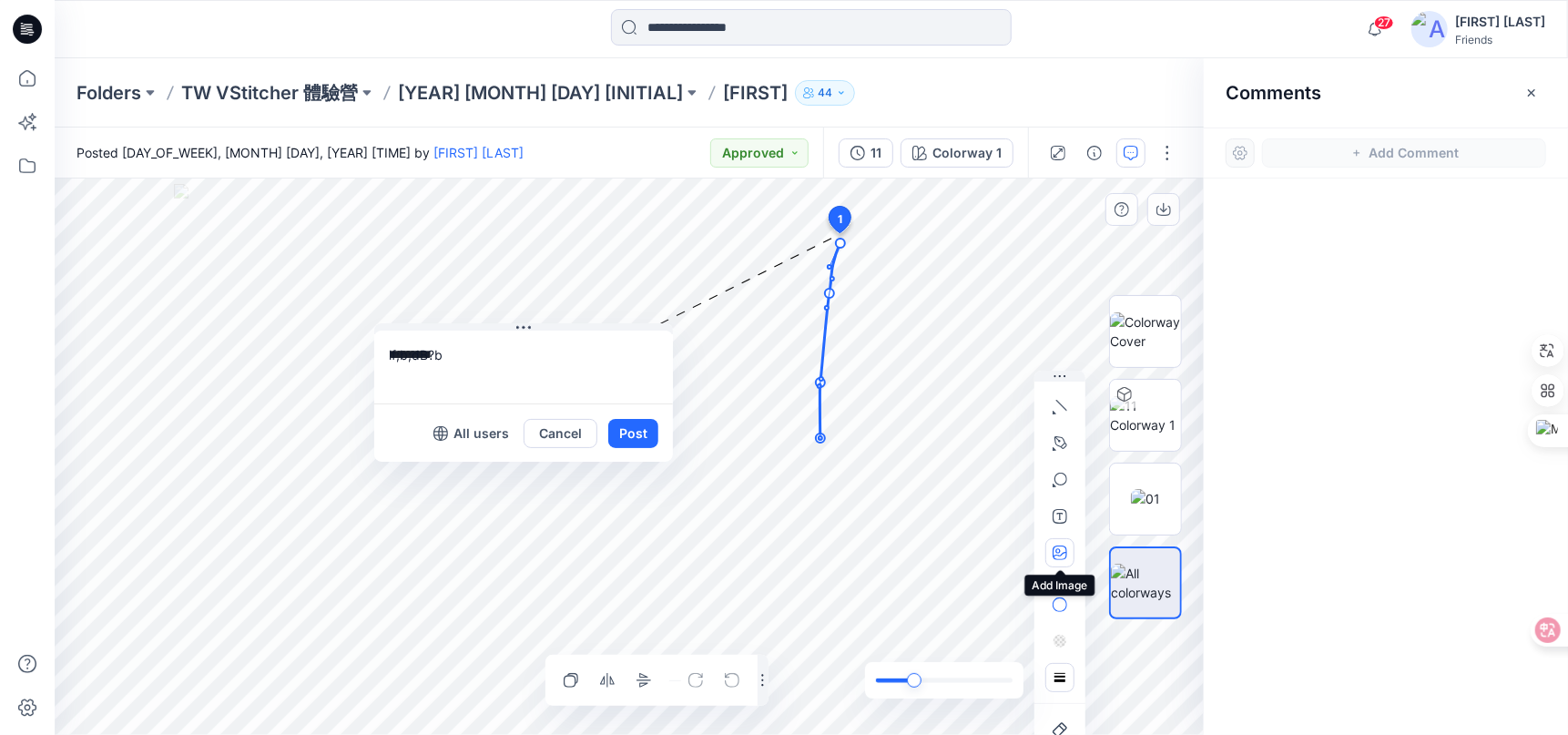 click 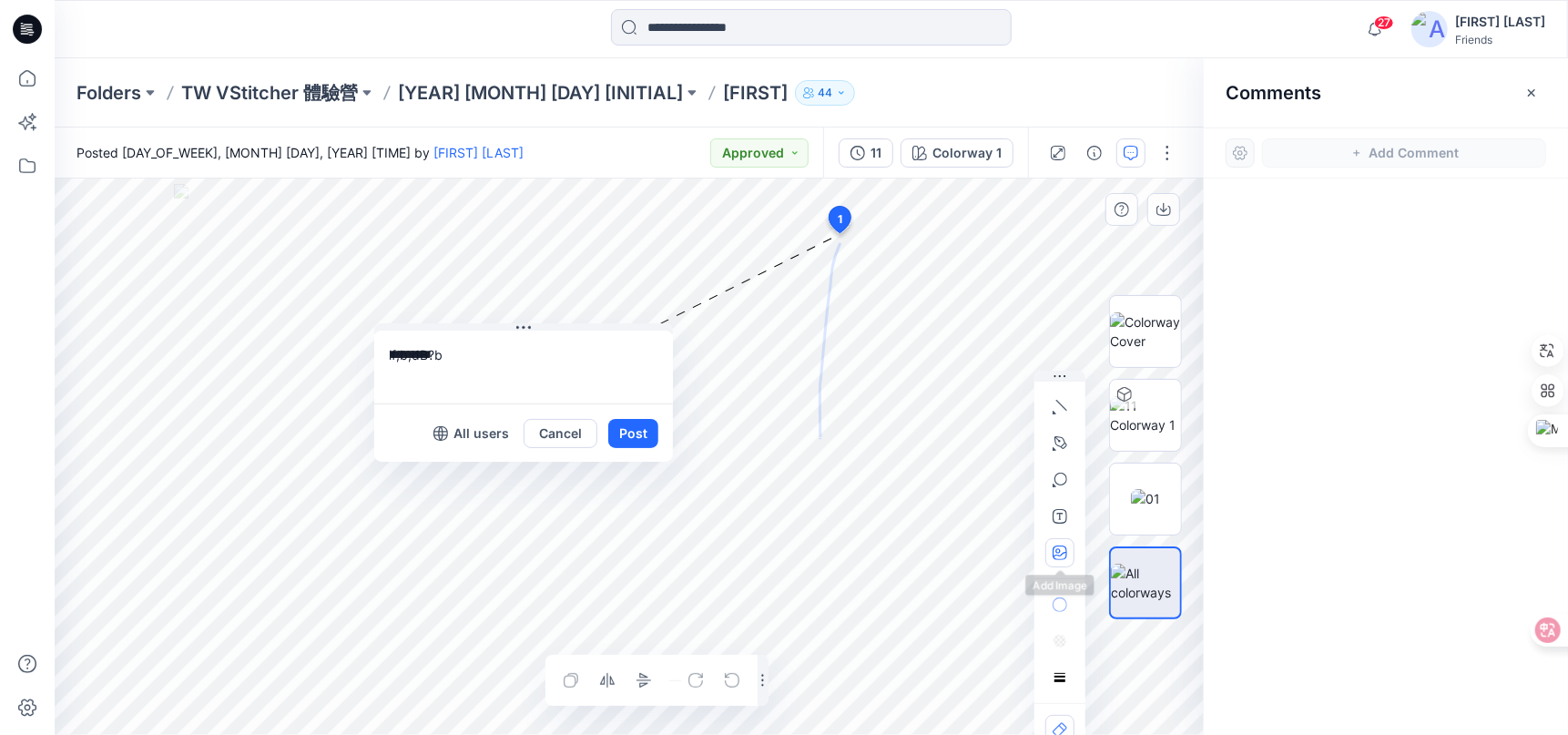 type on "**********" 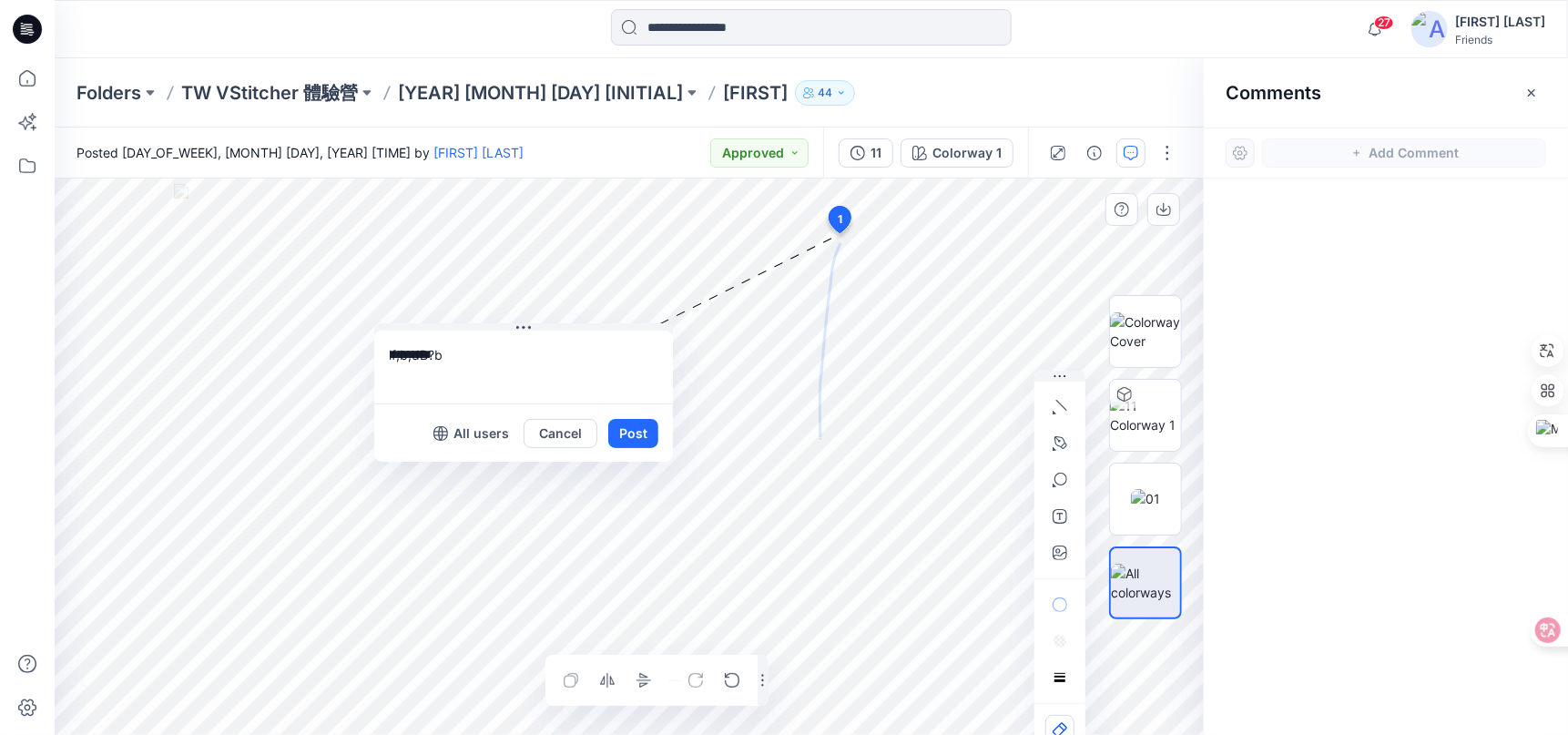 click on "*********" at bounding box center (524, 367) 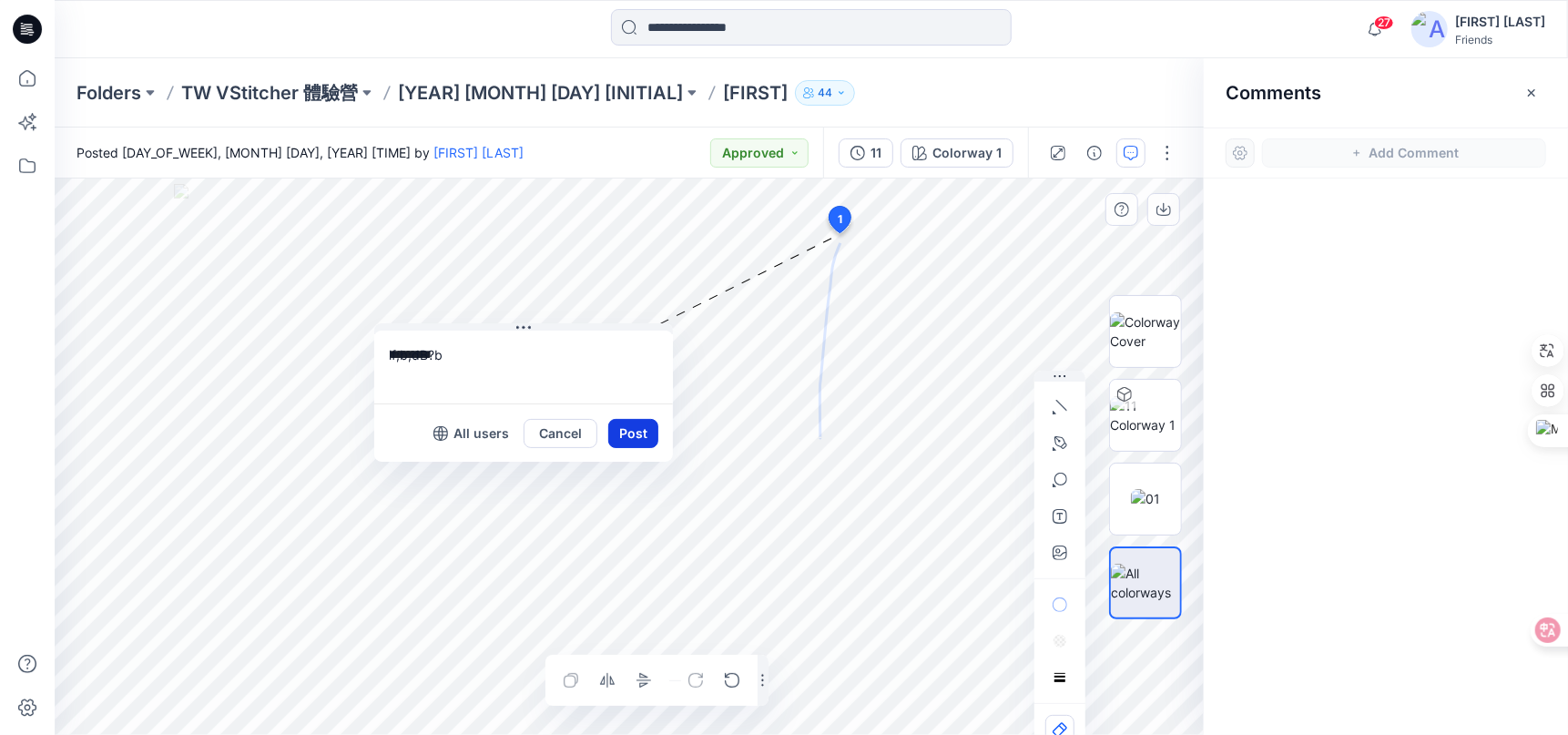 click on "Post" at bounding box center [633, 434] 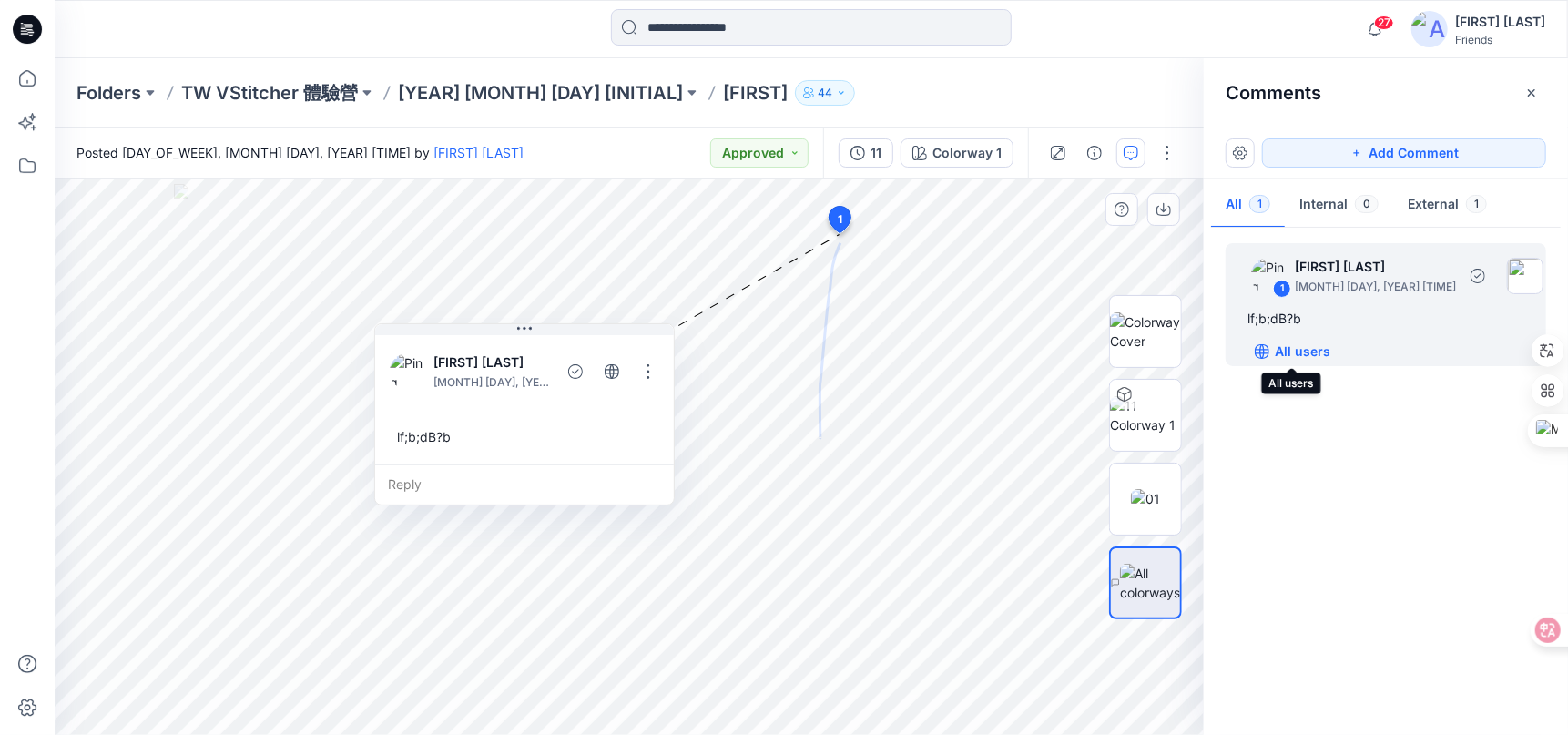 click on "All users" at bounding box center (1302, 352) 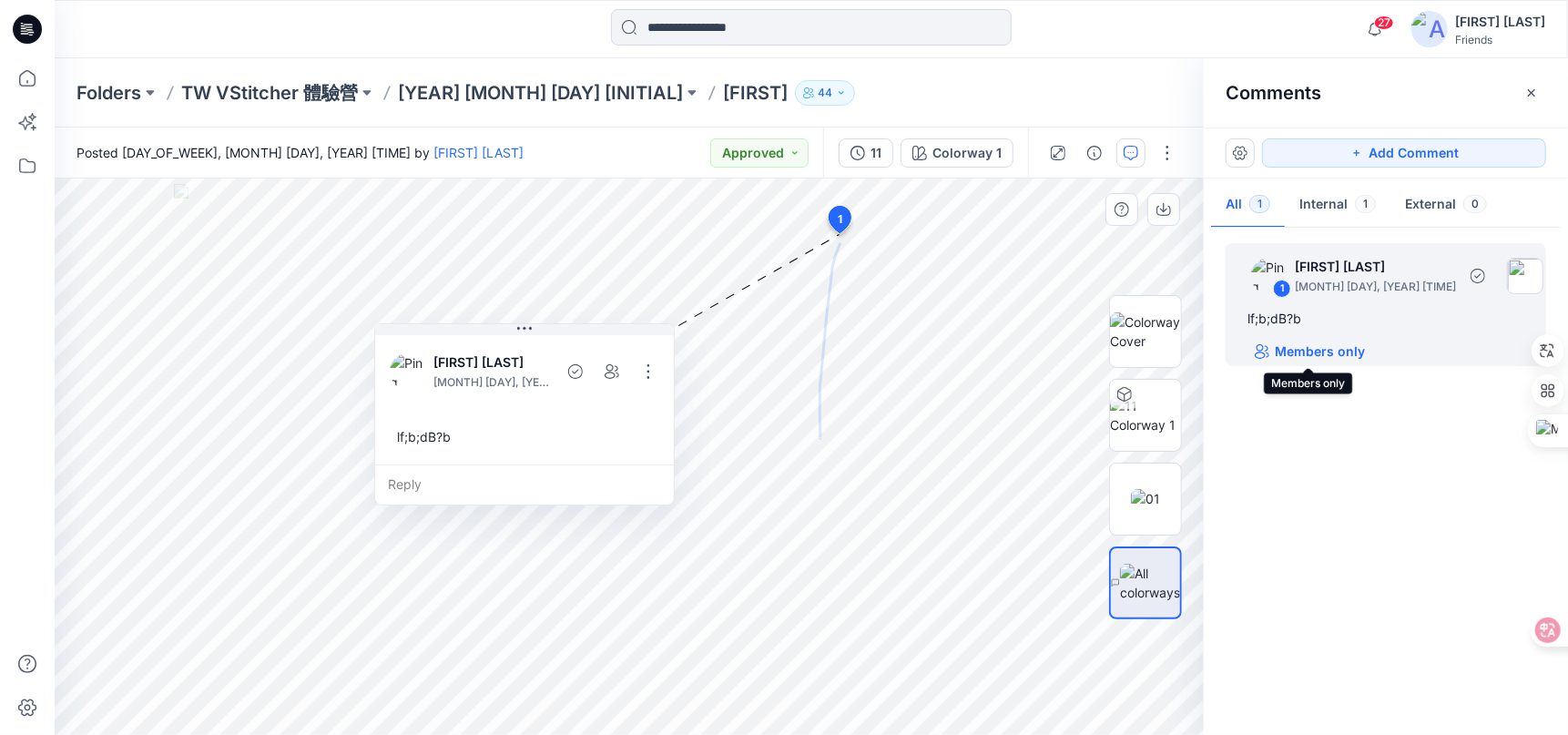 click on "Members only" at bounding box center (1319, 352) 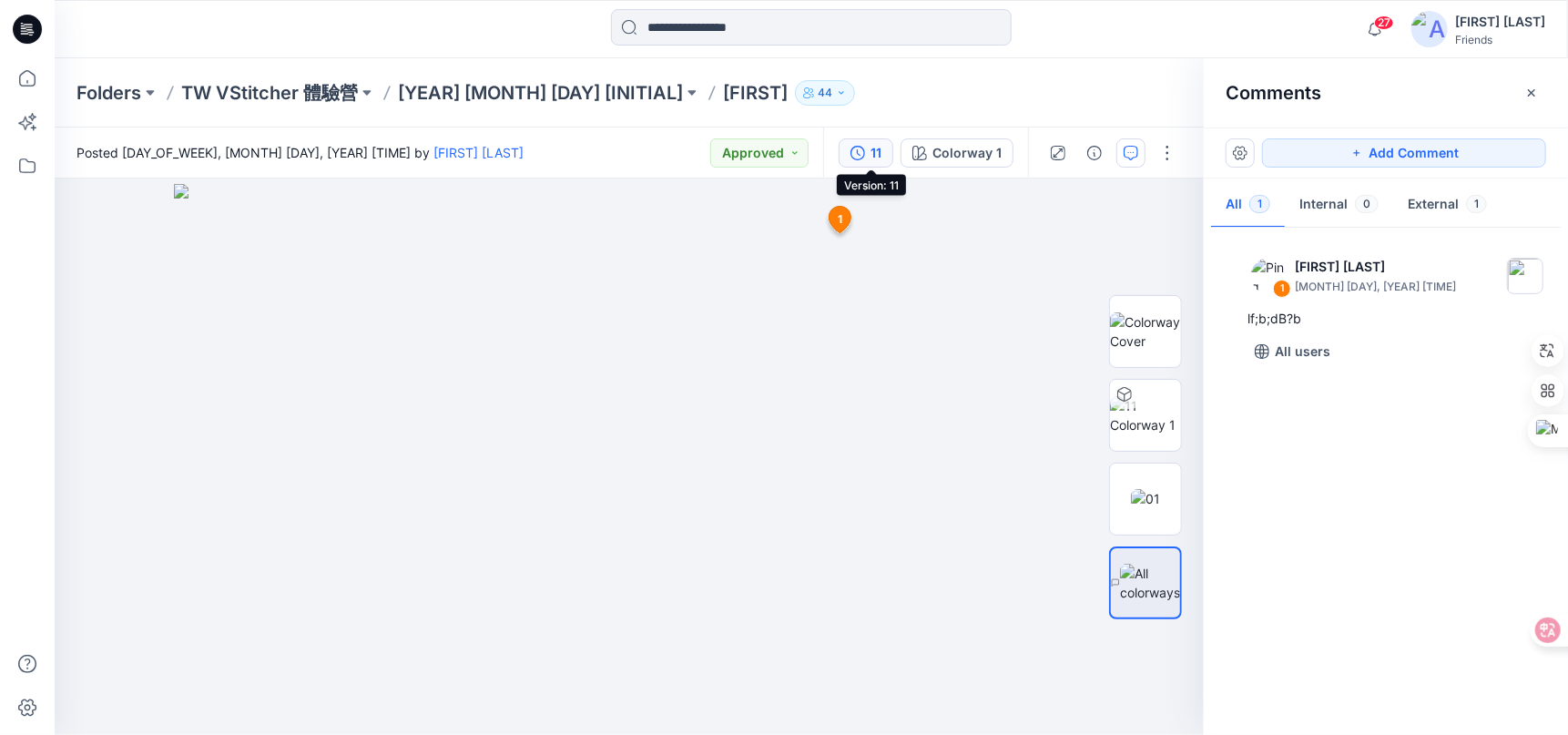 click 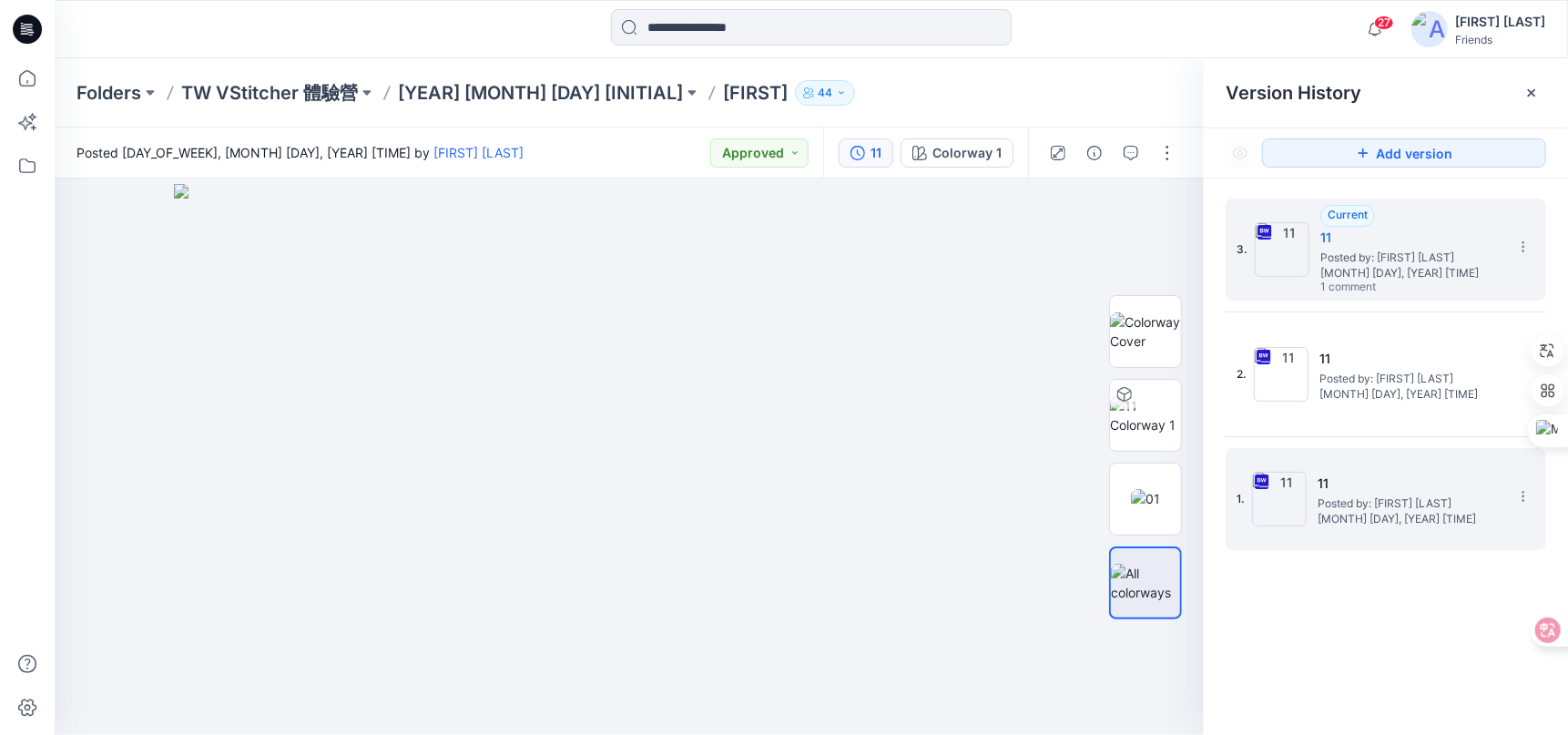 click on "11" at bounding box center (1409, 484) 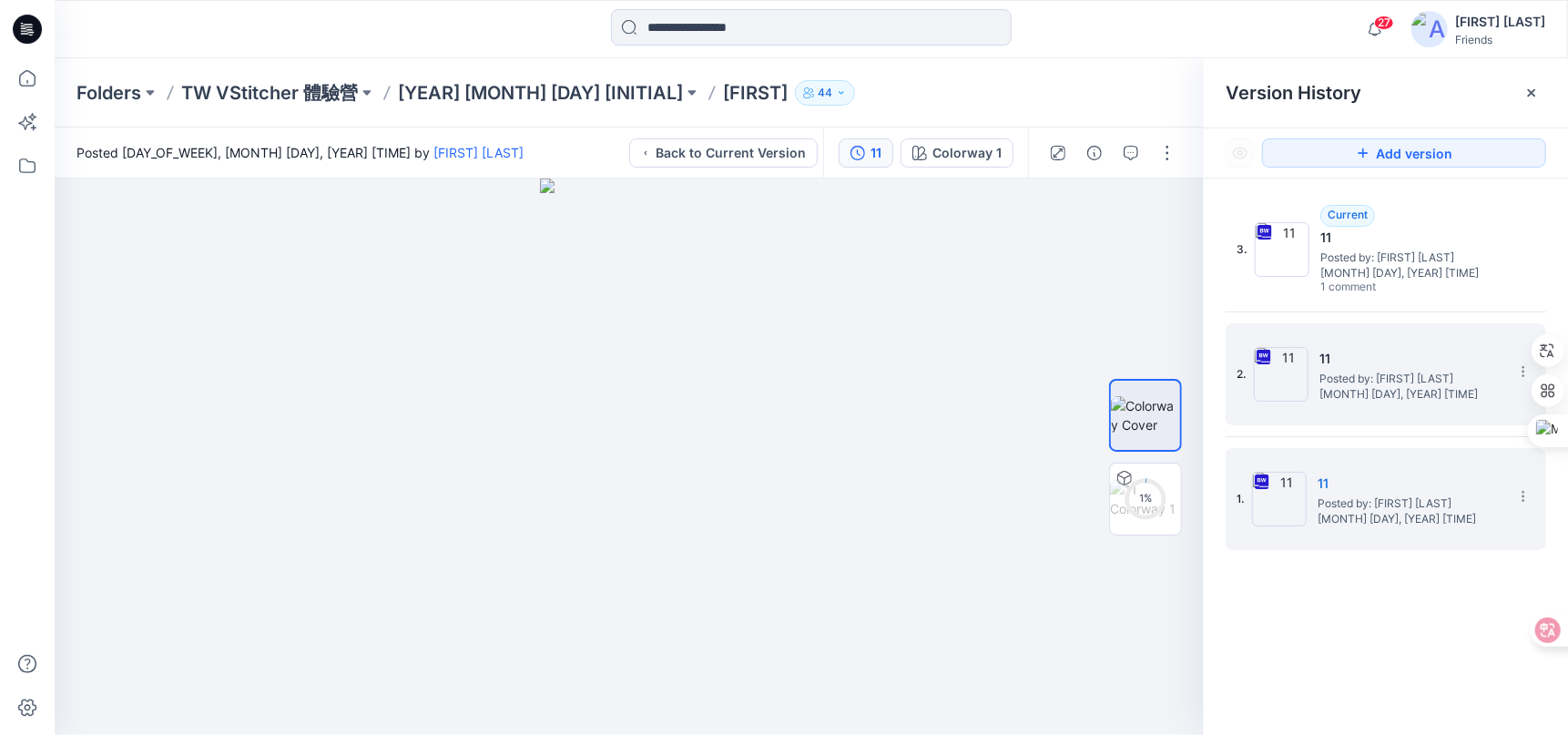 click on "2.   11 Posted by: Ping Ping Chang August 09, 2025 12:02" at bounding box center [1373, 374] 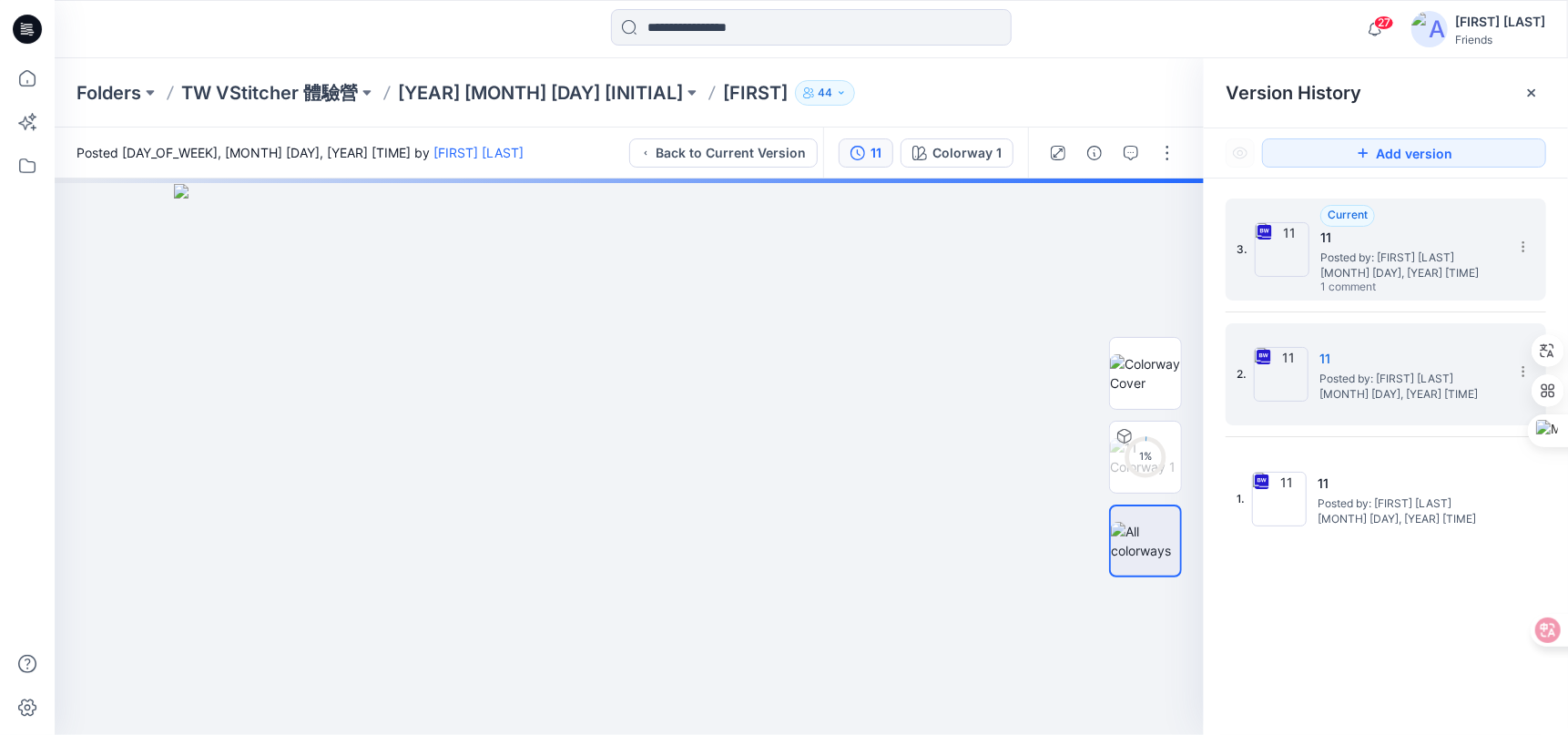 click on "Posted by: [FIRST] [LAST]" at bounding box center [1411, 258] 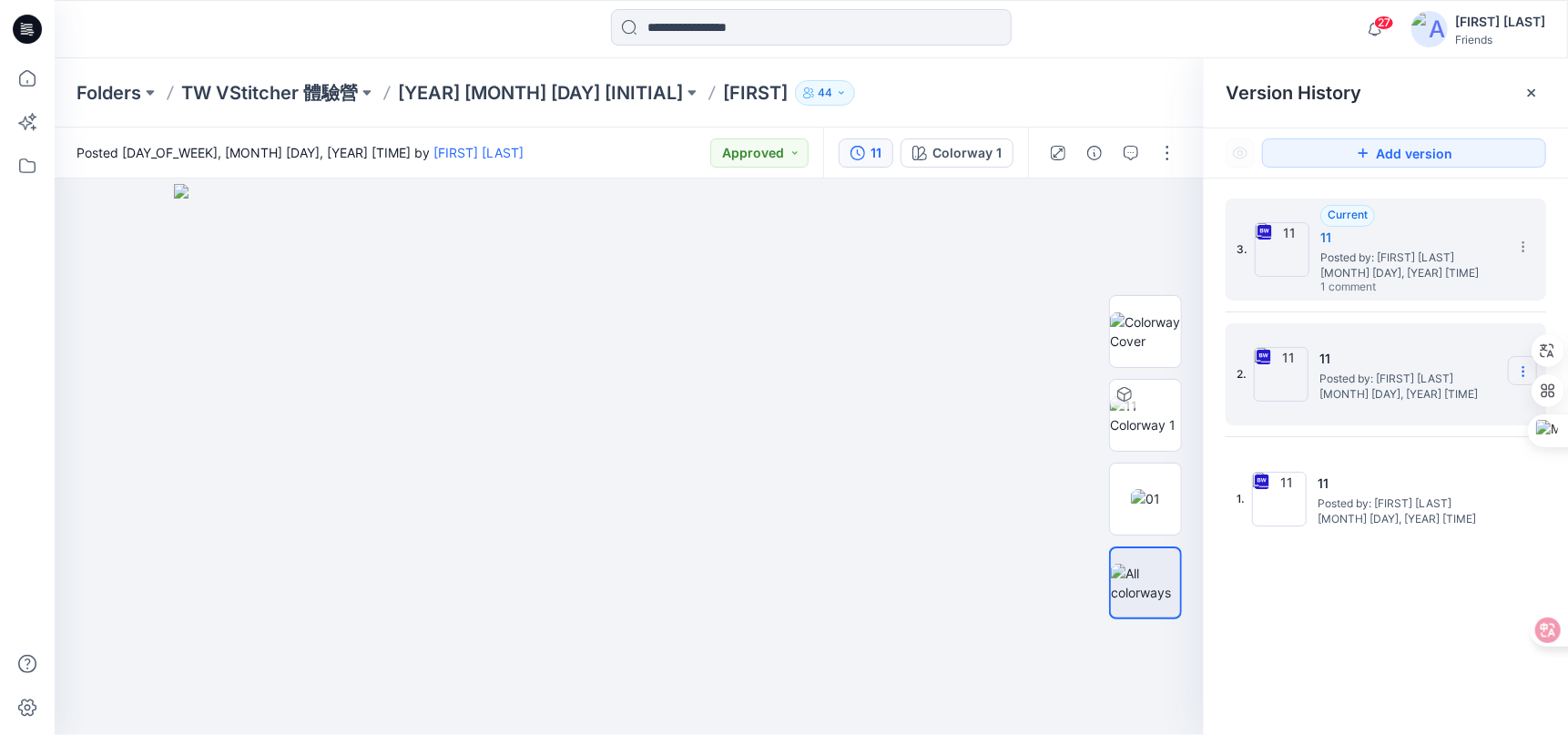 click 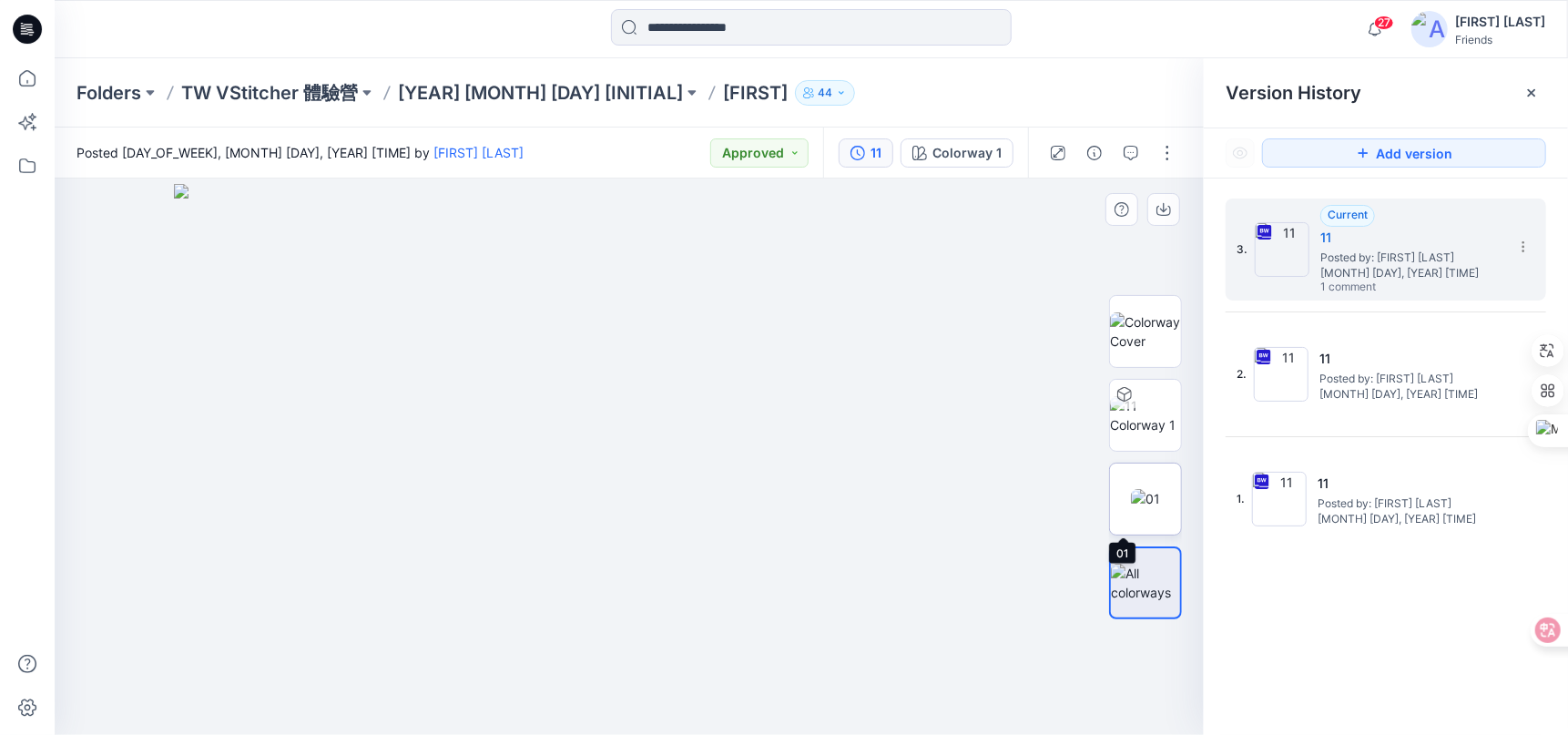 click at bounding box center (1145, 498) 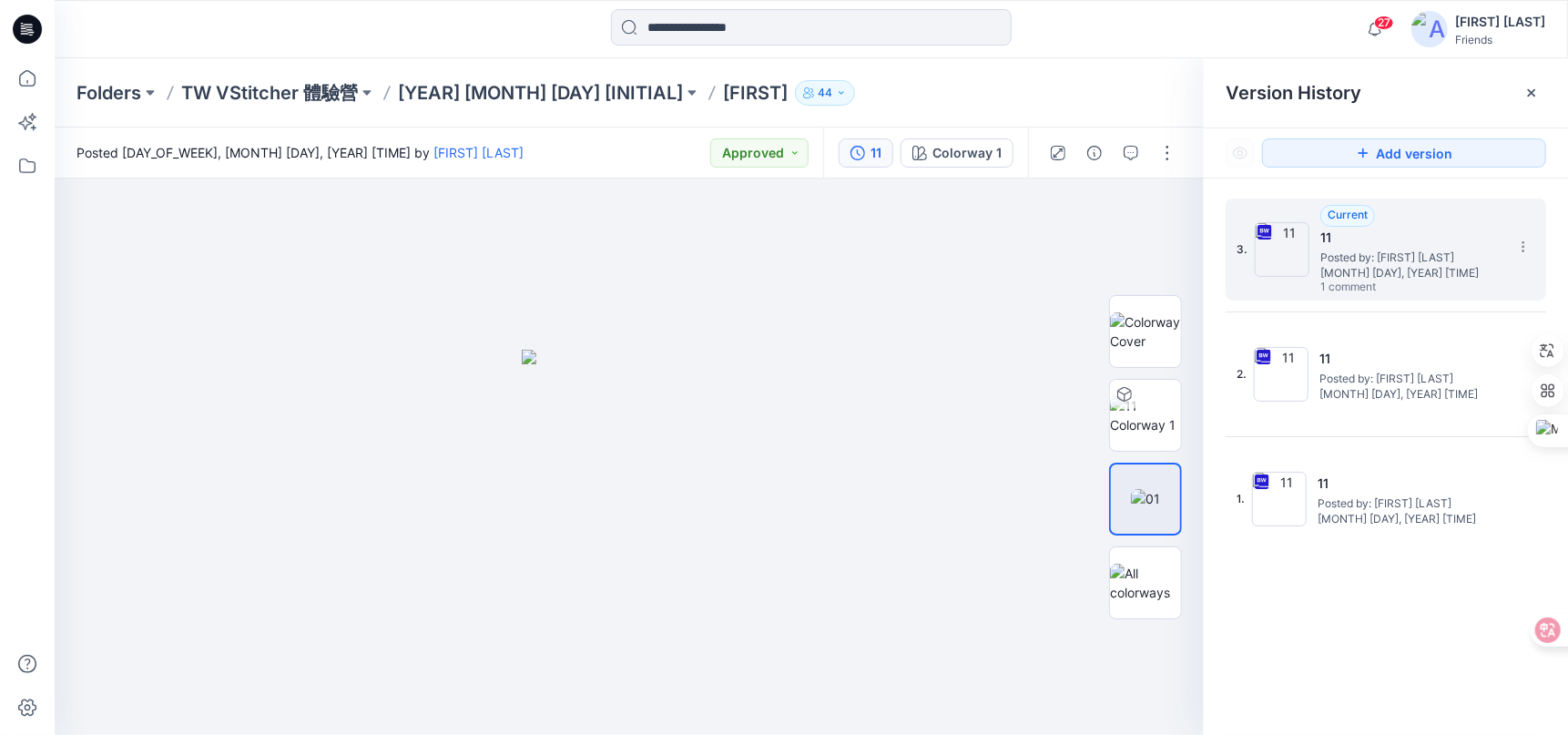 click on "3.   Current 11 Posted by: Ping Ping Chang August 09, 2025 12:02 1   comment" at bounding box center (1386, 250) 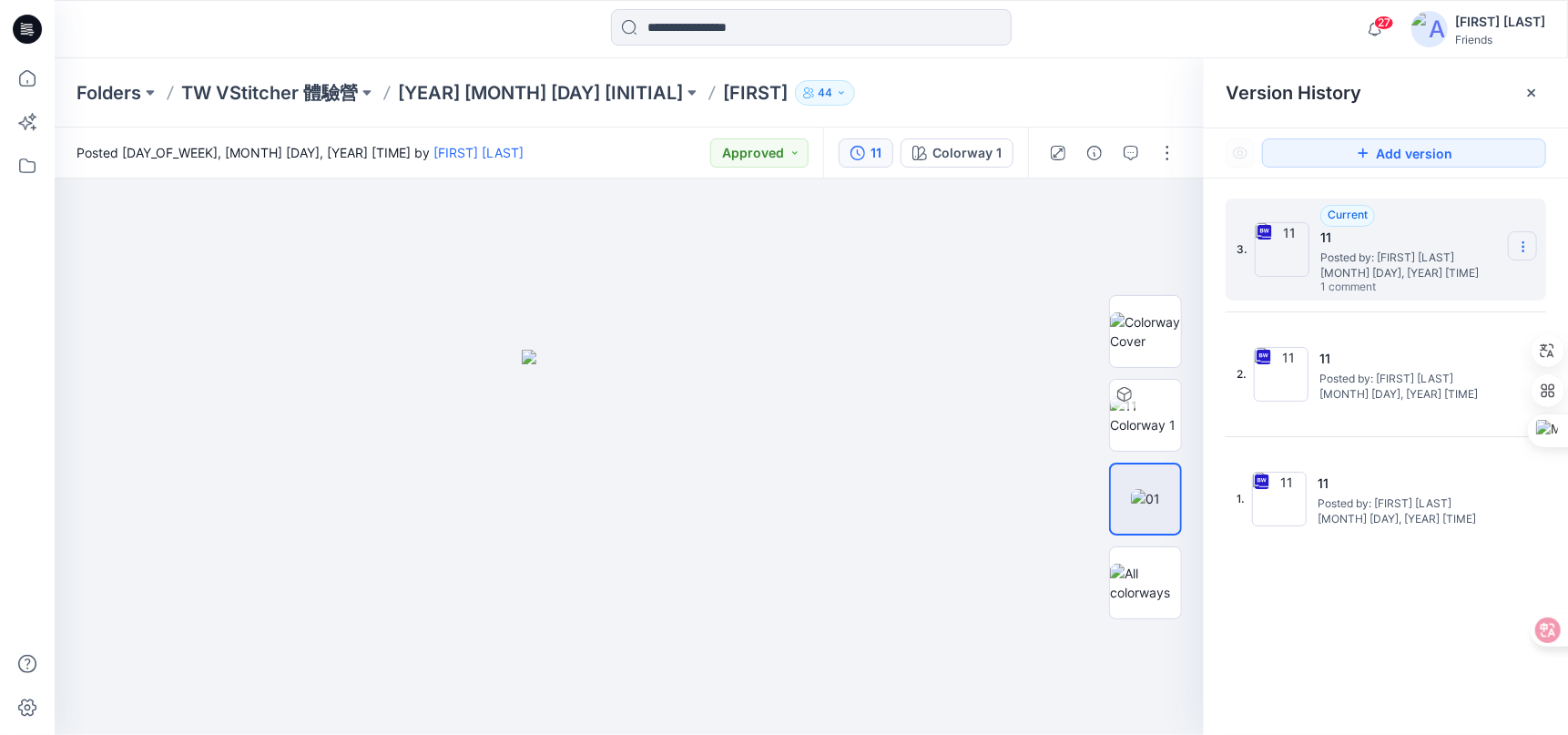 click 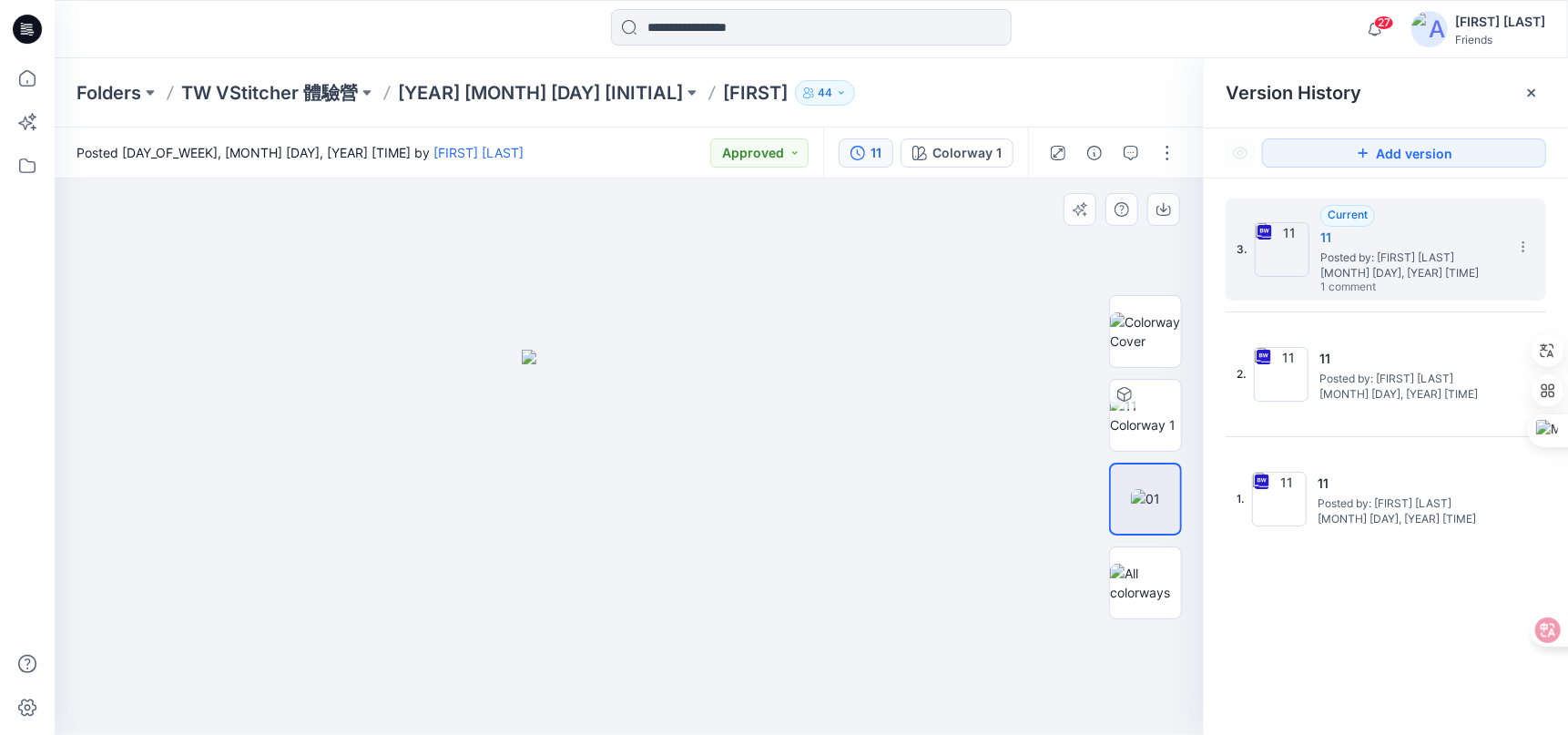 click at bounding box center [629, 456] 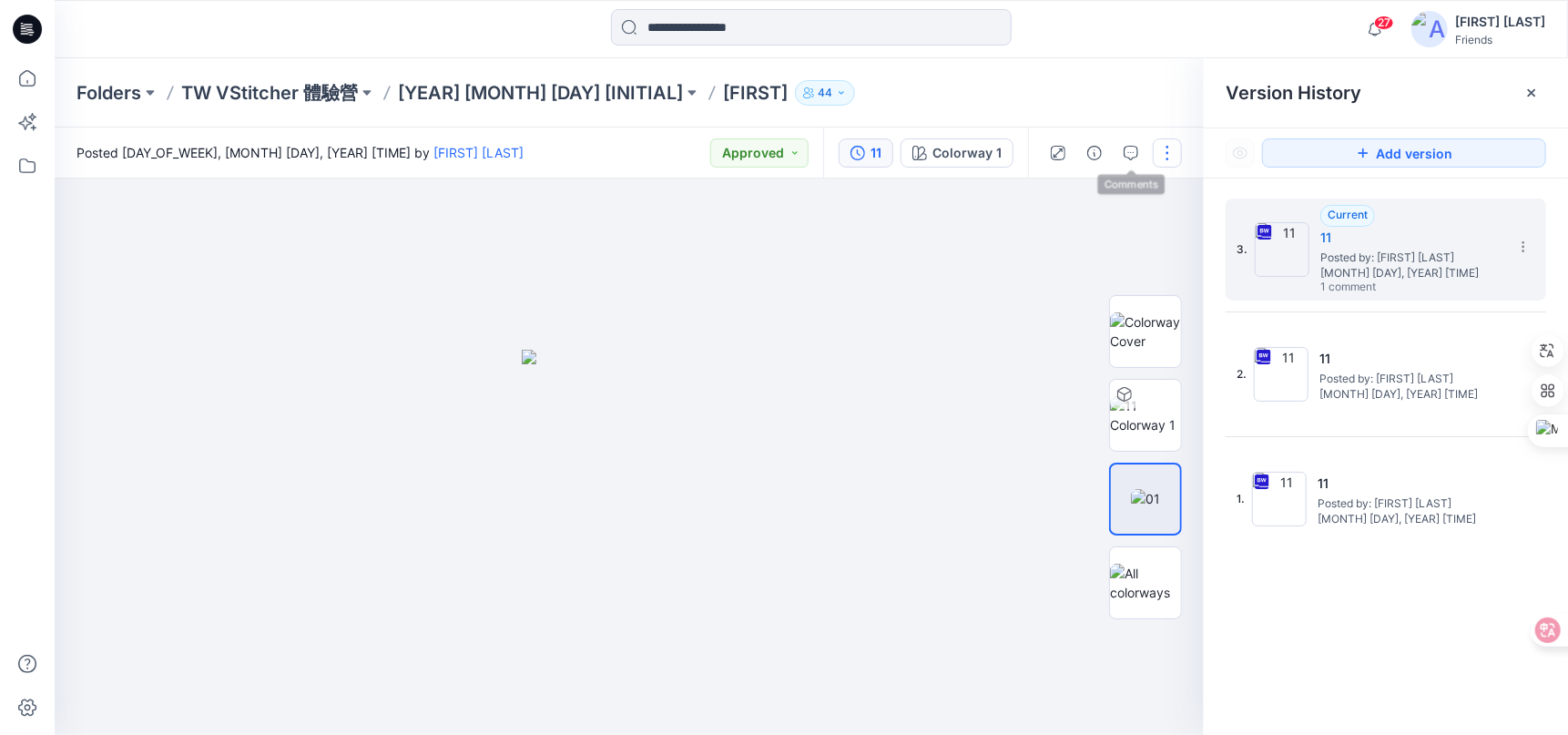 click at bounding box center (1167, 153) 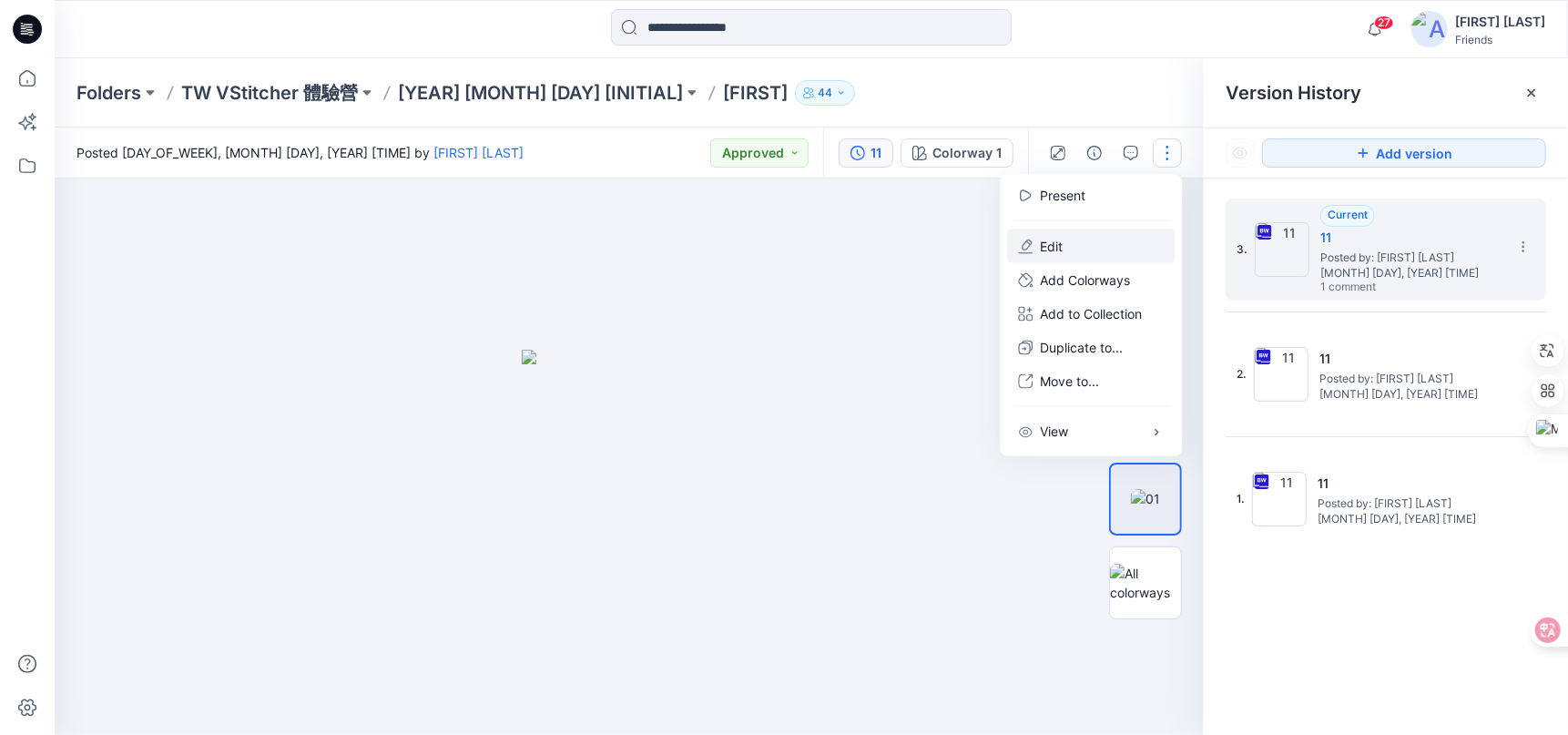 click on "Edit" at bounding box center (1051, 246) 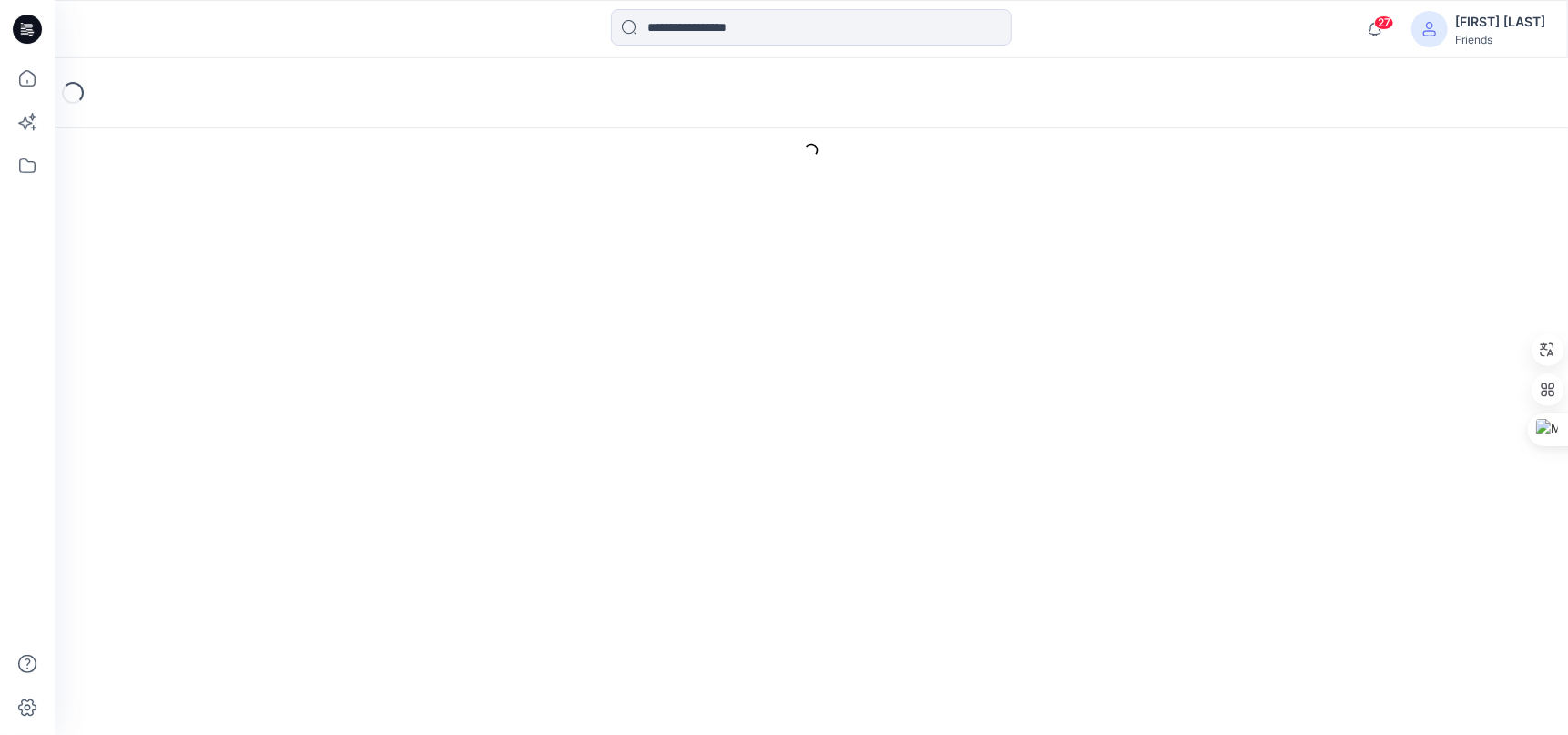 scroll, scrollTop: 0, scrollLeft: 0, axis: both 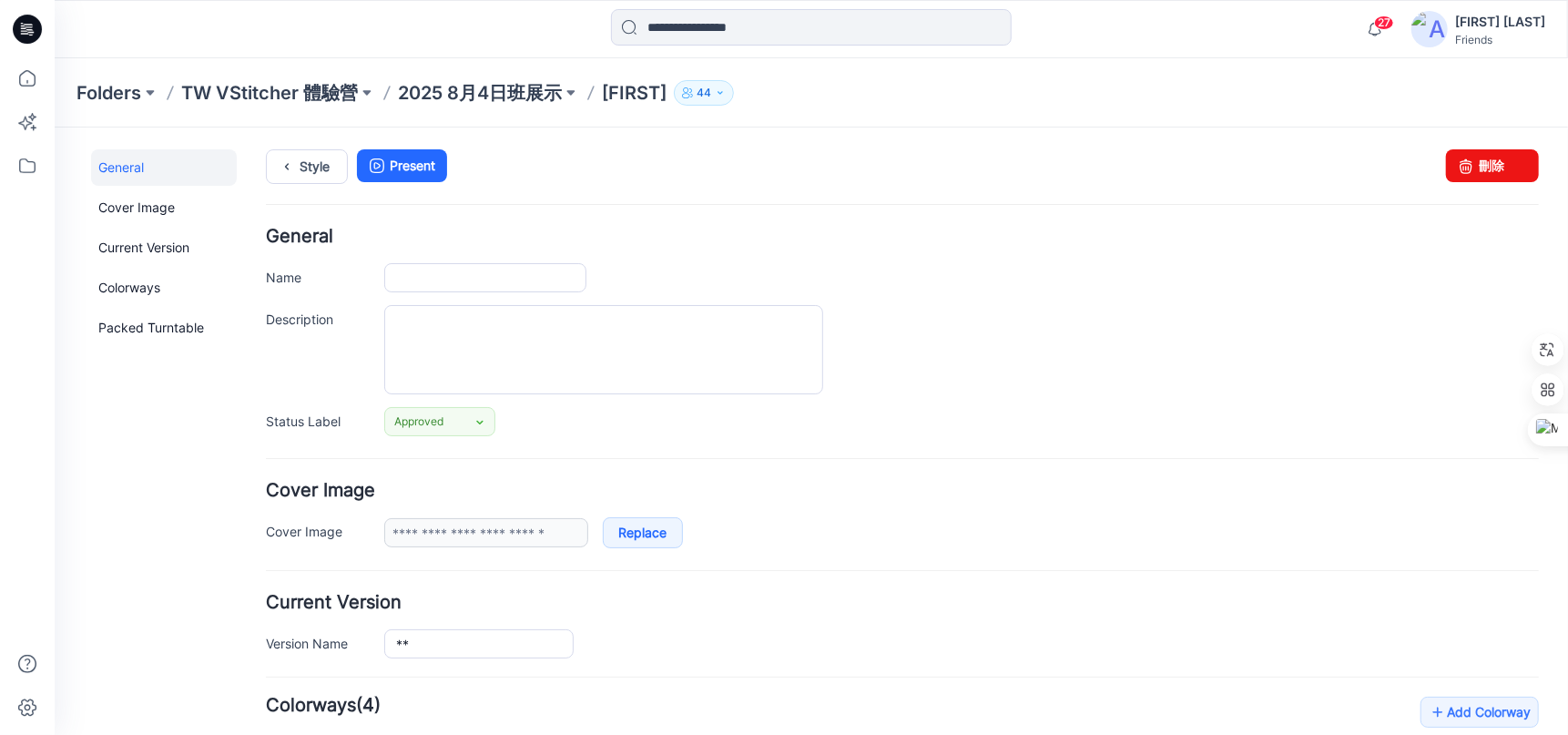 type on "*****" 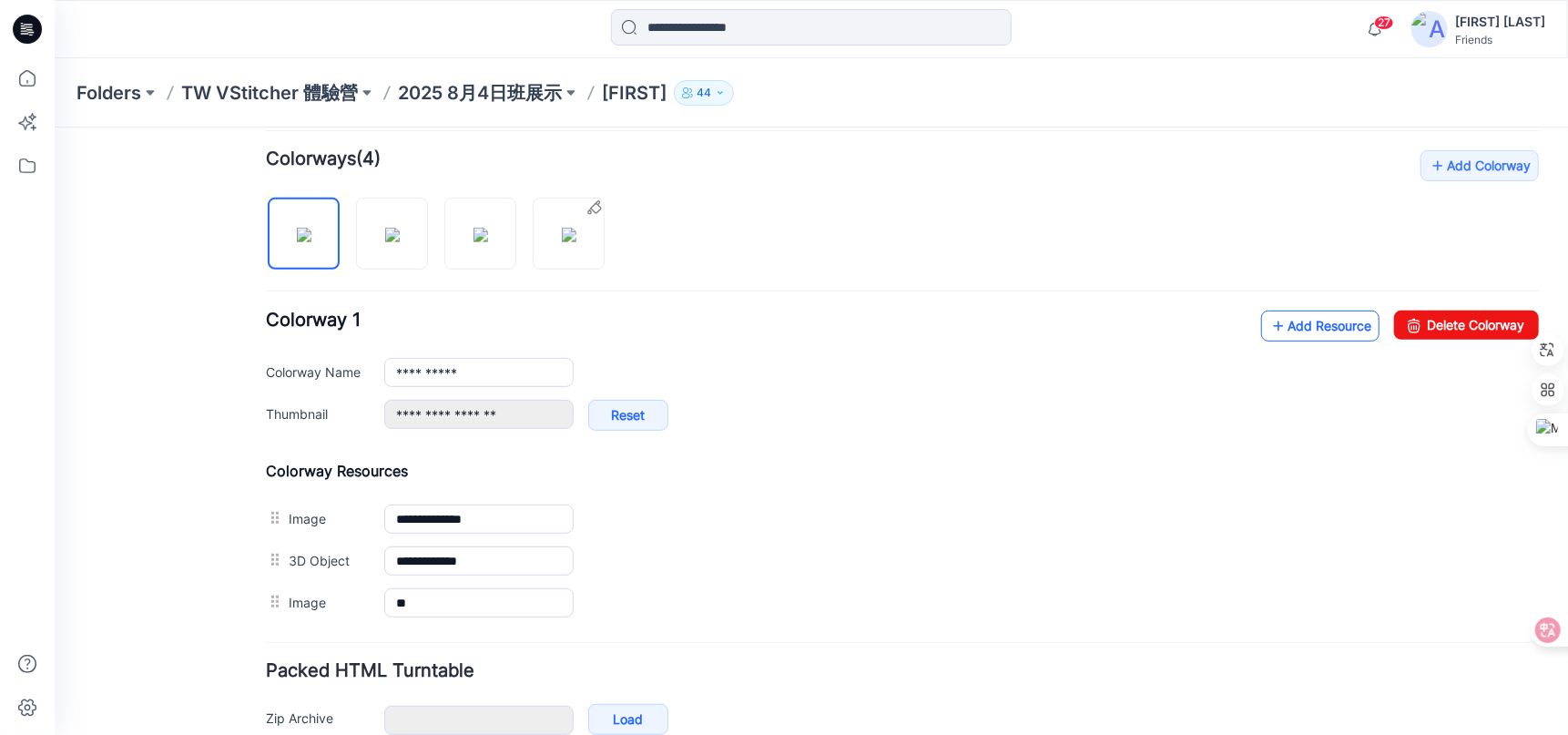 scroll, scrollTop: 637, scrollLeft: 0, axis: vertical 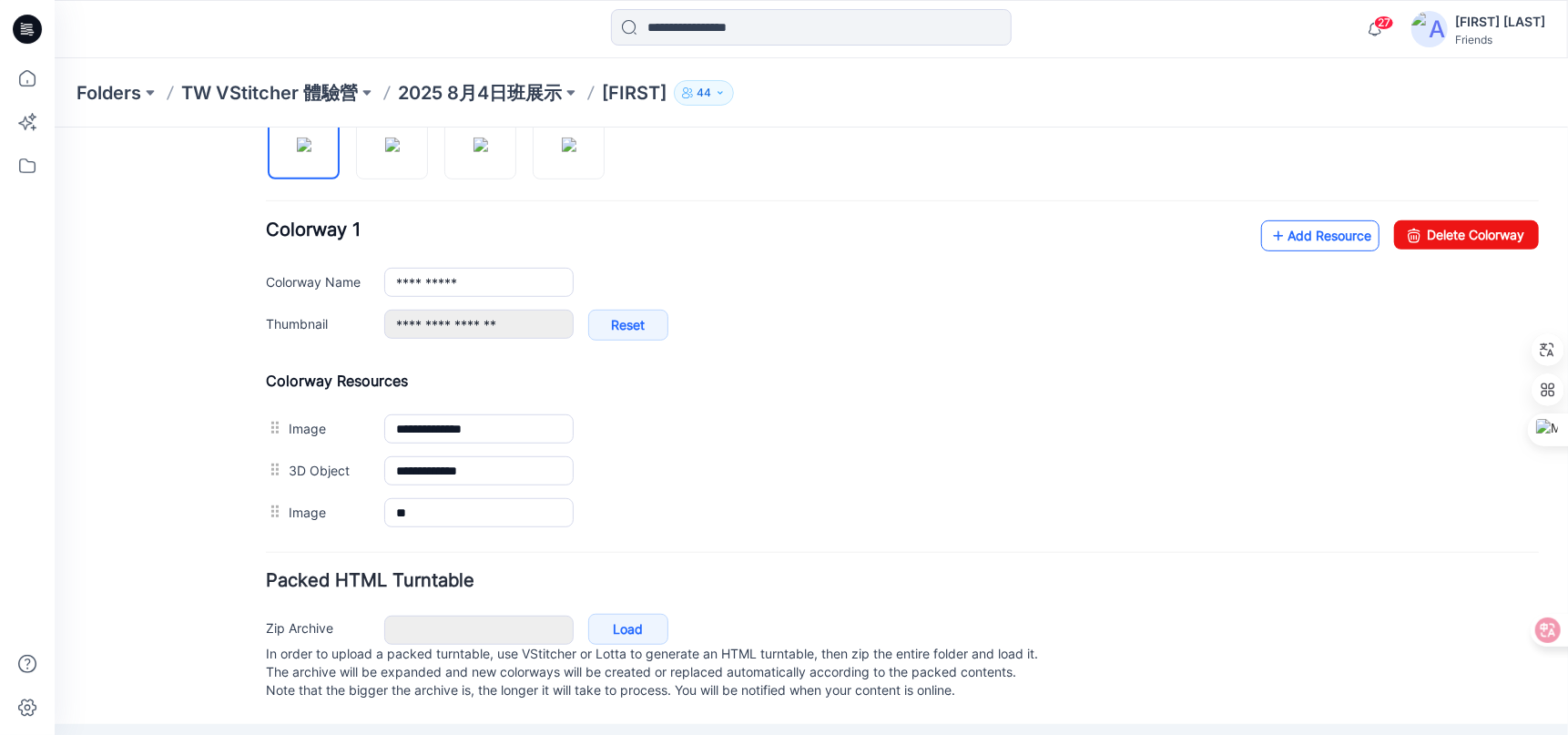 click on "Add Resource" at bounding box center (1319, 235) 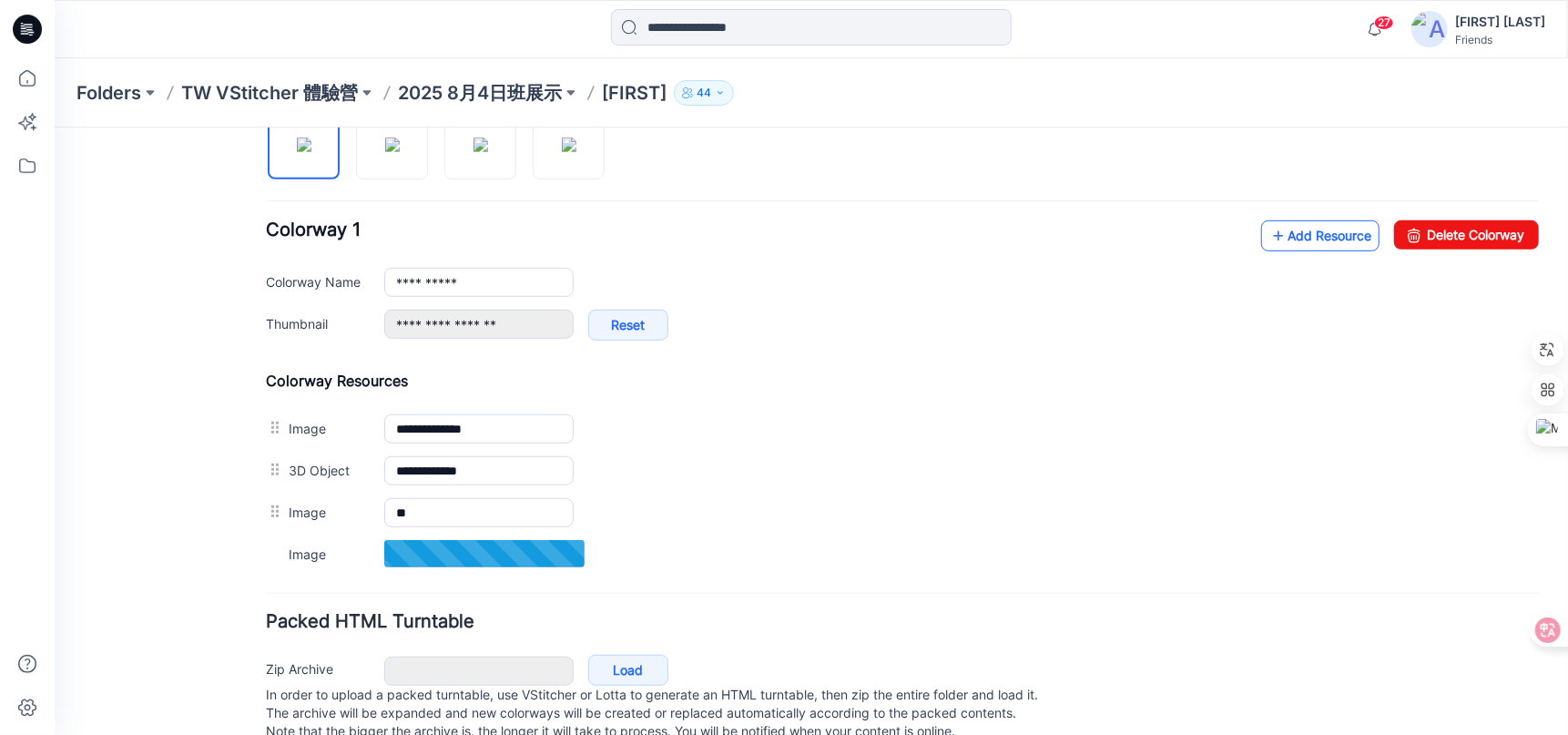 click on "Add Resource" at bounding box center (1319, 235) 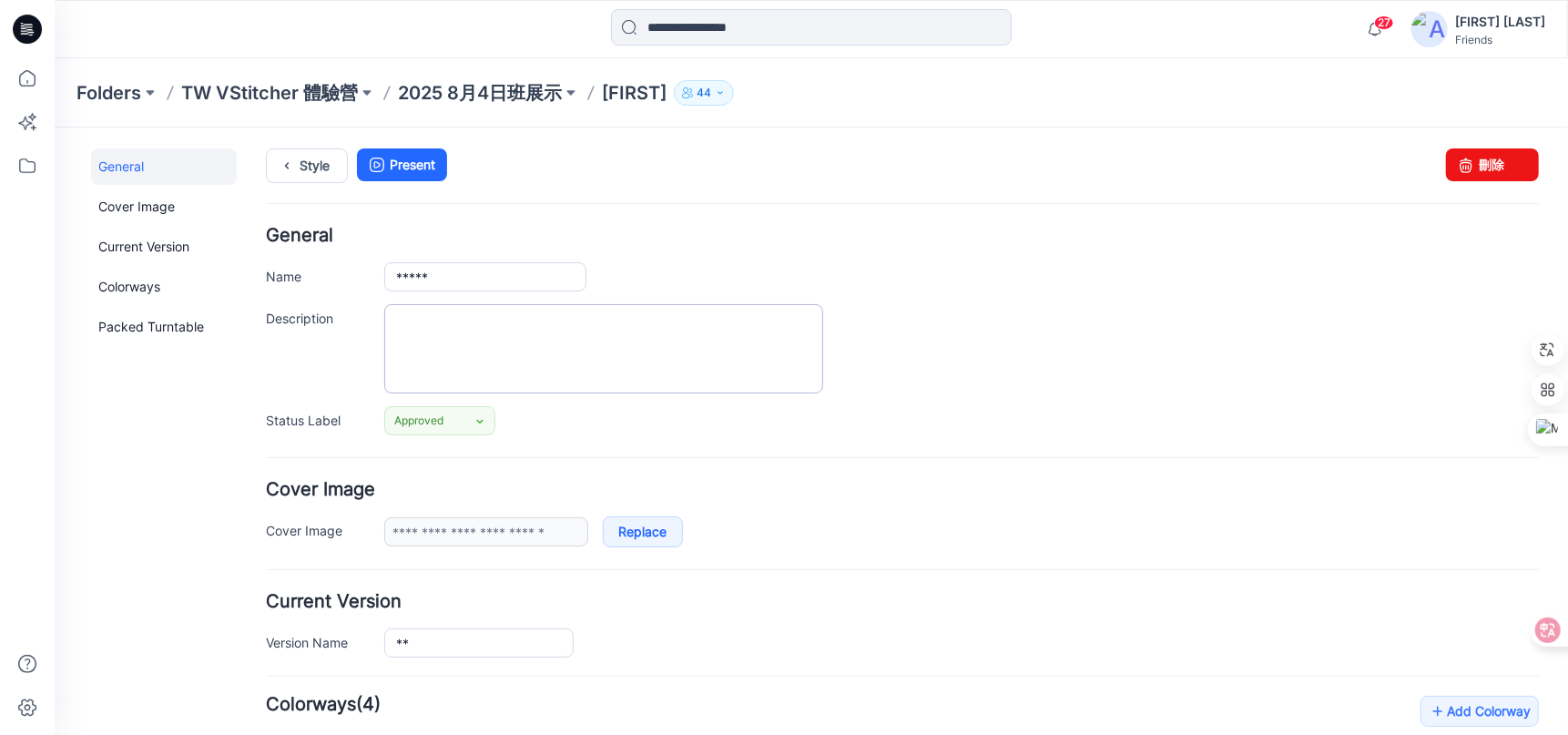 scroll, scrollTop: 0, scrollLeft: 0, axis: both 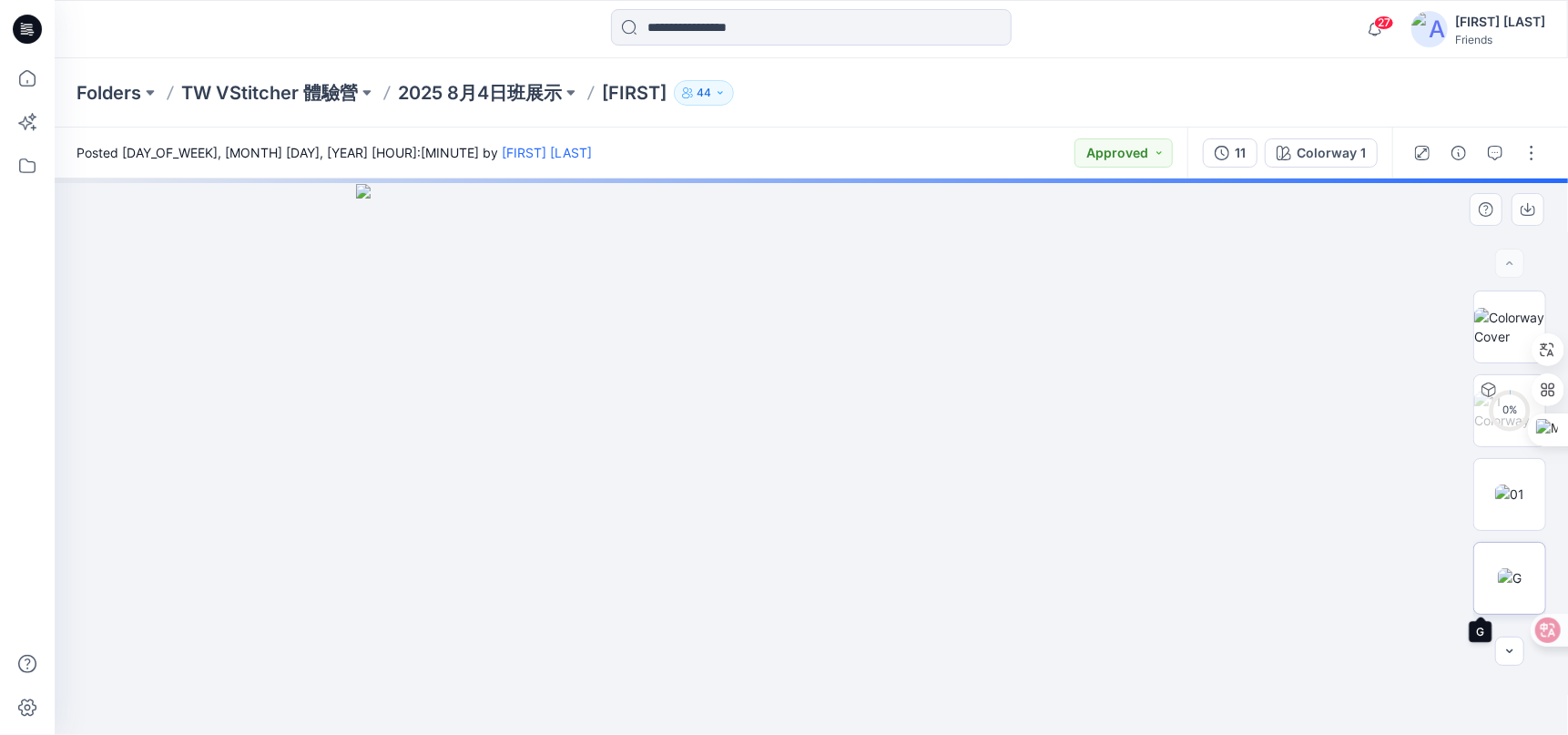 click at bounding box center (1510, 577) 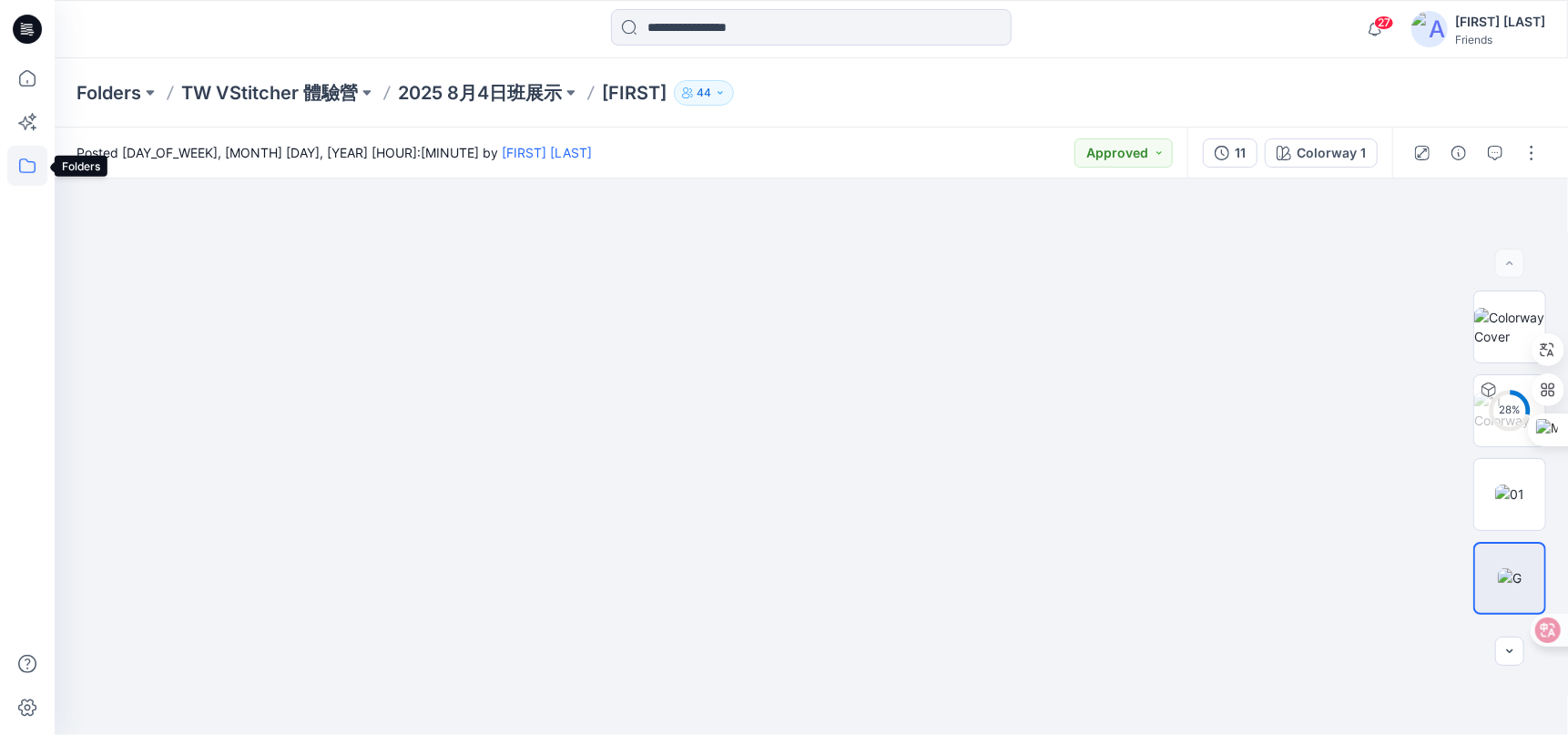 click 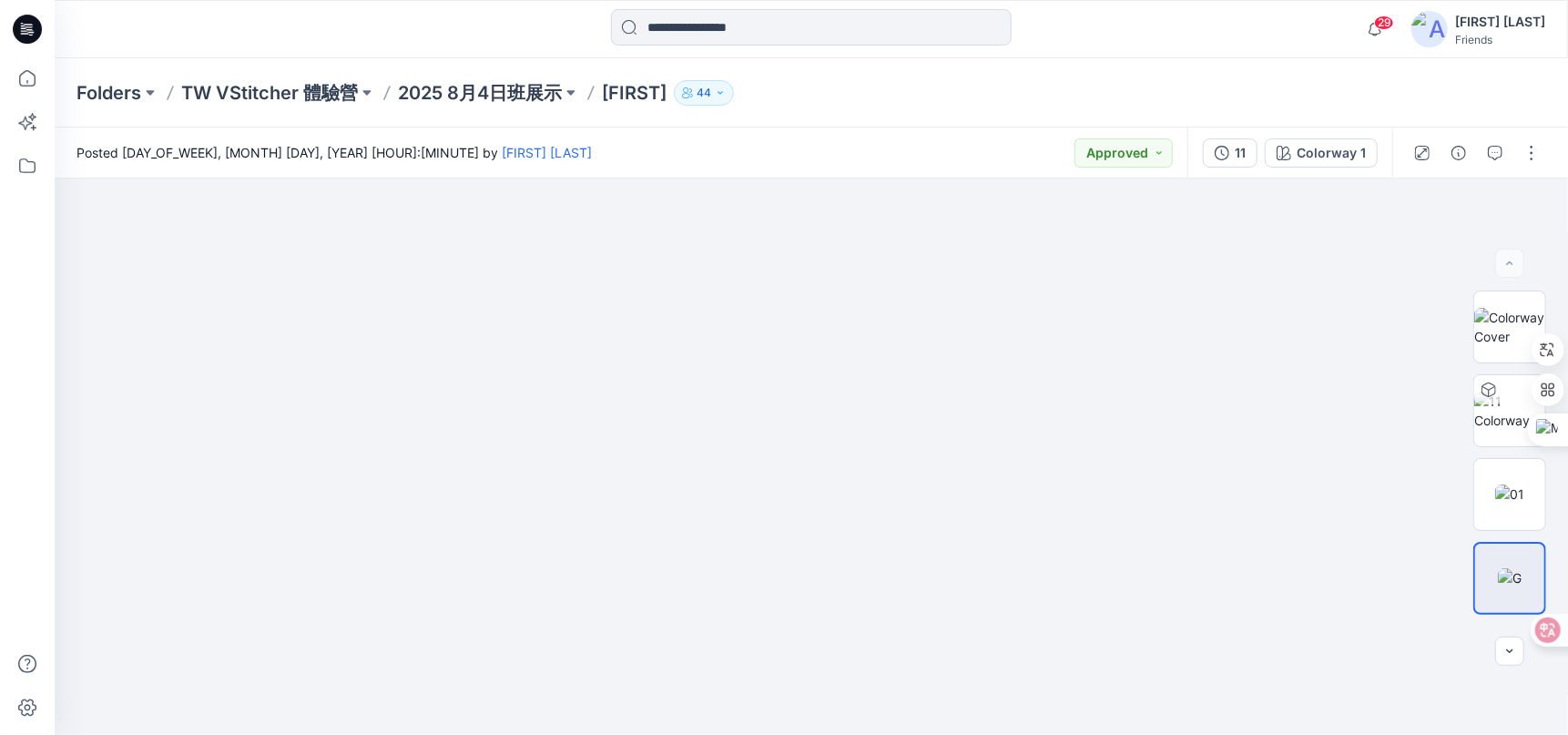 drag, startPoint x: 7, startPoint y: 228, endPoint x: 0, endPoint y: 157, distance: 71.34424 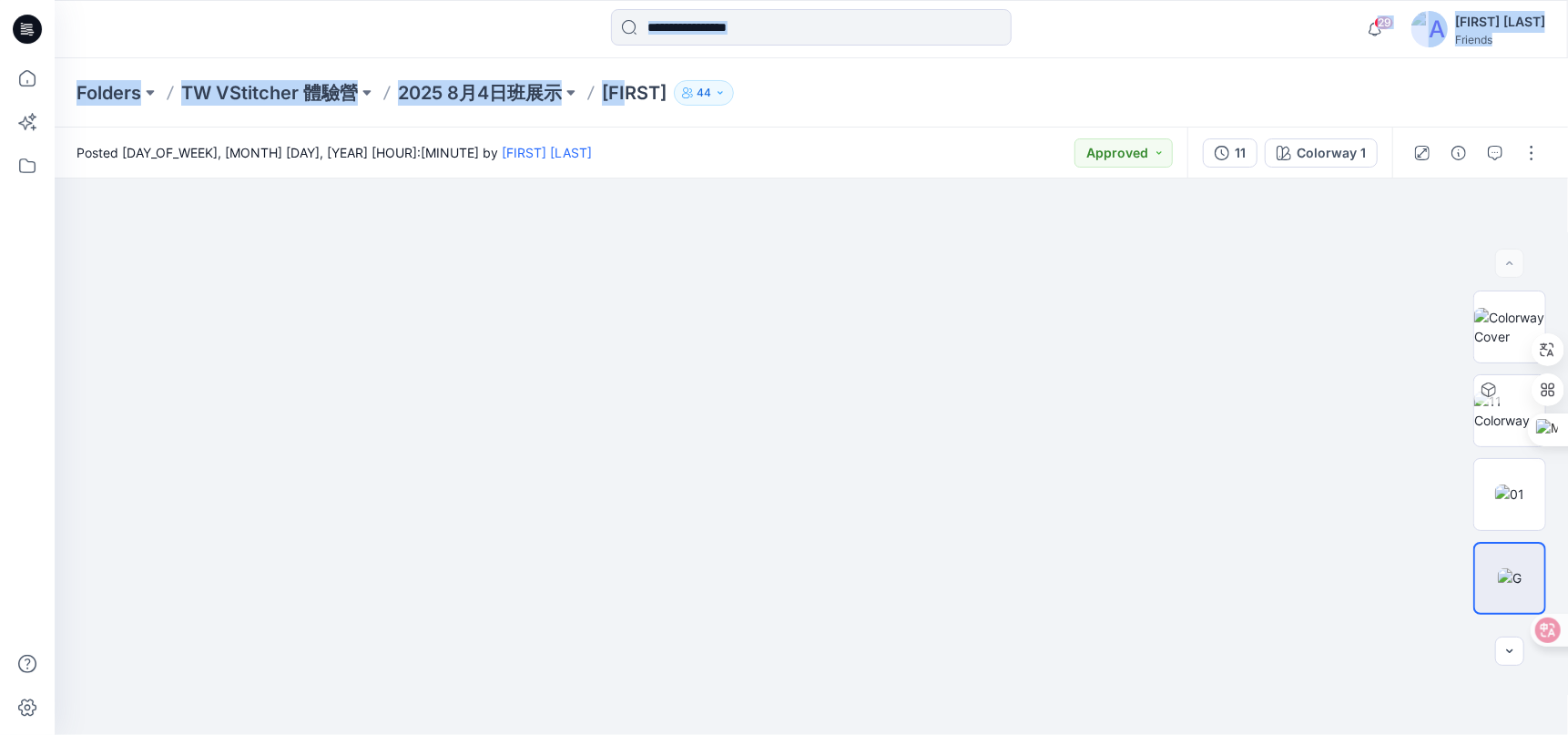 drag, startPoint x: 620, startPoint y: 50, endPoint x: 636, endPoint y: 82, distance: 35.777088 